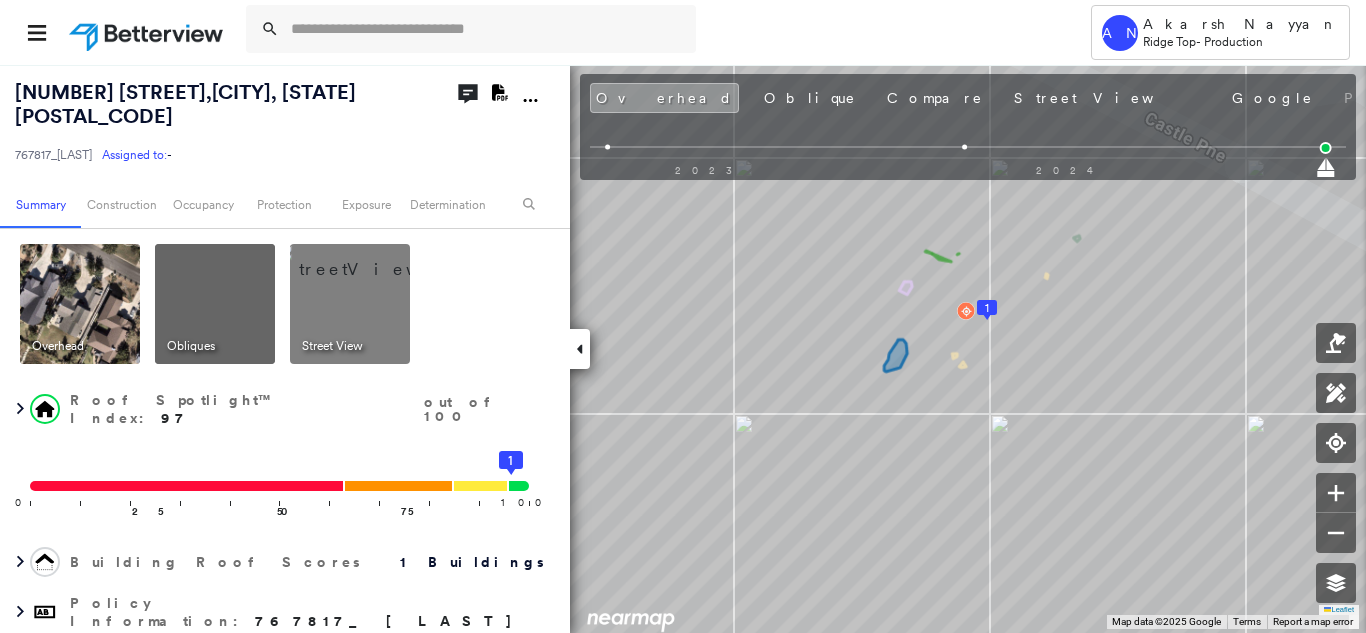 click at bounding box center [487, 29] 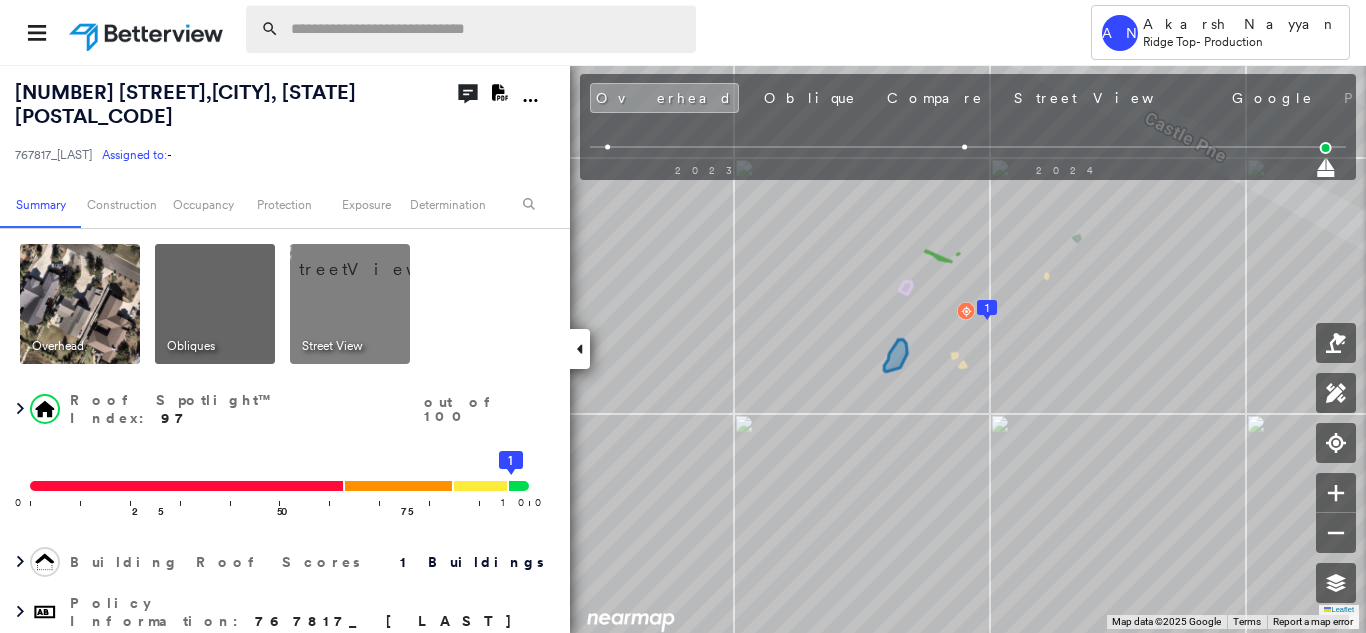 scroll, scrollTop: 0, scrollLeft: 0, axis: both 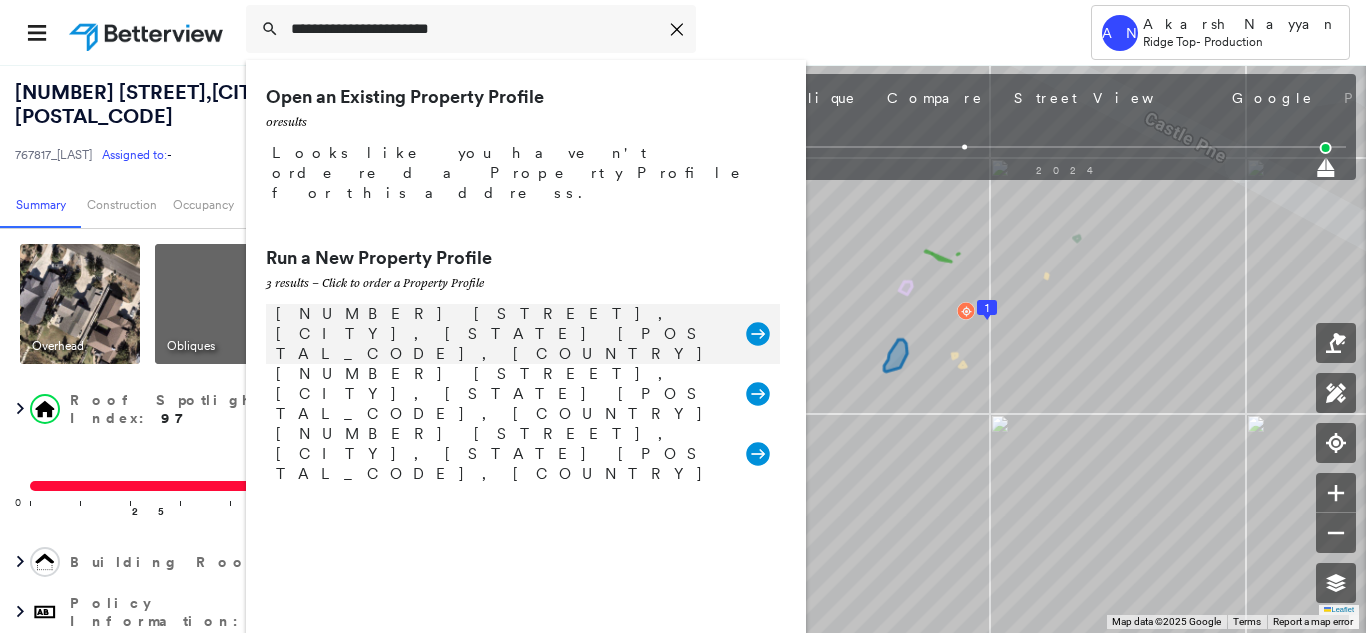 type on "**********" 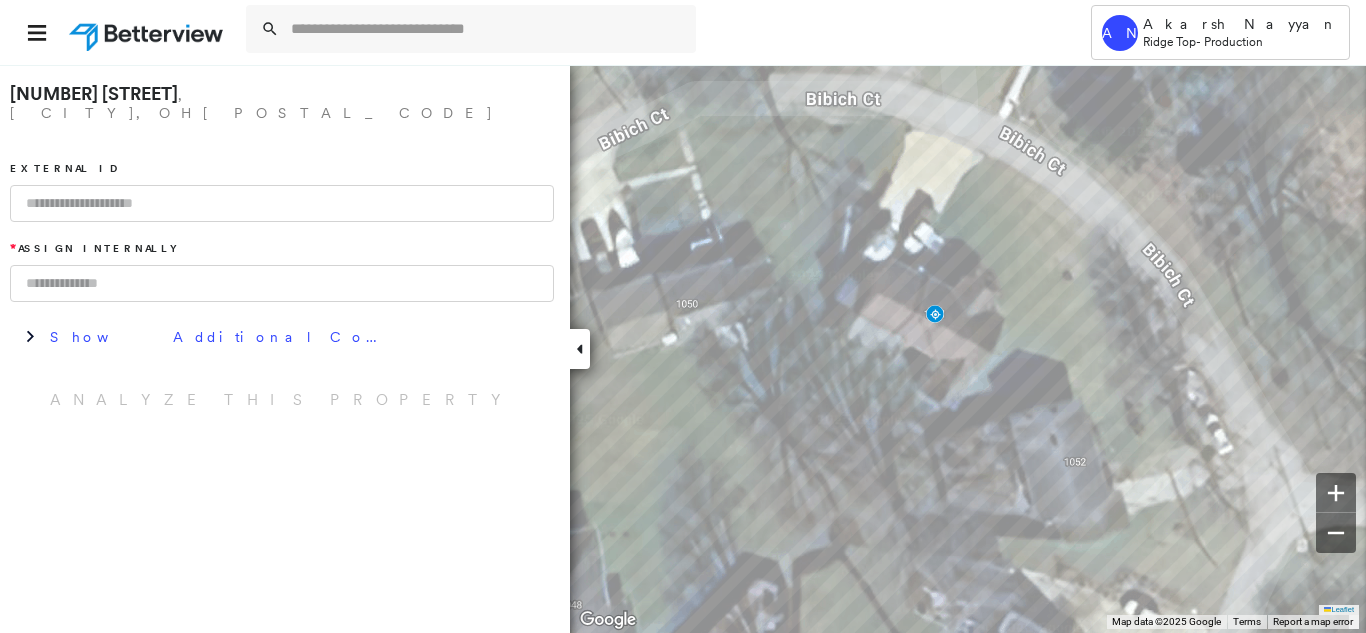 click at bounding box center [282, 203] 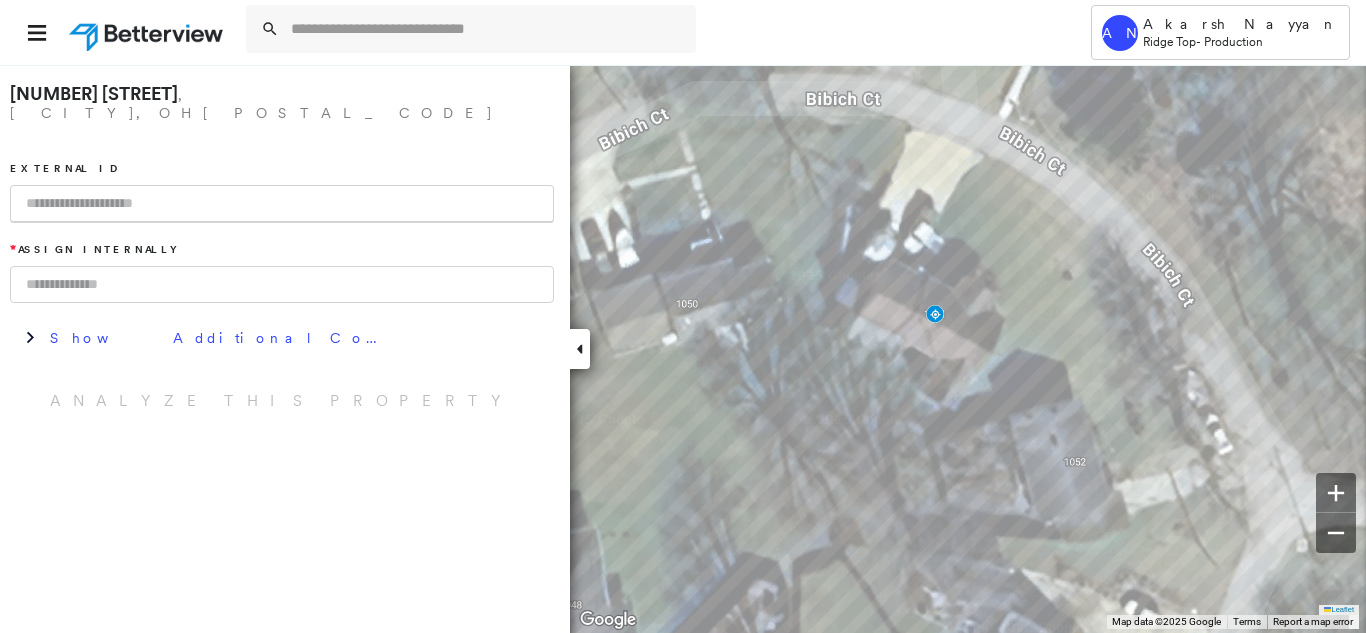 paste on "**********" 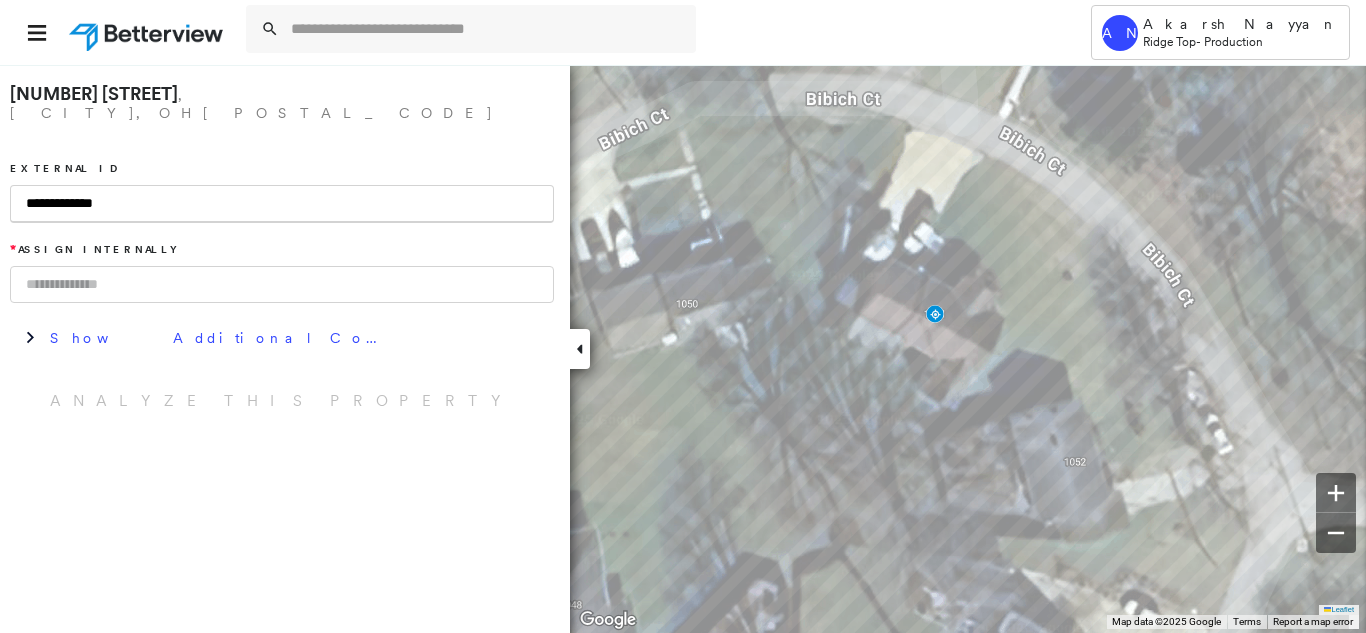type on "**********" 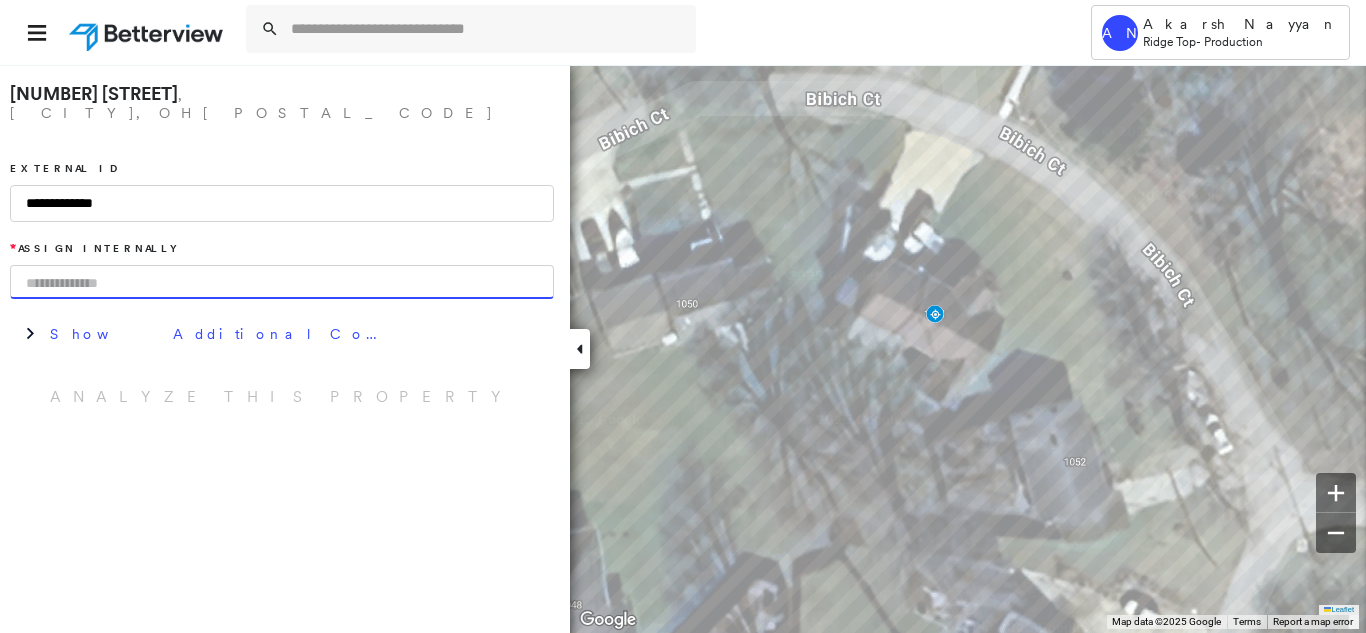 click at bounding box center [282, 282] 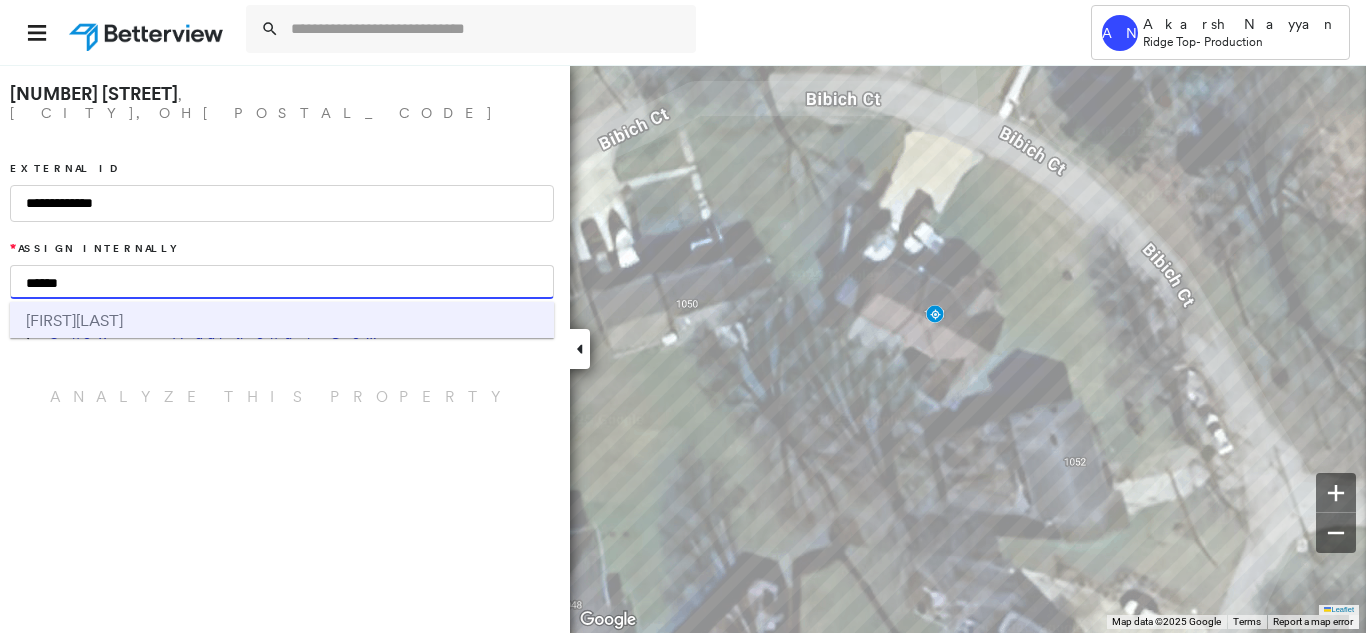 type on "******" 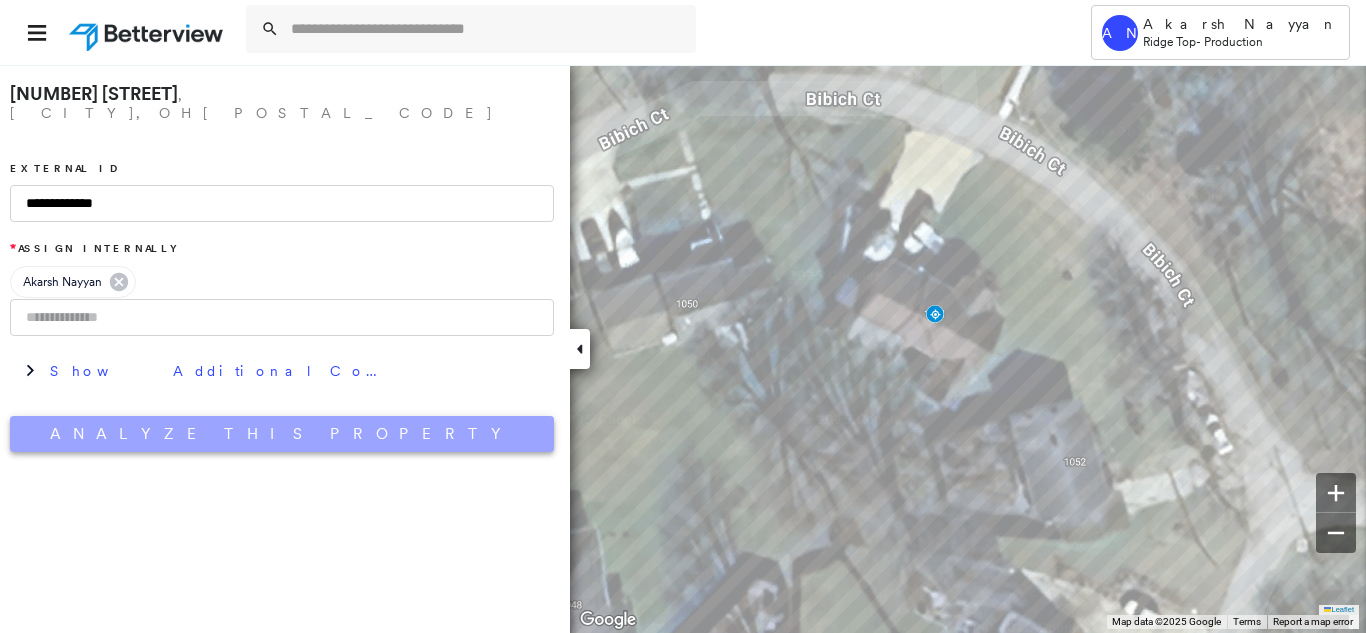 click on "Analyze This Property" at bounding box center (282, 434) 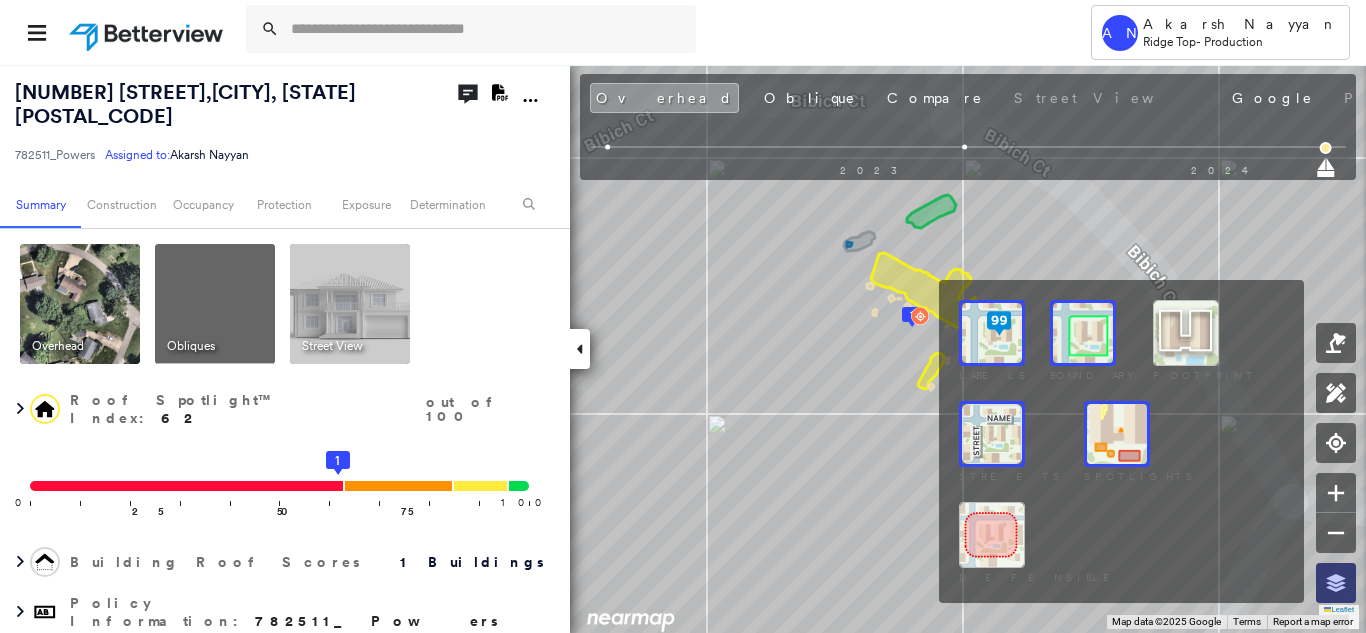 click at bounding box center (1336, 583) 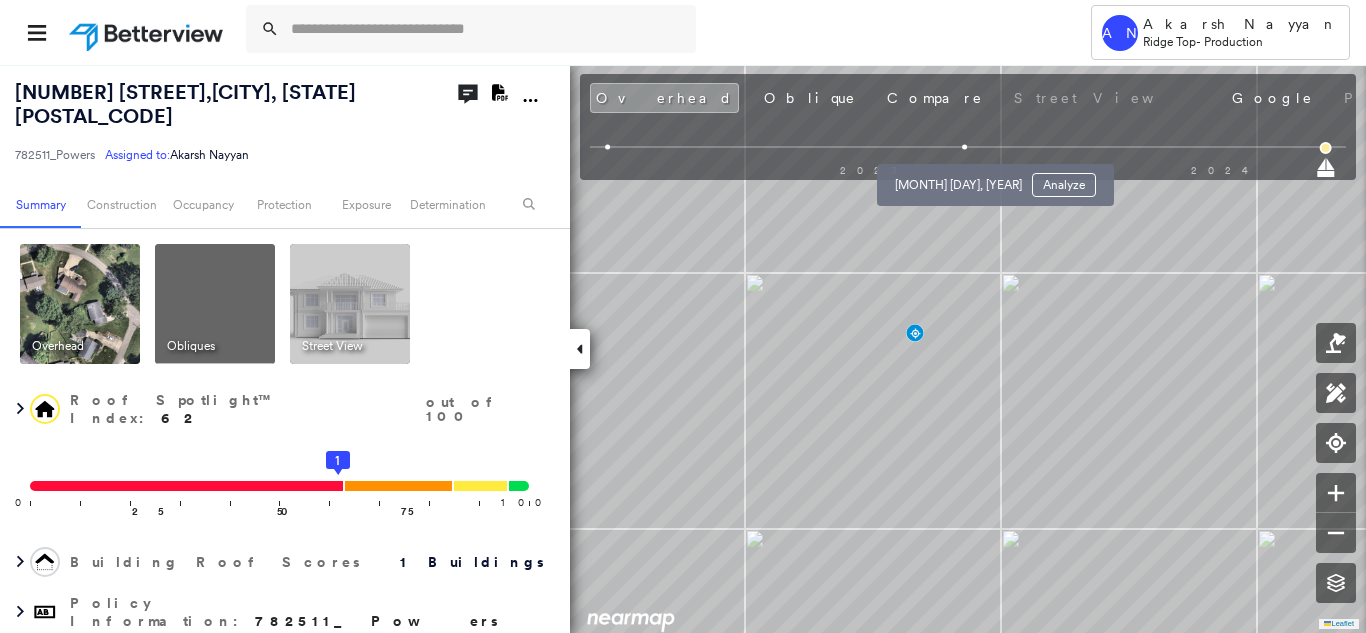 click at bounding box center [965, 147] 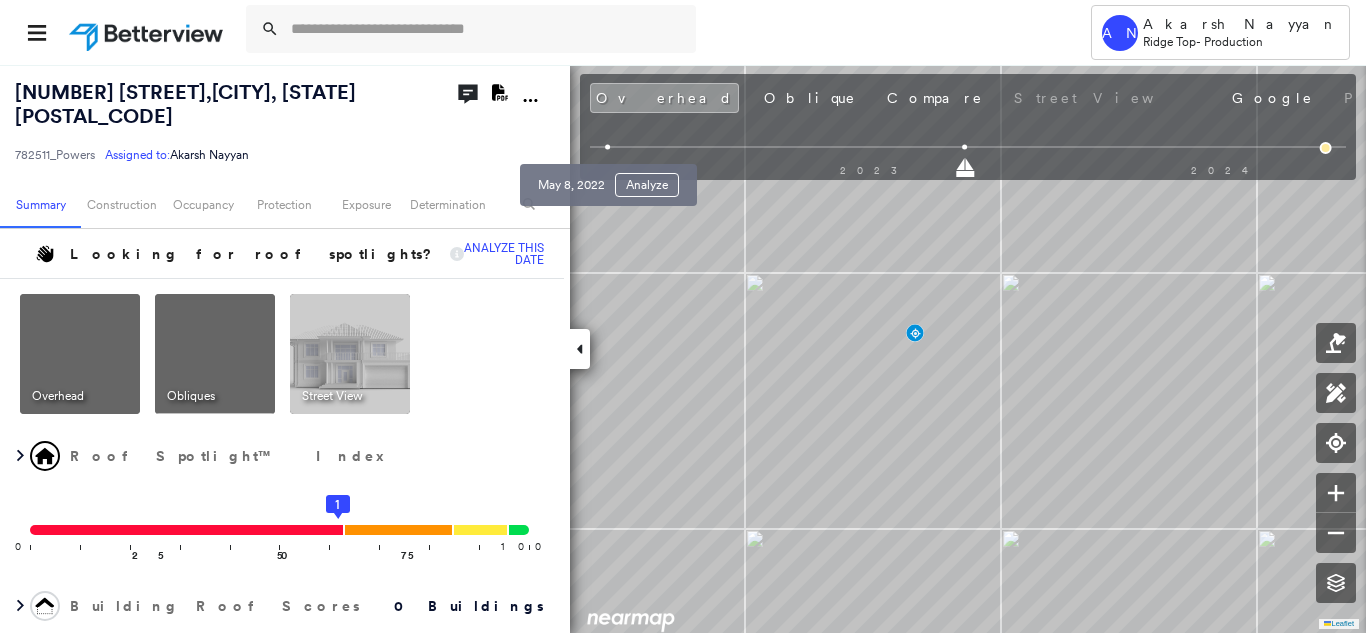click at bounding box center [608, 147] 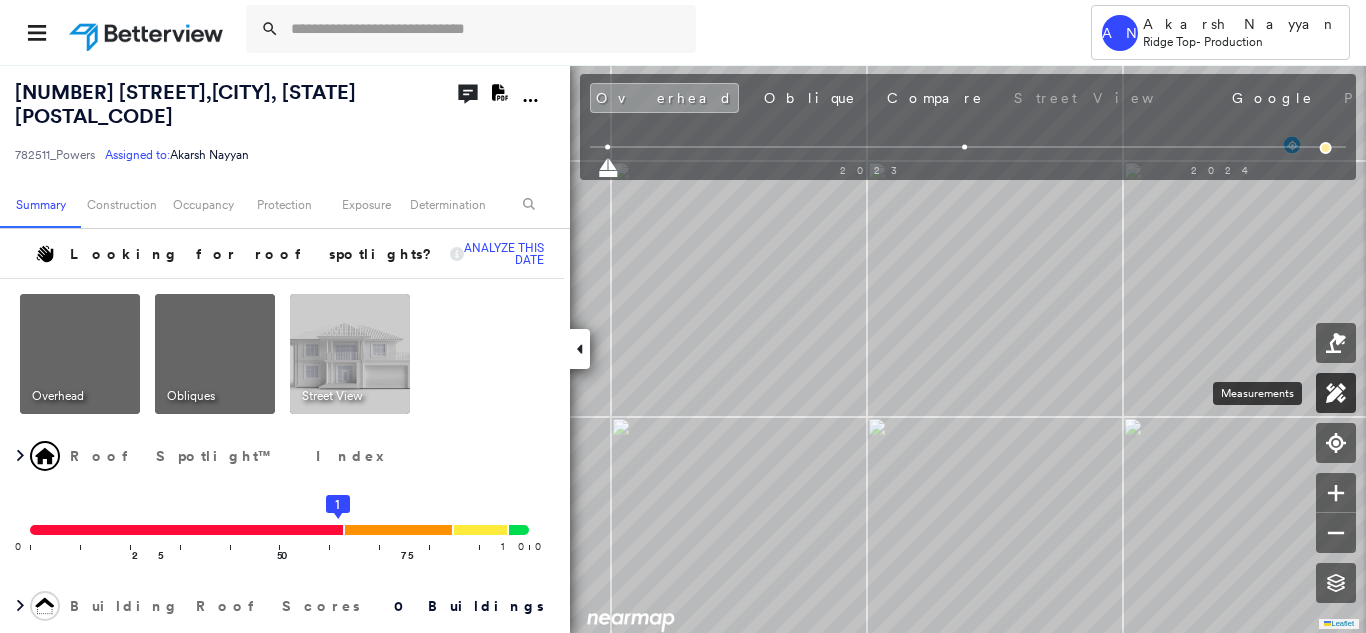 click at bounding box center (1336, 393) 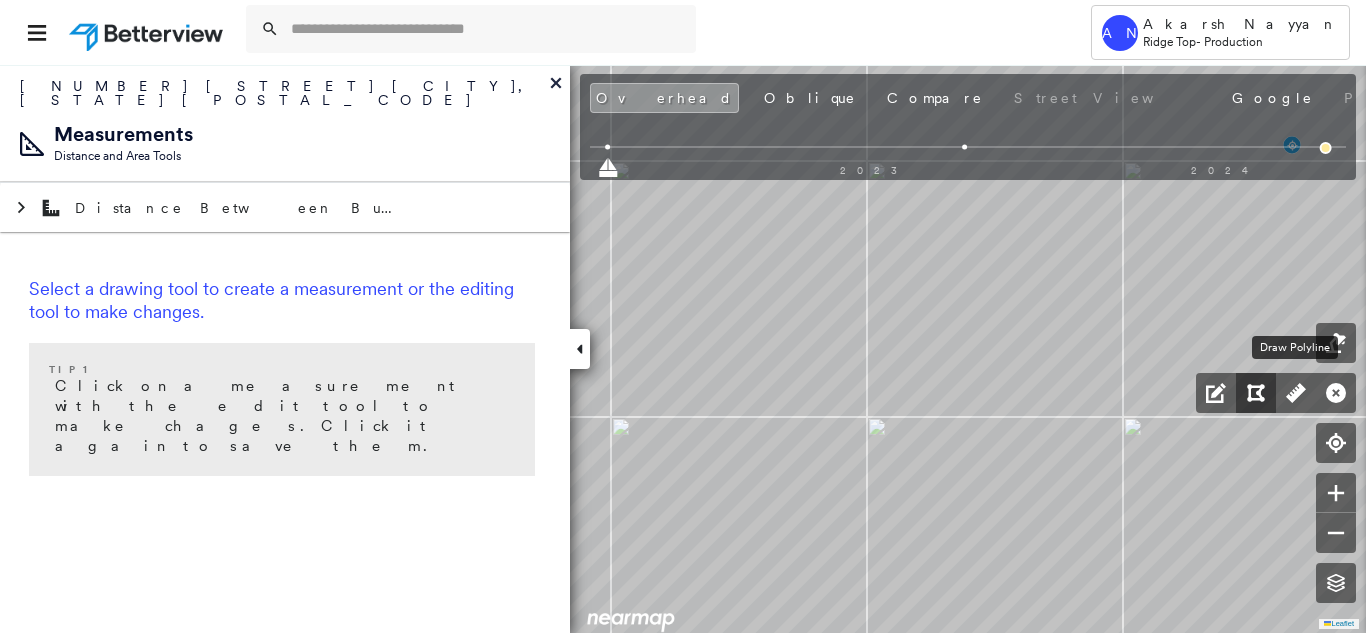 drag, startPoint x: 1293, startPoint y: 398, endPoint x: 1238, endPoint y: 398, distance: 55 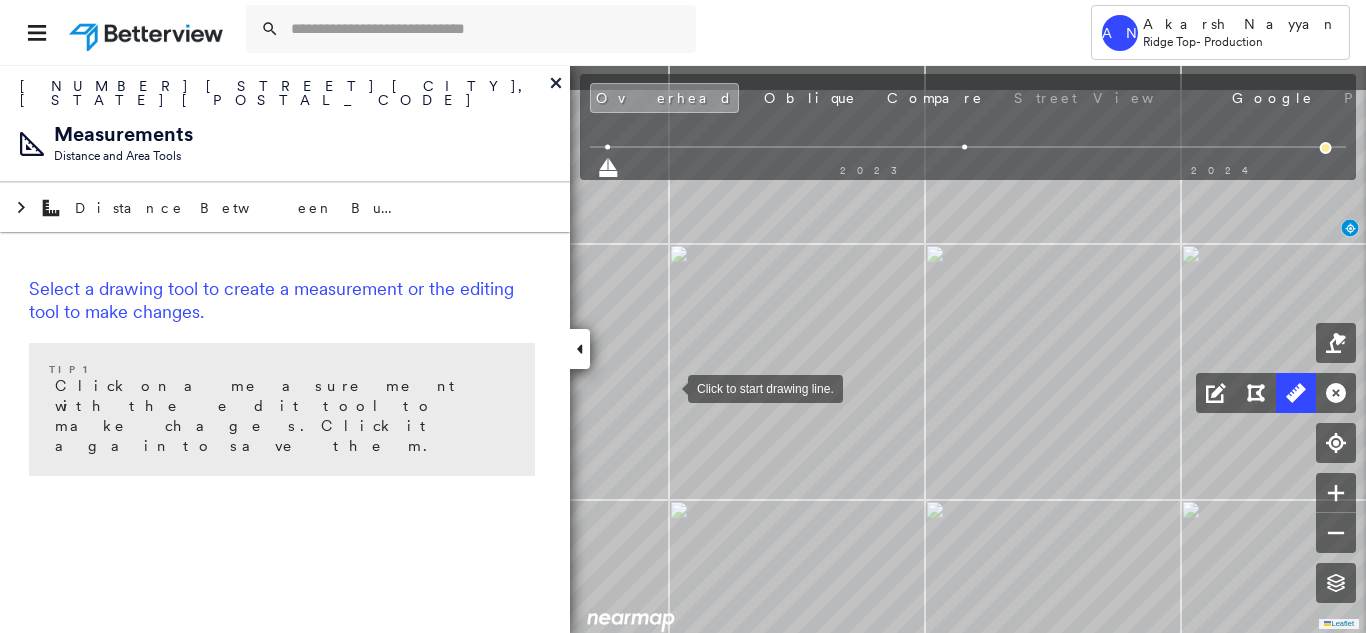 click on "Click to start drawing line." at bounding box center (235, 54) 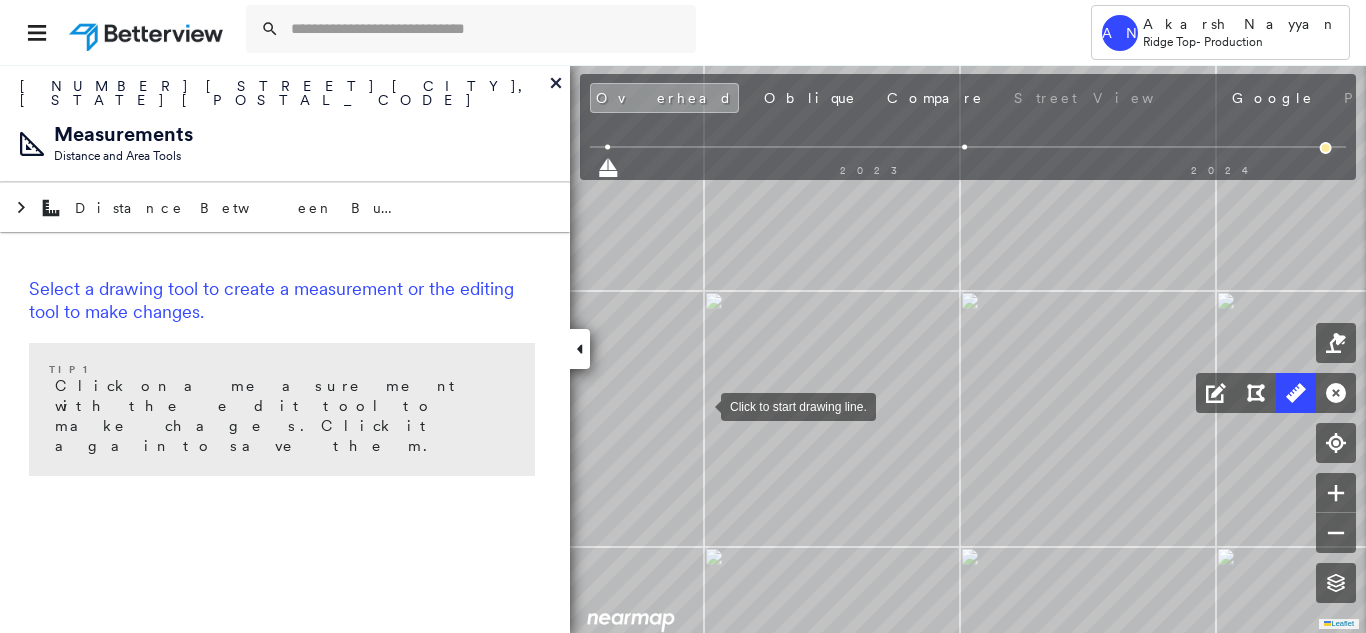 click at bounding box center [701, 405] 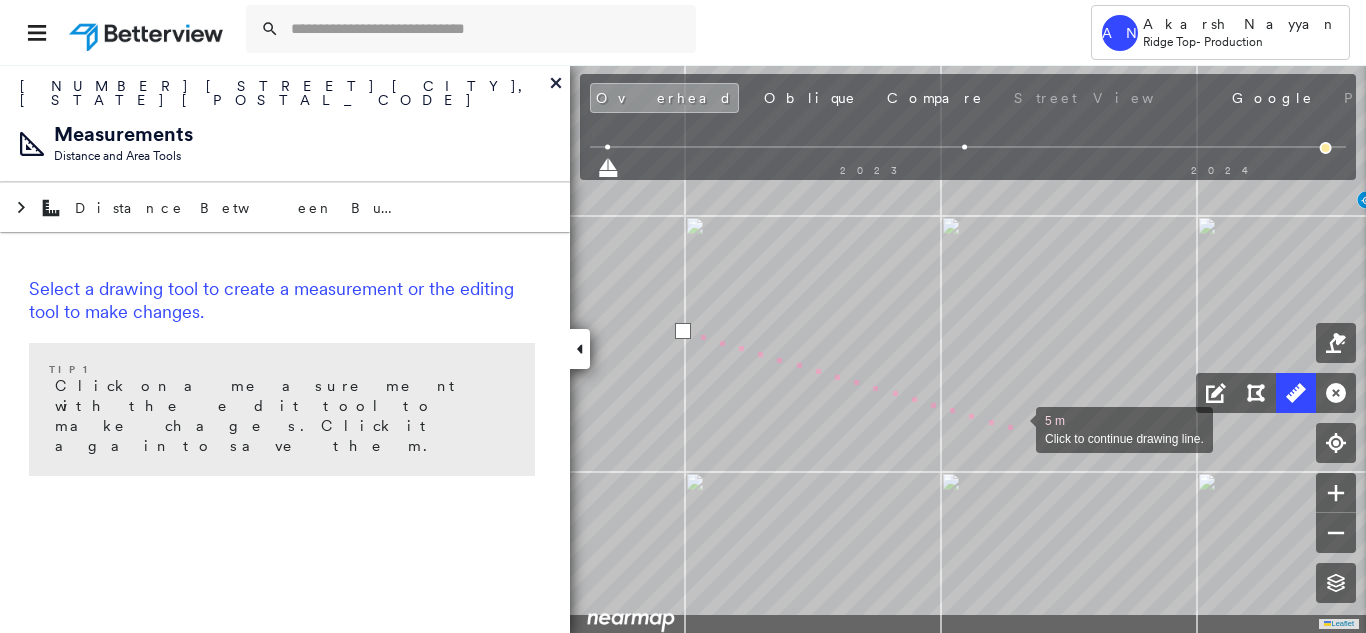 drag, startPoint x: 1036, startPoint y: 507, endPoint x: 1014, endPoint y: 425, distance: 84.89994 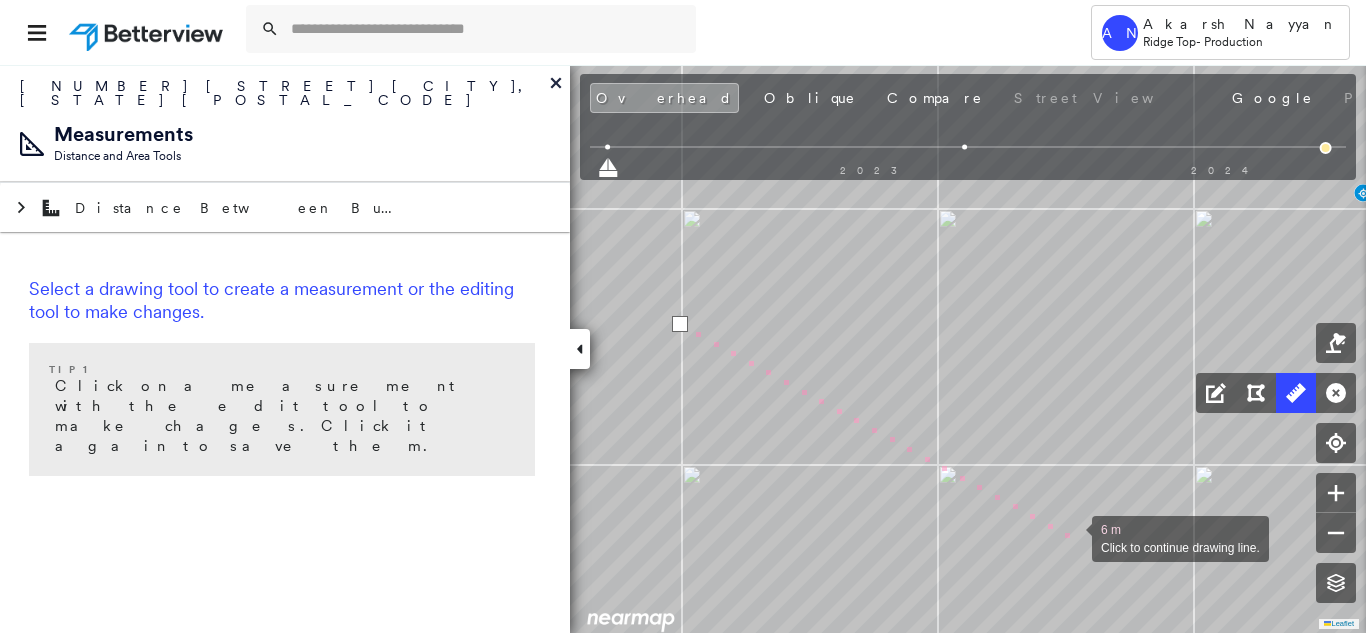 click at bounding box center (1072, 537) 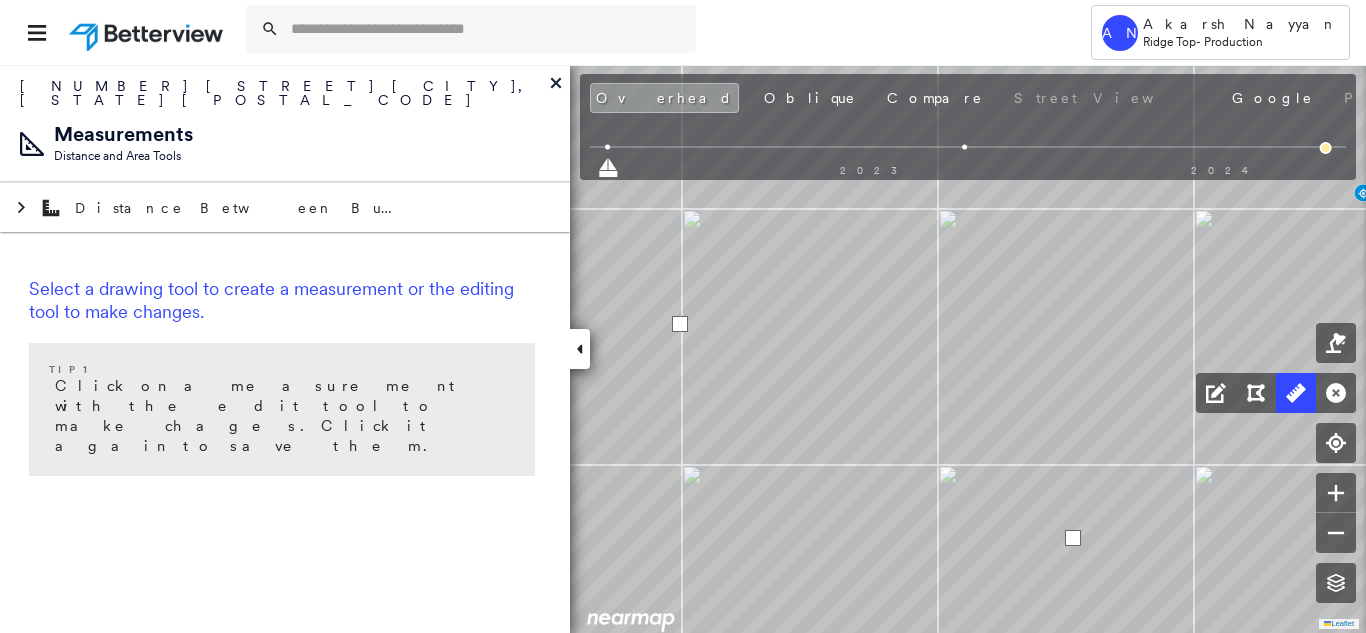 click at bounding box center [1073, 538] 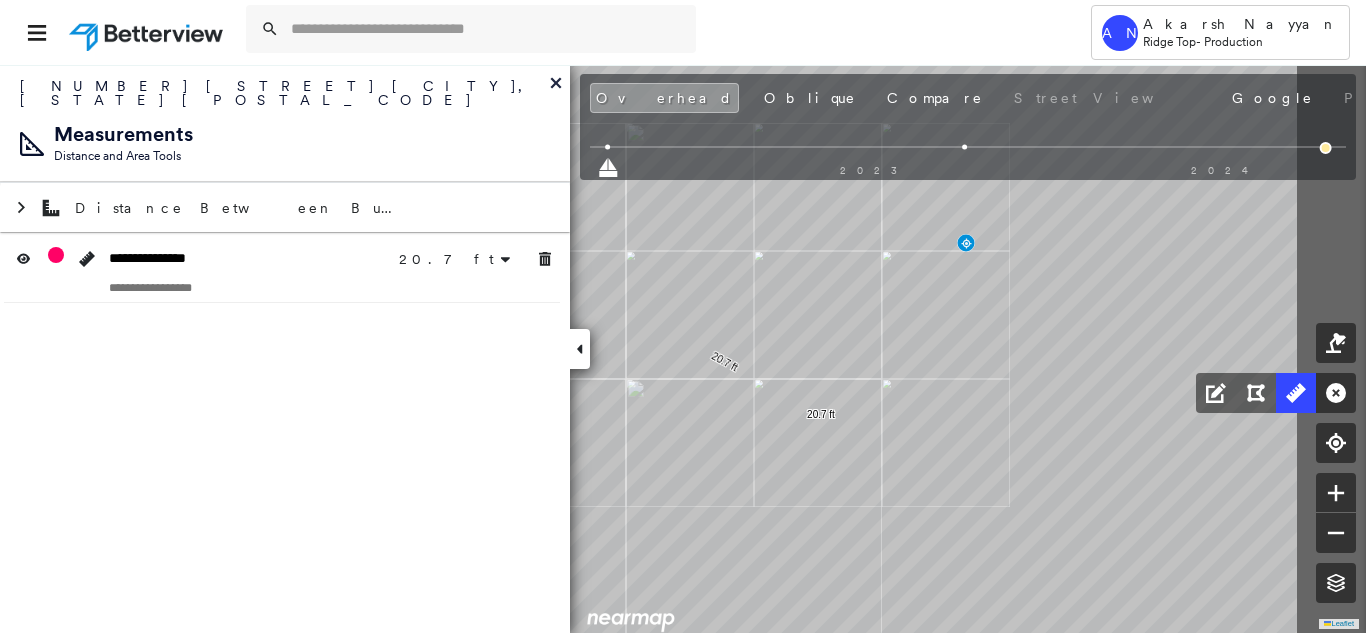 click on "20.7 ft 20.7 ft Click to start drawing line." at bounding box center (43, 19) 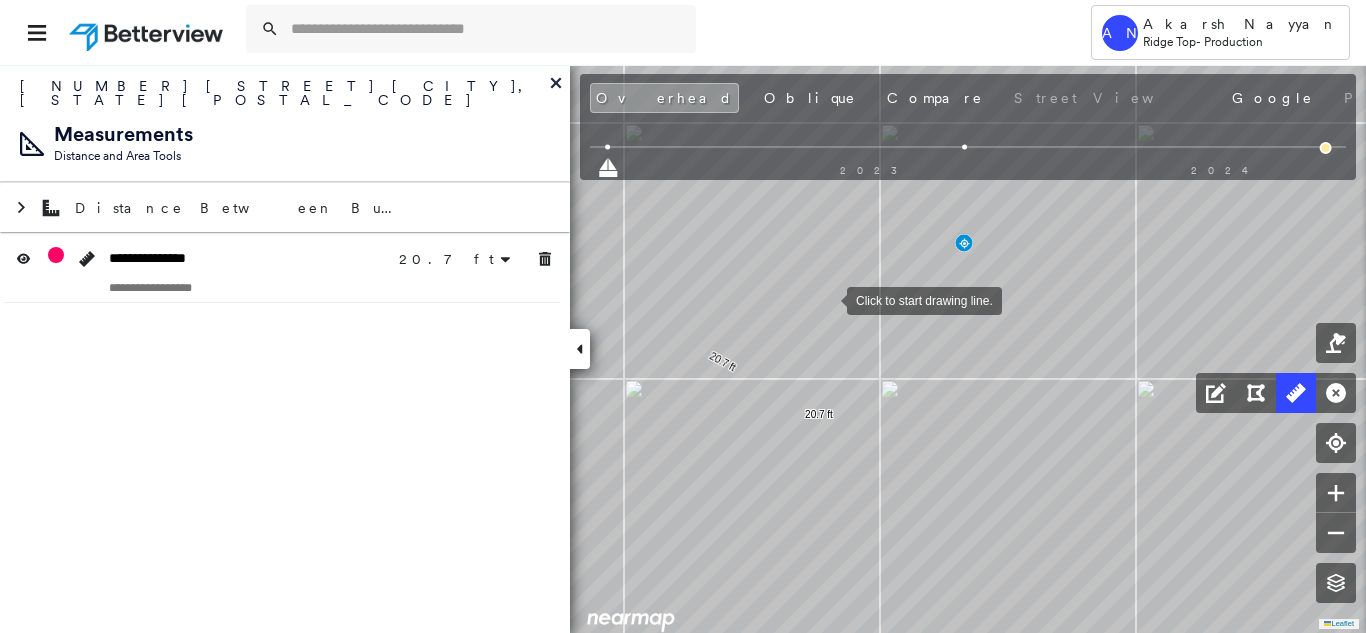 click at bounding box center [827, 299] 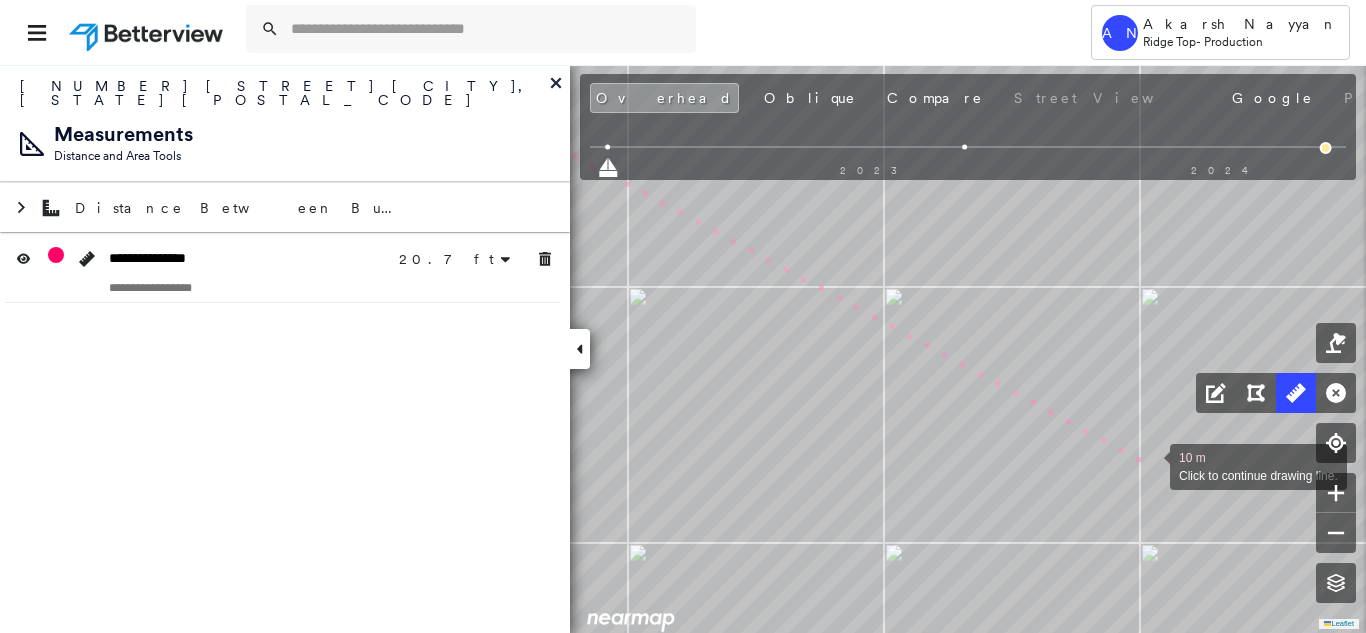 click at bounding box center [1150, 465] 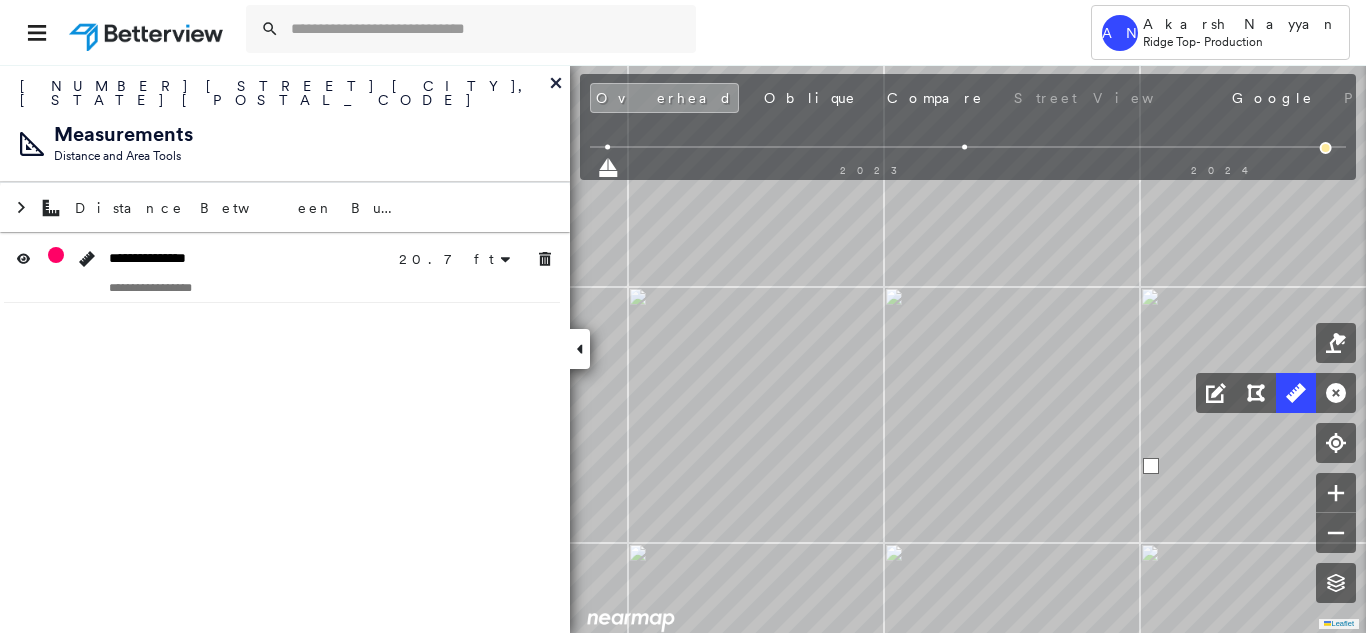 click at bounding box center (1151, 466) 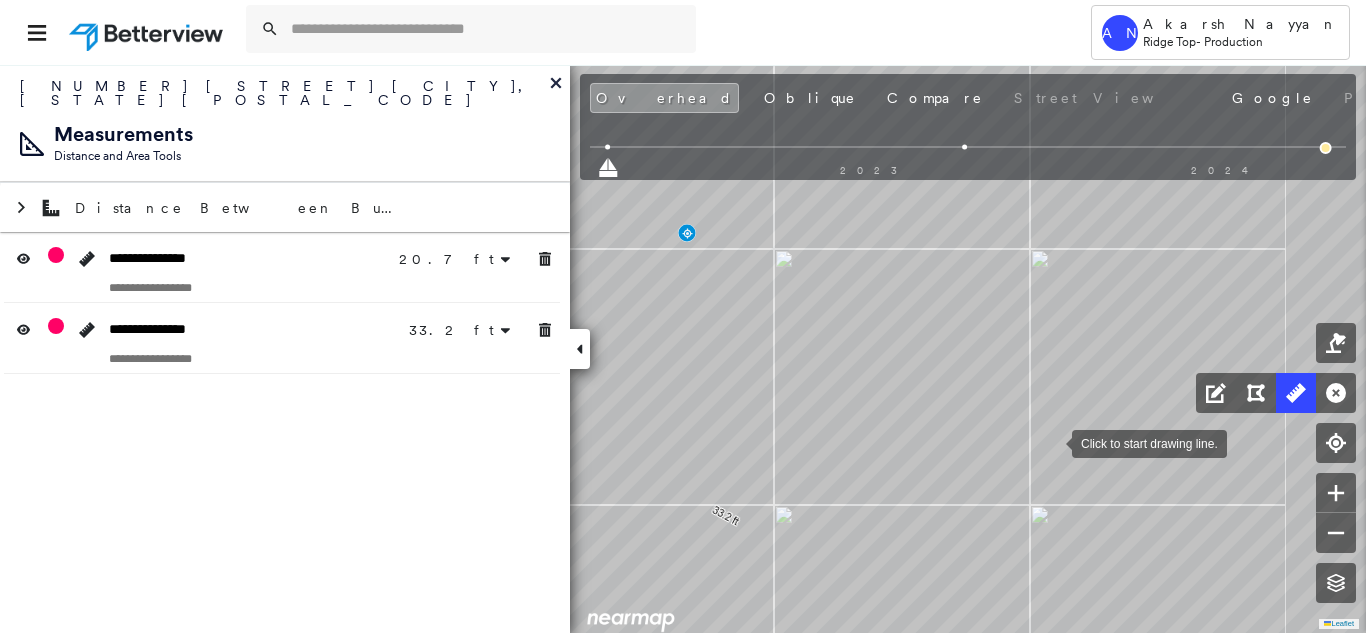 drag, startPoint x: 1156, startPoint y: 458, endPoint x: 1055, endPoint y: 442, distance: 102.259476 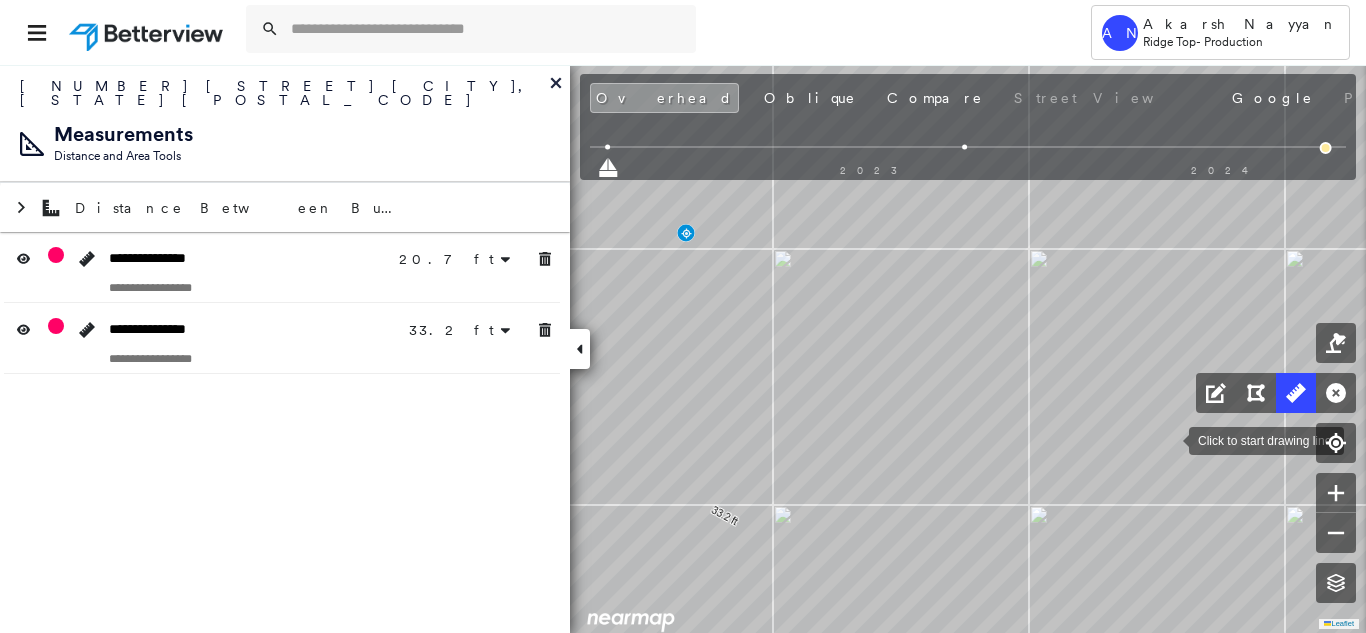 click at bounding box center [1169, 439] 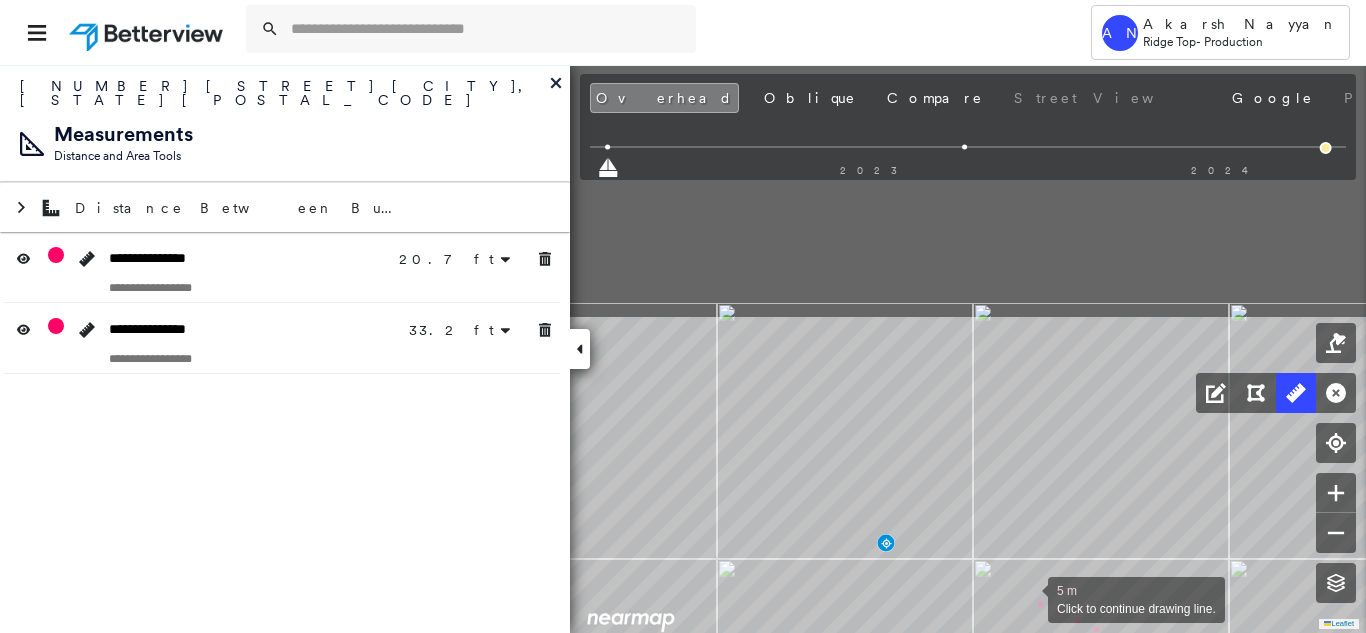 drag, startPoint x: 828, startPoint y: 287, endPoint x: 1027, endPoint y: 597, distance: 368.37616 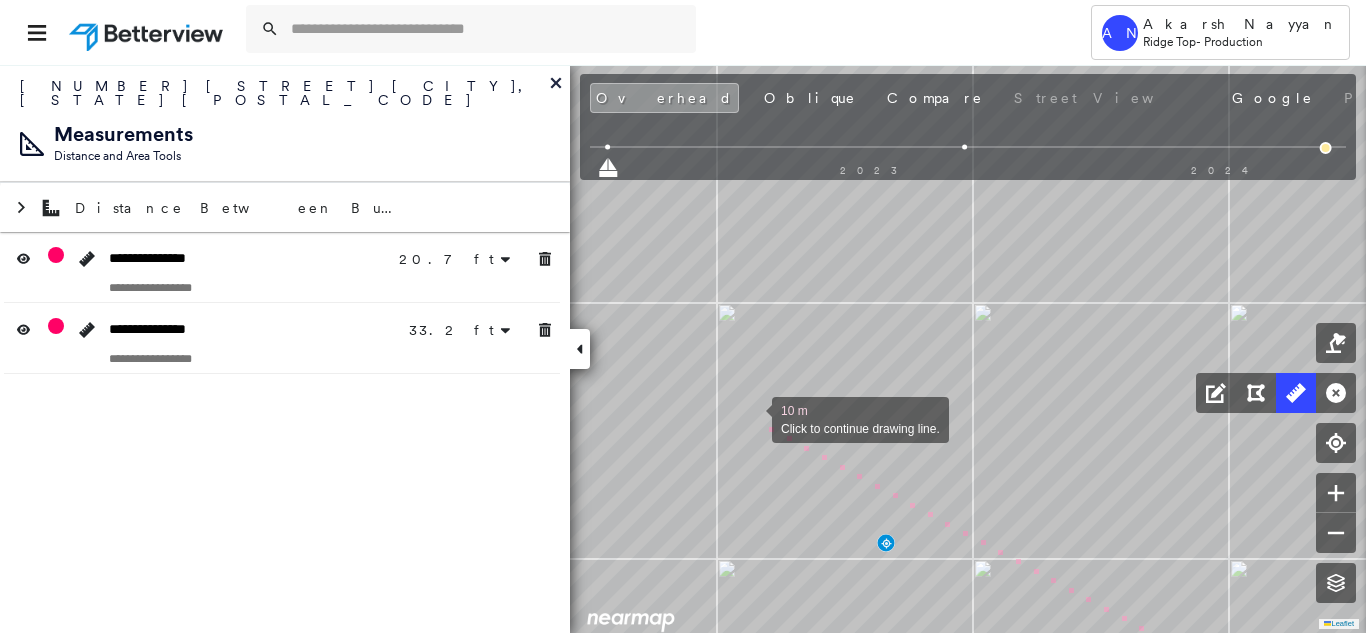 click at bounding box center [752, 418] 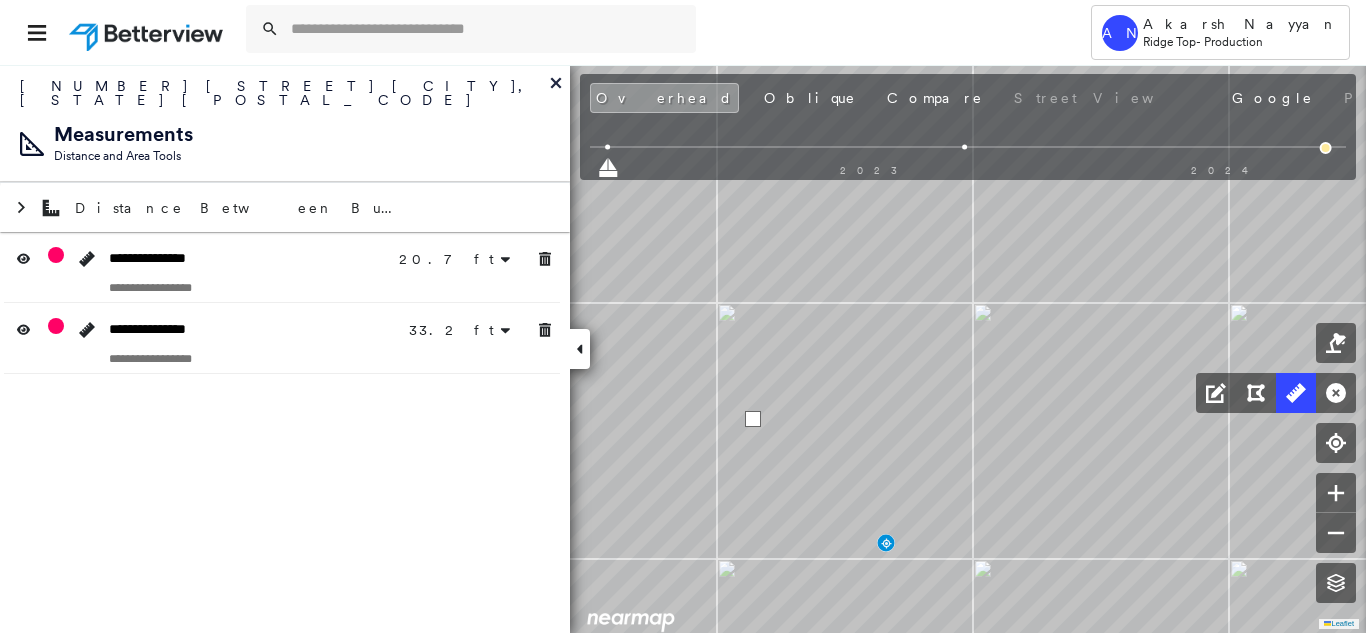 click at bounding box center (753, 419) 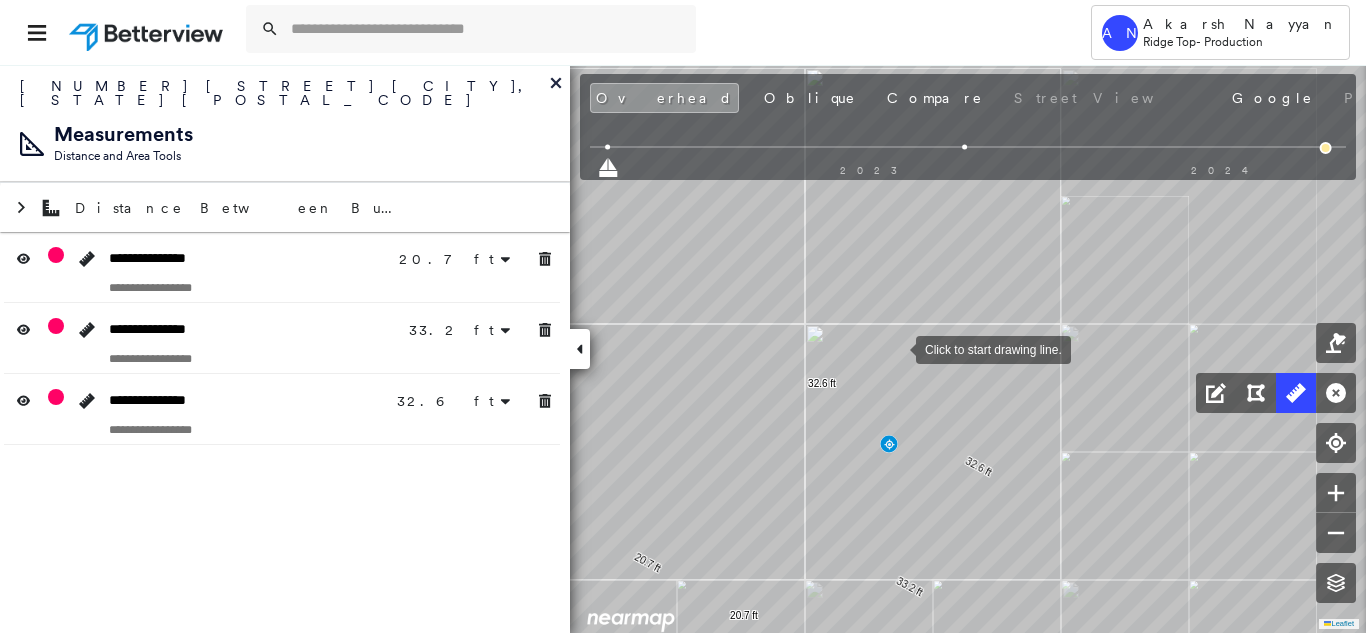 drag, startPoint x: 910, startPoint y: 374, endPoint x: 868, endPoint y: 295, distance: 89.470665 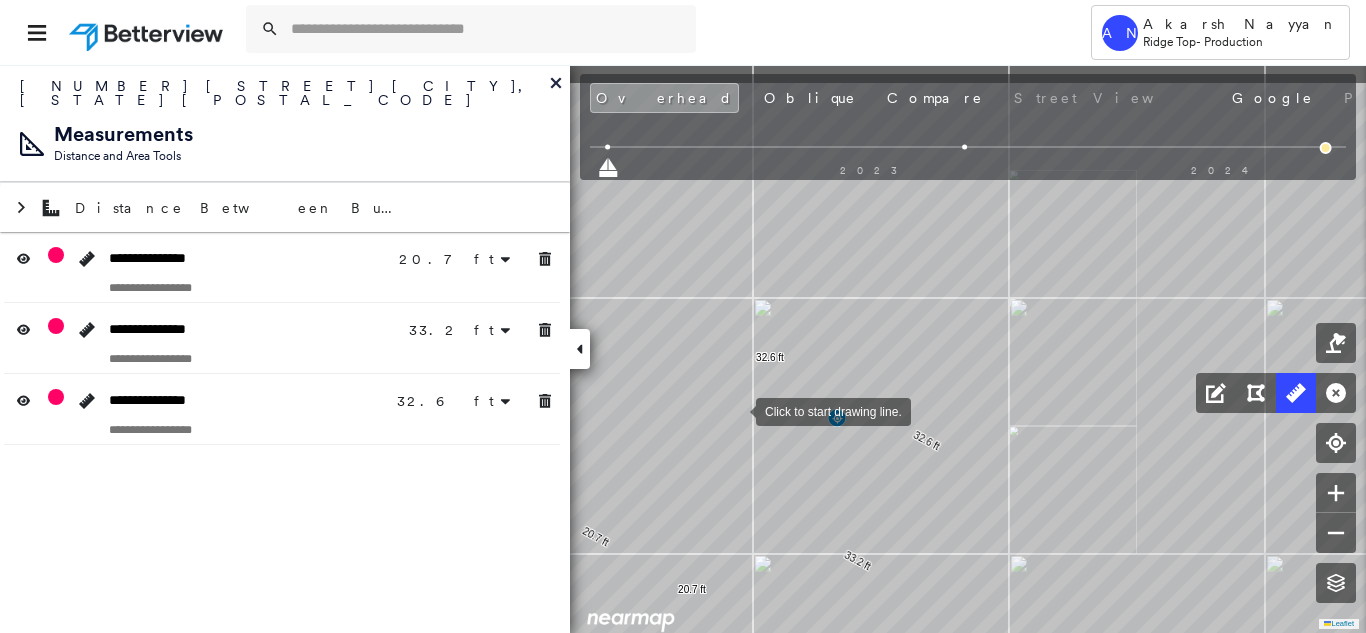 click on "20.7 ft 20.7 ft 33.2 ft 33.2 ft 32.6 ft 32.6 ft Click to start drawing line." at bounding box center [11, 543] 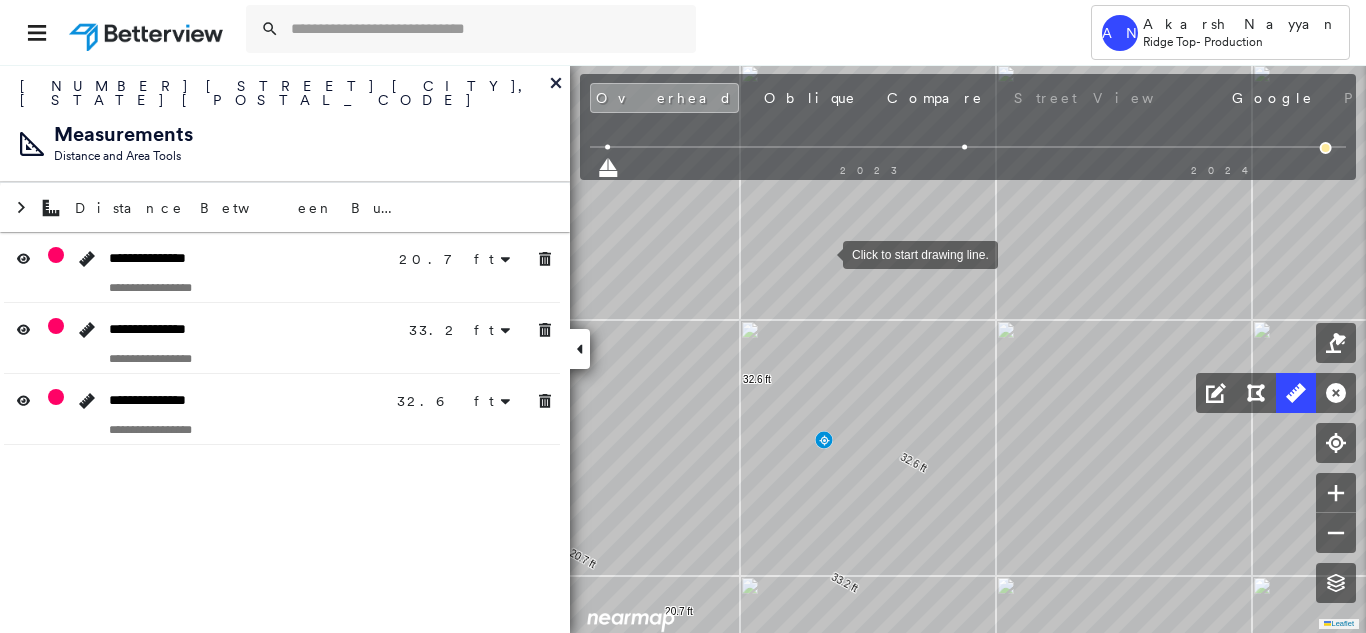 click at bounding box center (823, 253) 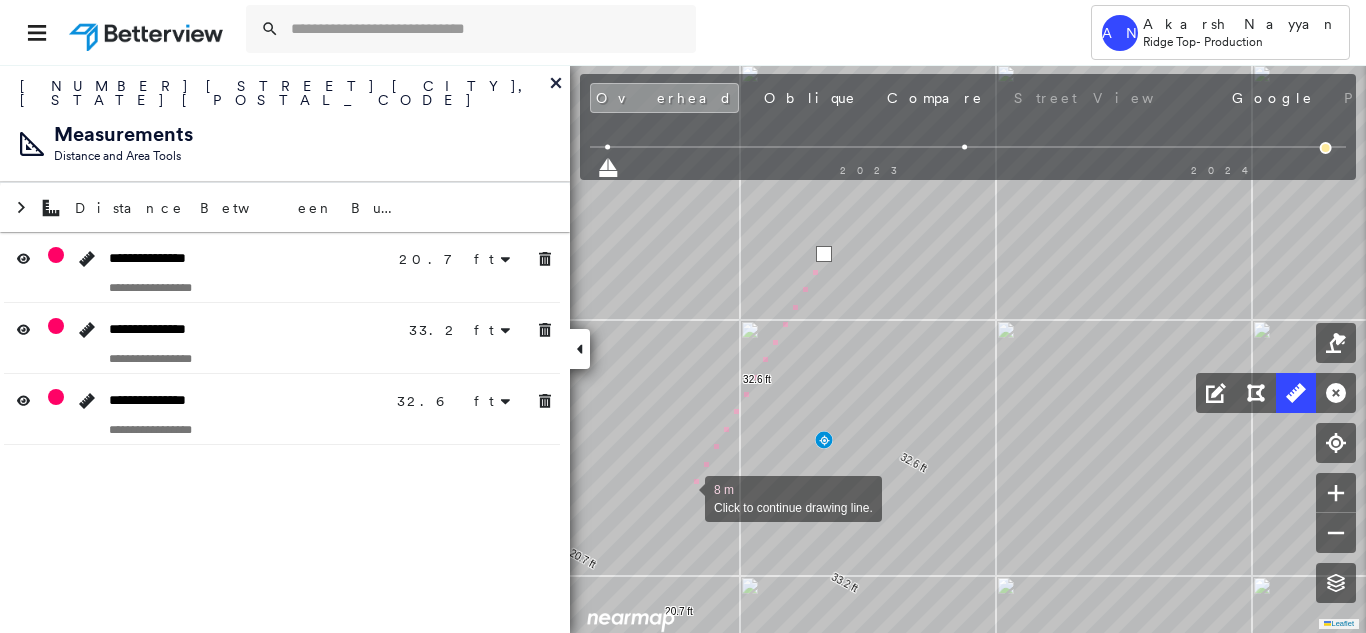 click at bounding box center [685, 497] 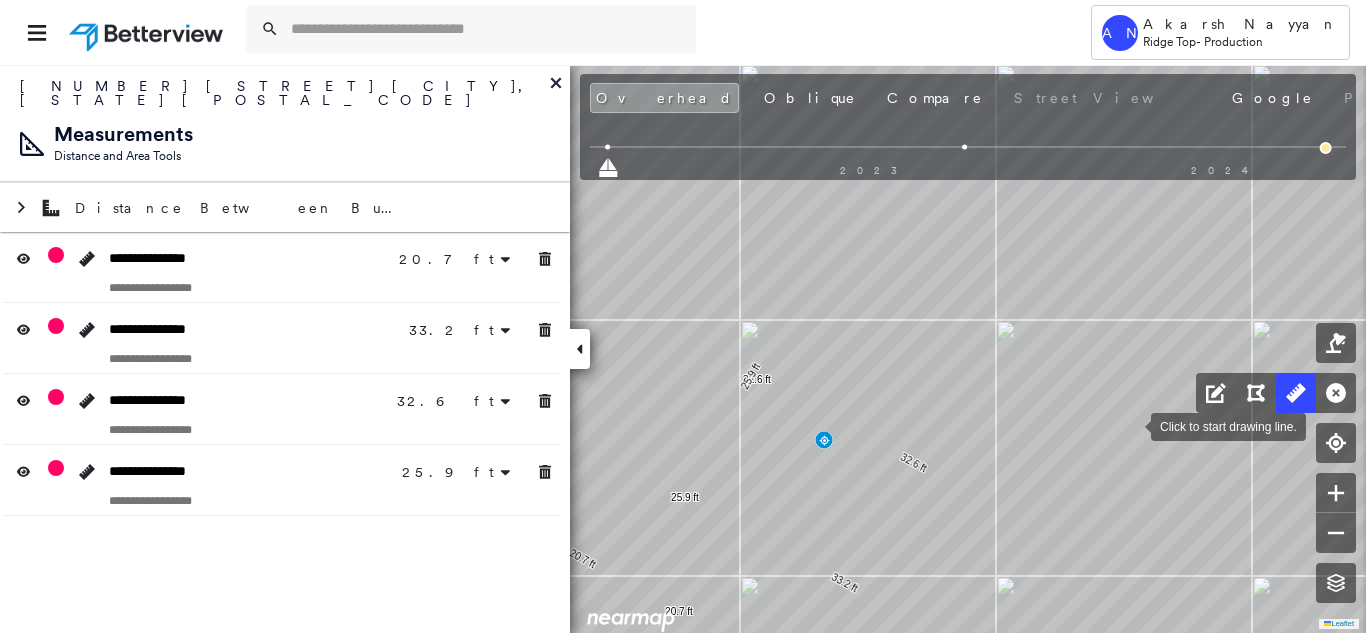 click at bounding box center (1131, 425) 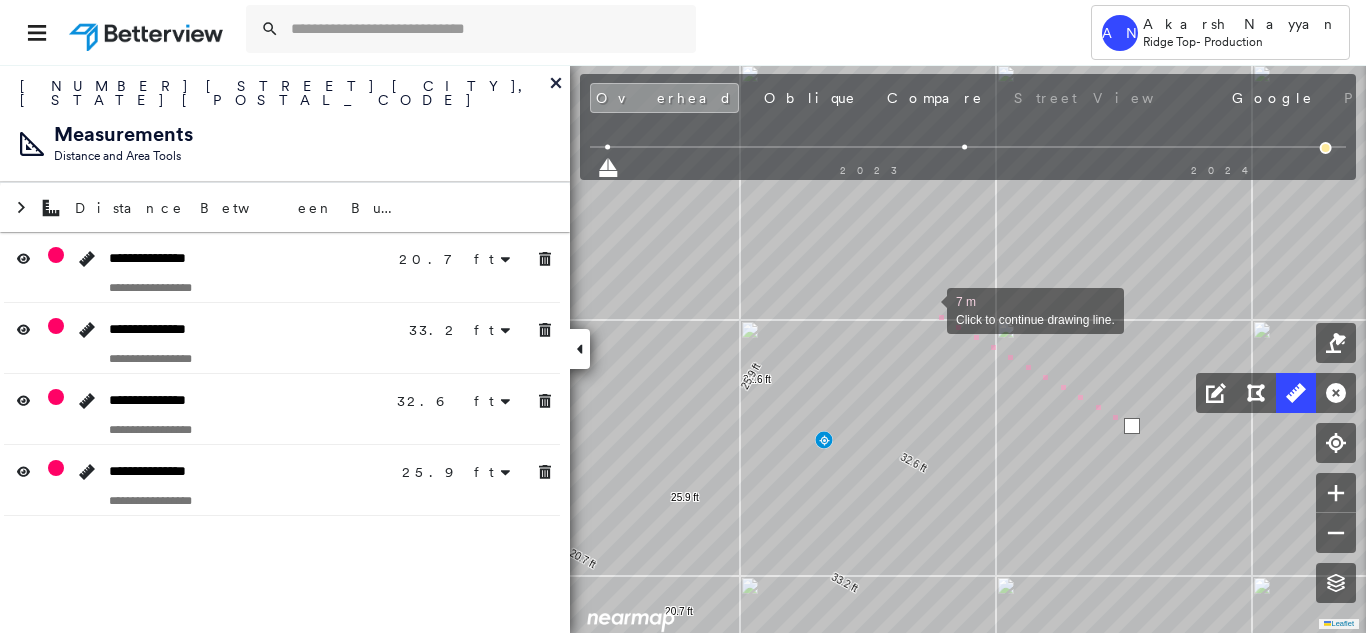 click at bounding box center (927, 309) 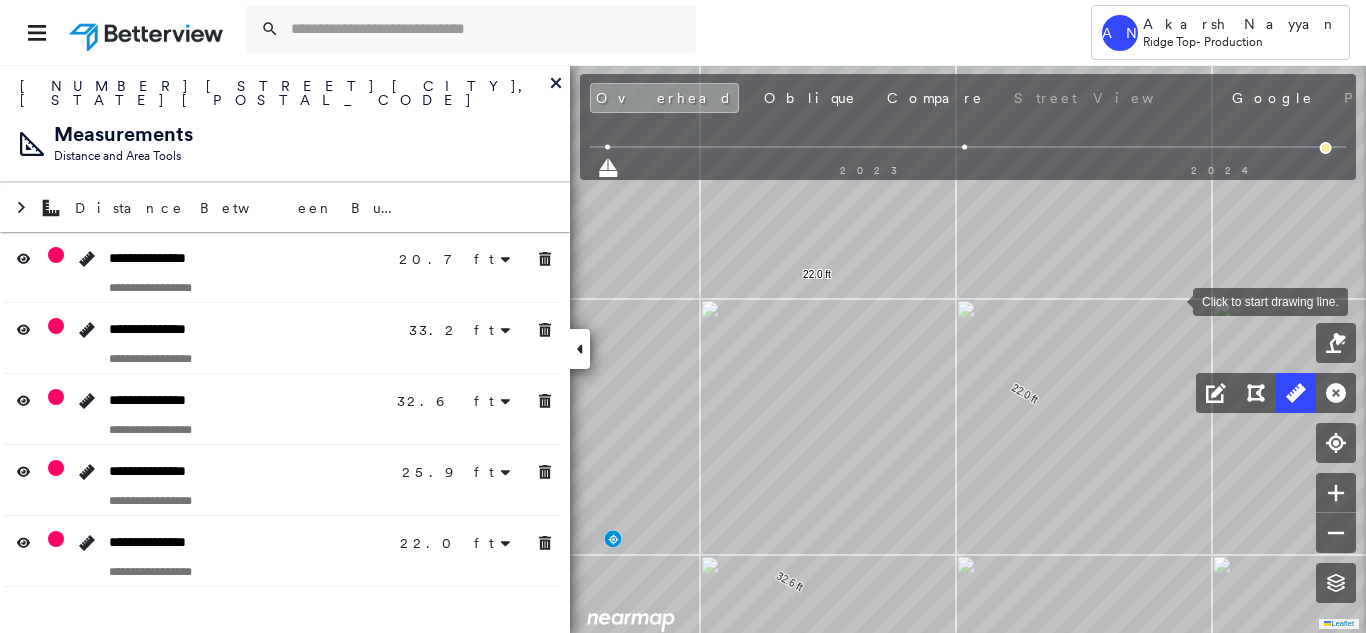 click at bounding box center [1173, 300] 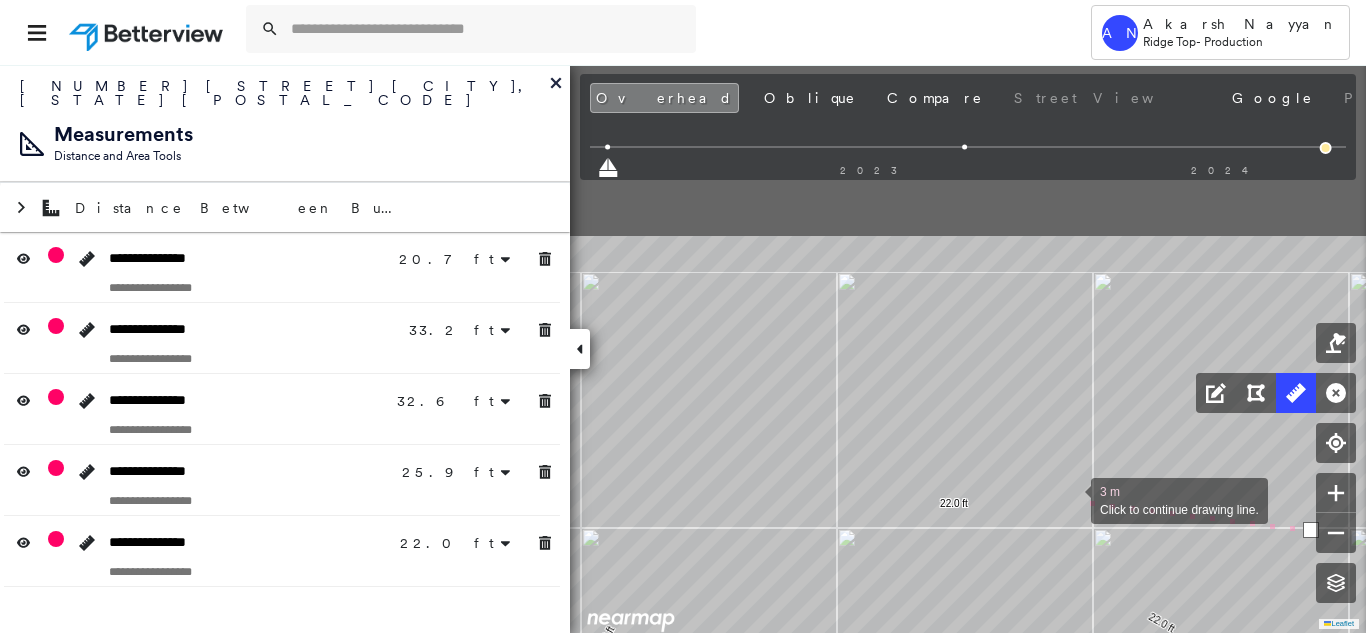 drag, startPoint x: 933, startPoint y: 268, endPoint x: 1070, endPoint y: 497, distance: 266.85202 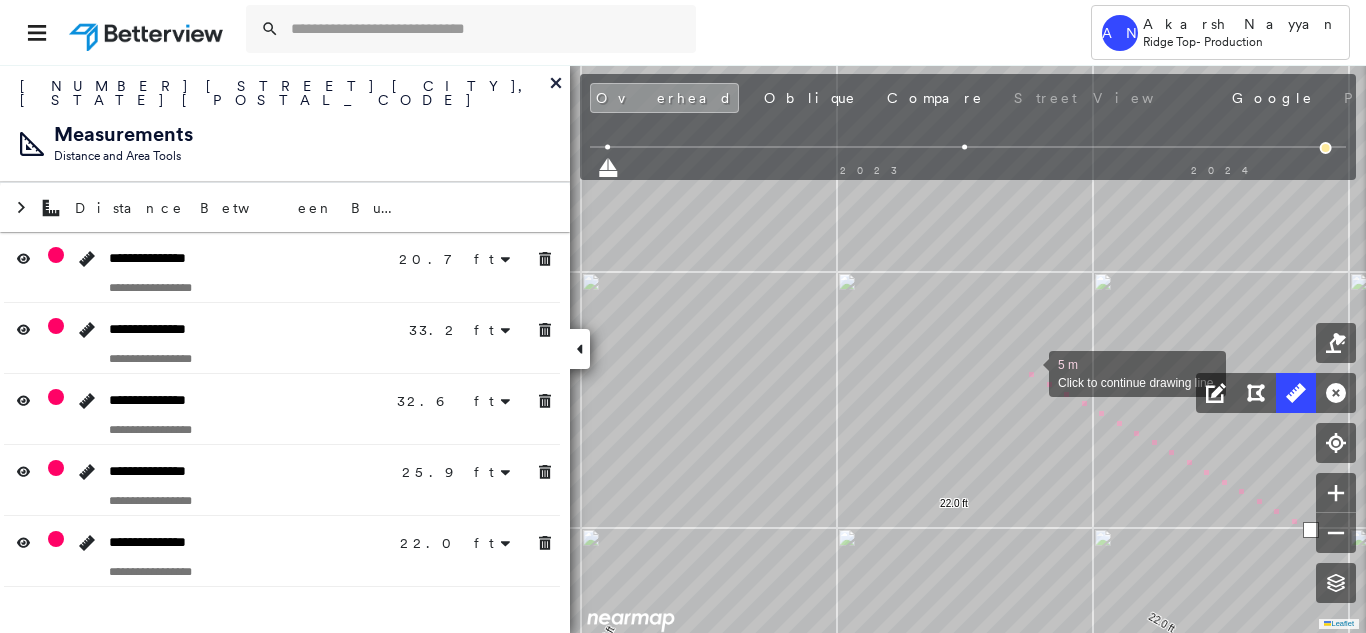 click at bounding box center (1029, 372) 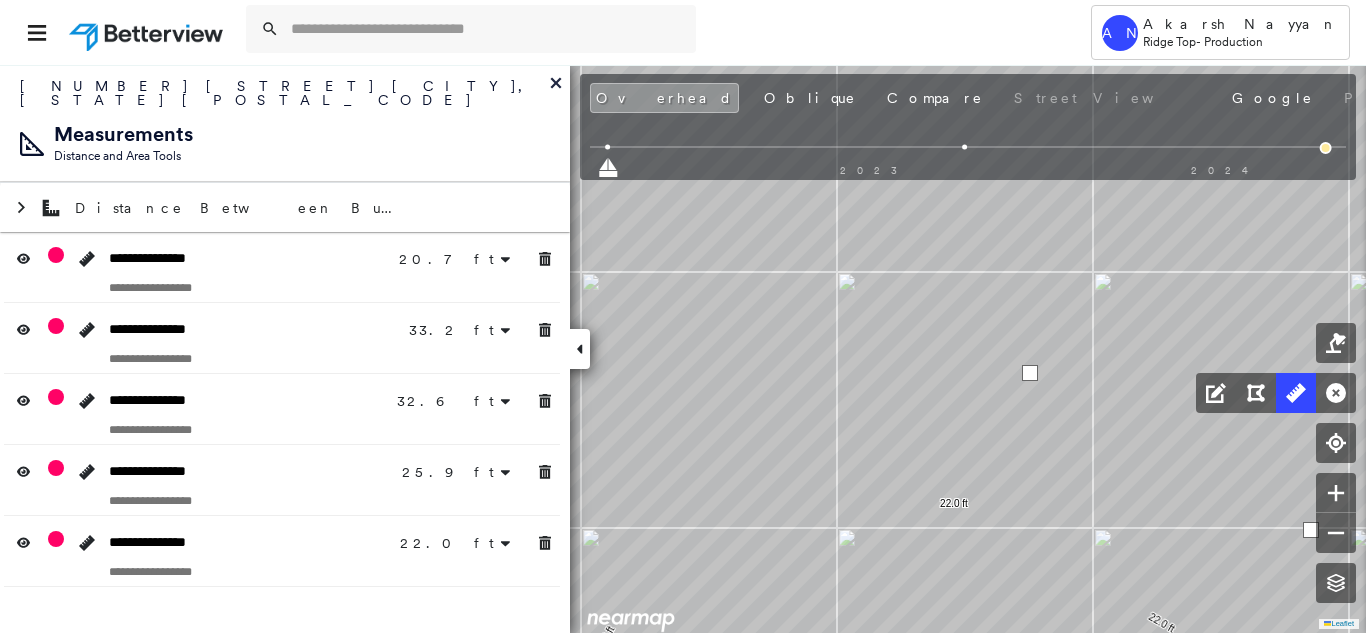 click at bounding box center (1030, 373) 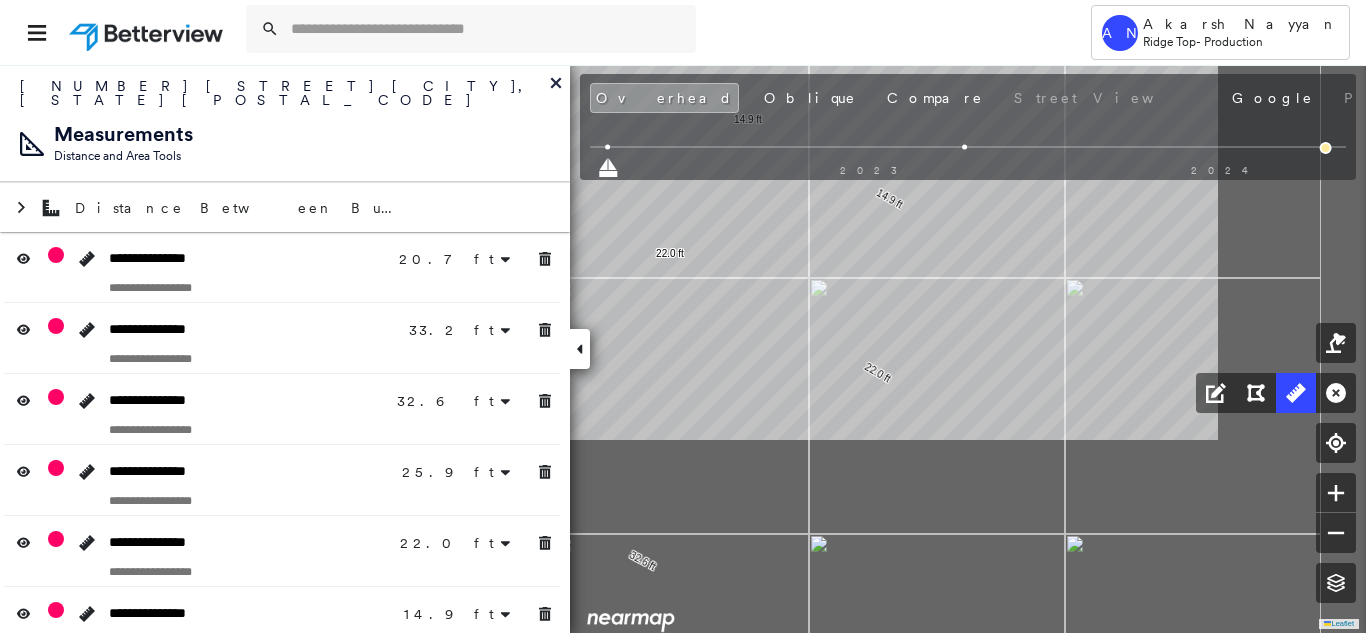 click on "20.7 ft 20.7 ft 33.2 ft 33.2 ft 32.6 ft 32.6 ft 25.9 ft 25.9 ft 22.0 ft 22.0 ft 14.9 ft 14.9 ft Click to start drawing line." at bounding box center (-149, 544) 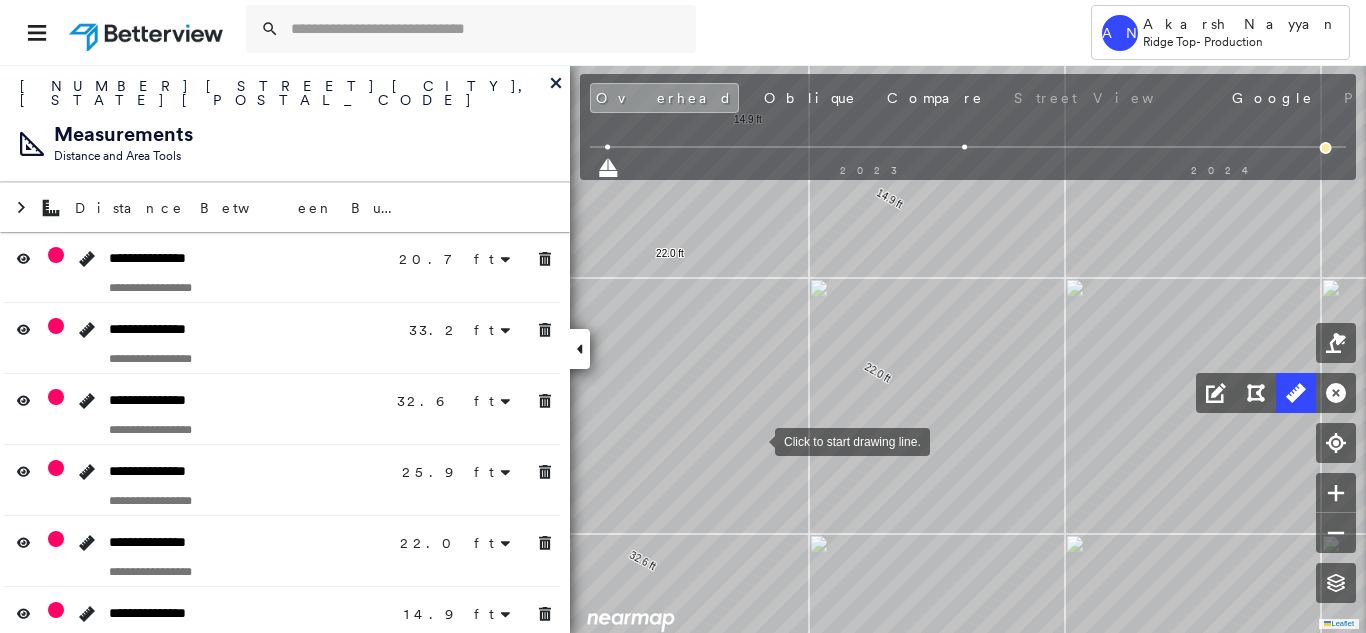 click at bounding box center (755, 440) 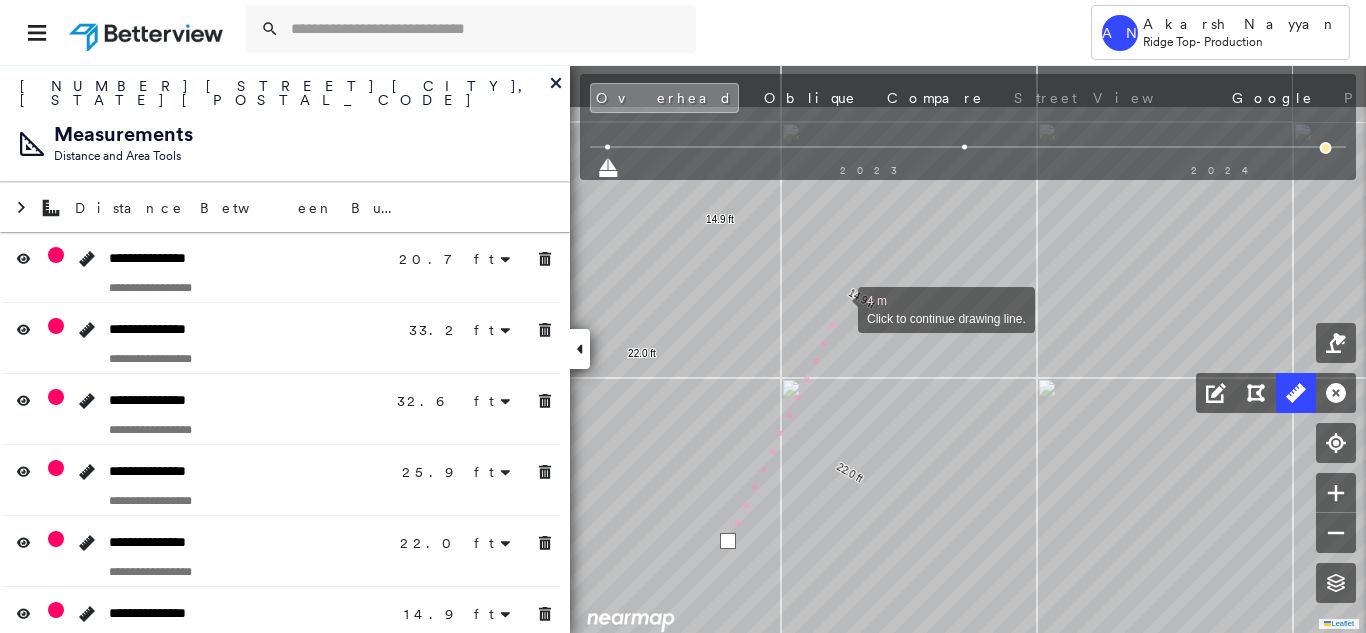drag, startPoint x: 844, startPoint y: 289, endPoint x: 847, endPoint y: 336, distance: 47.095646 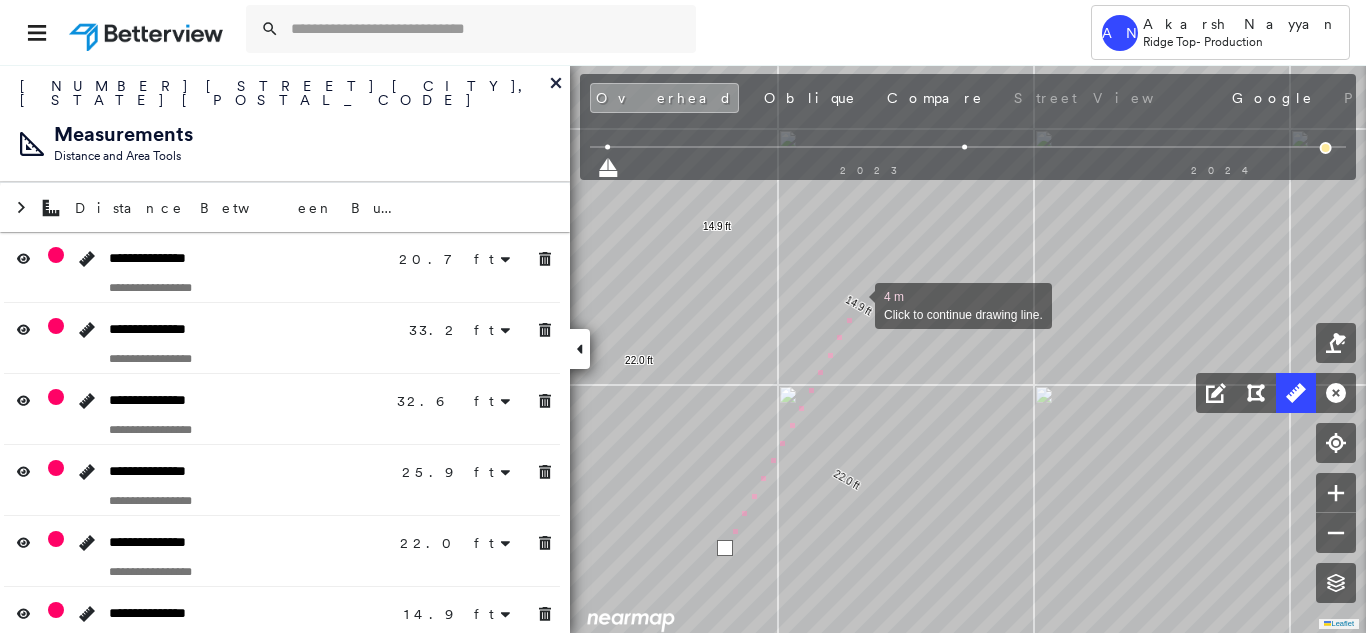 click at bounding box center [855, 304] 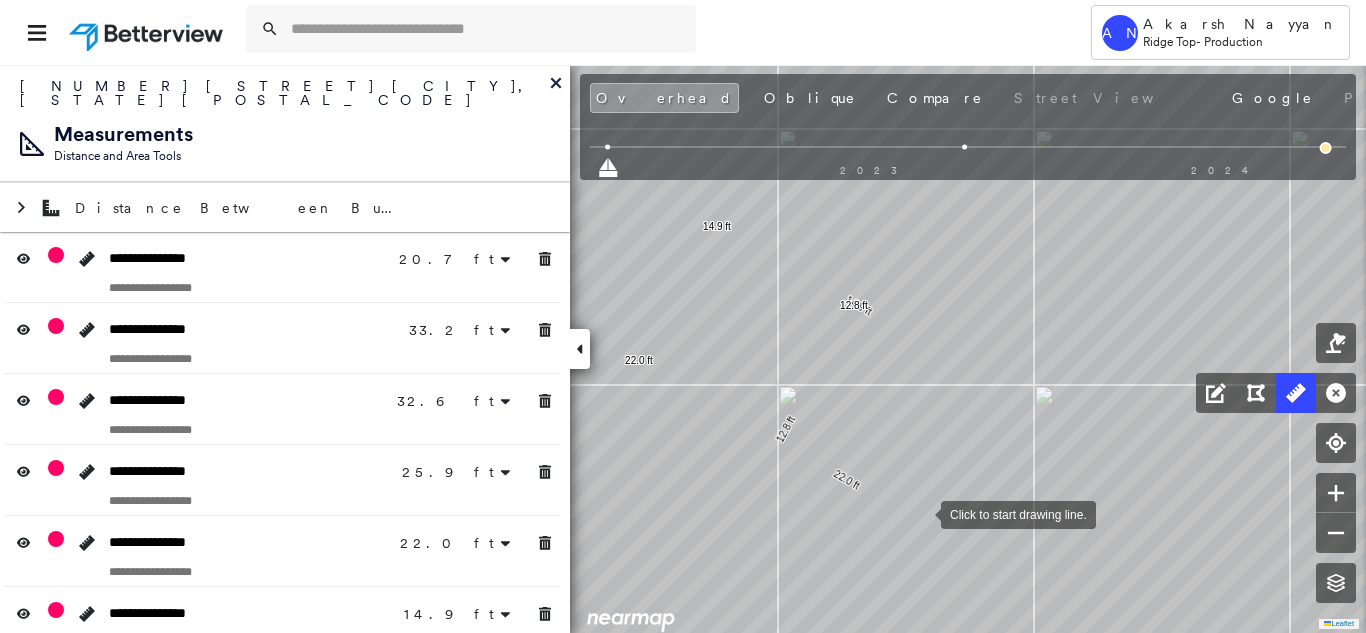 click at bounding box center [921, 513] 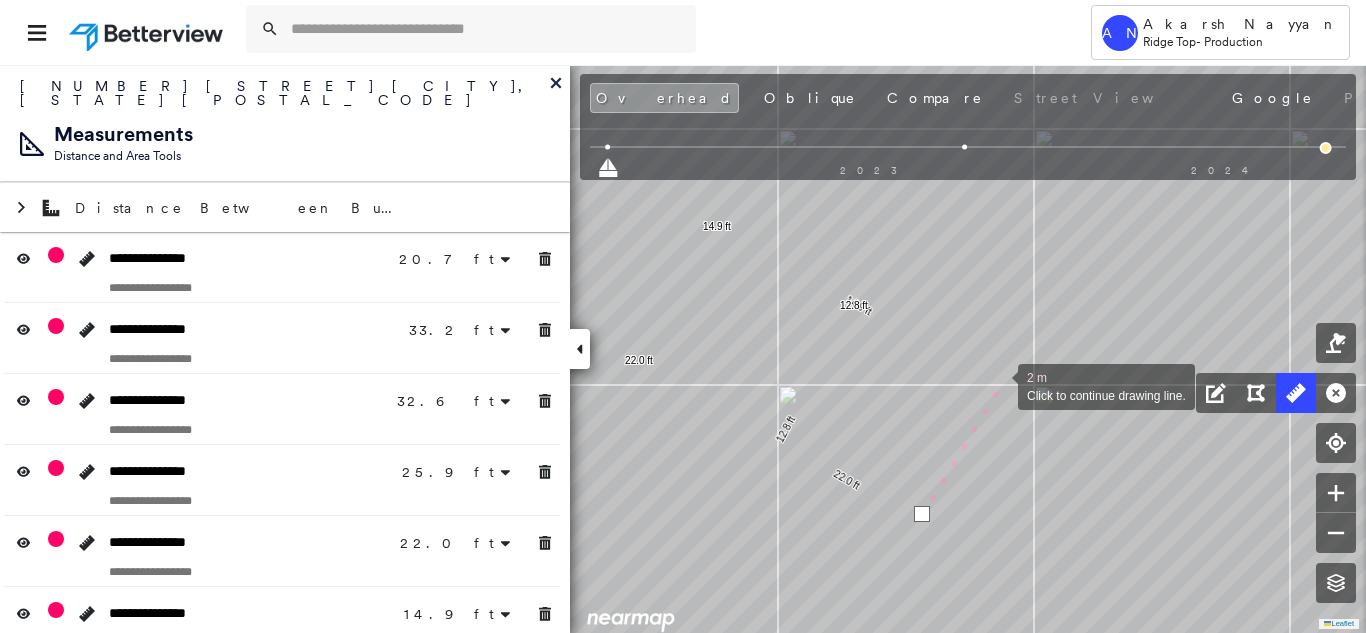 click at bounding box center [998, 385] 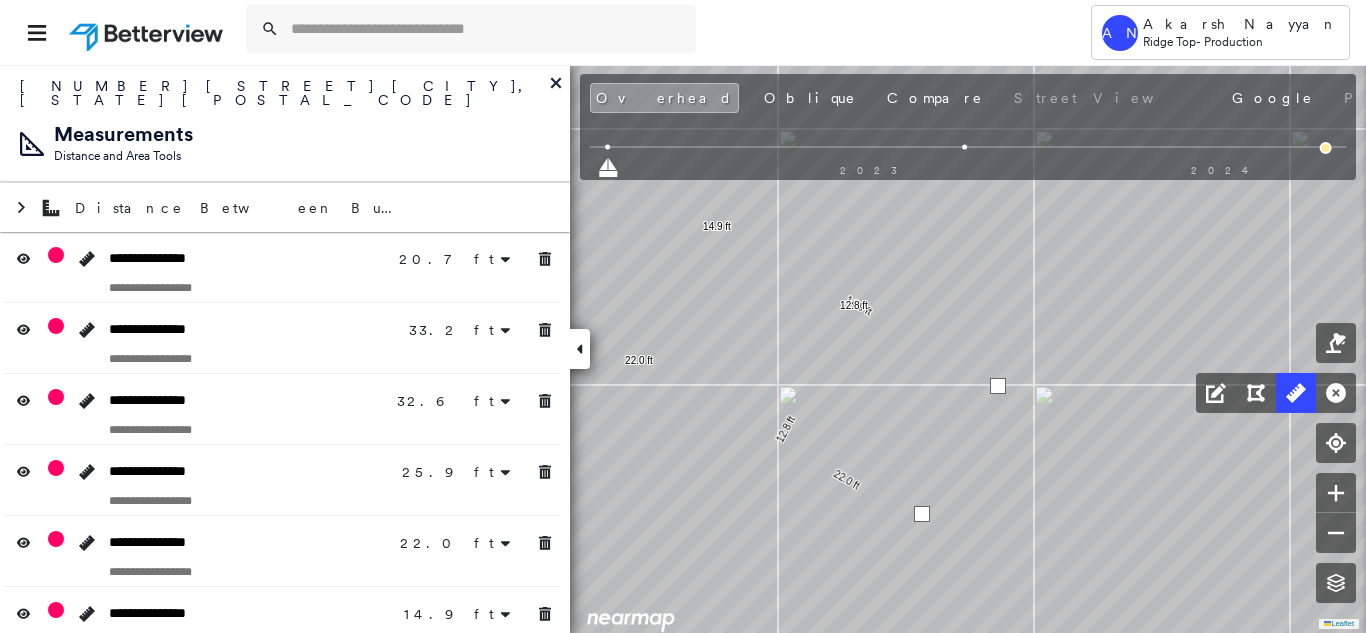 click at bounding box center [998, 386] 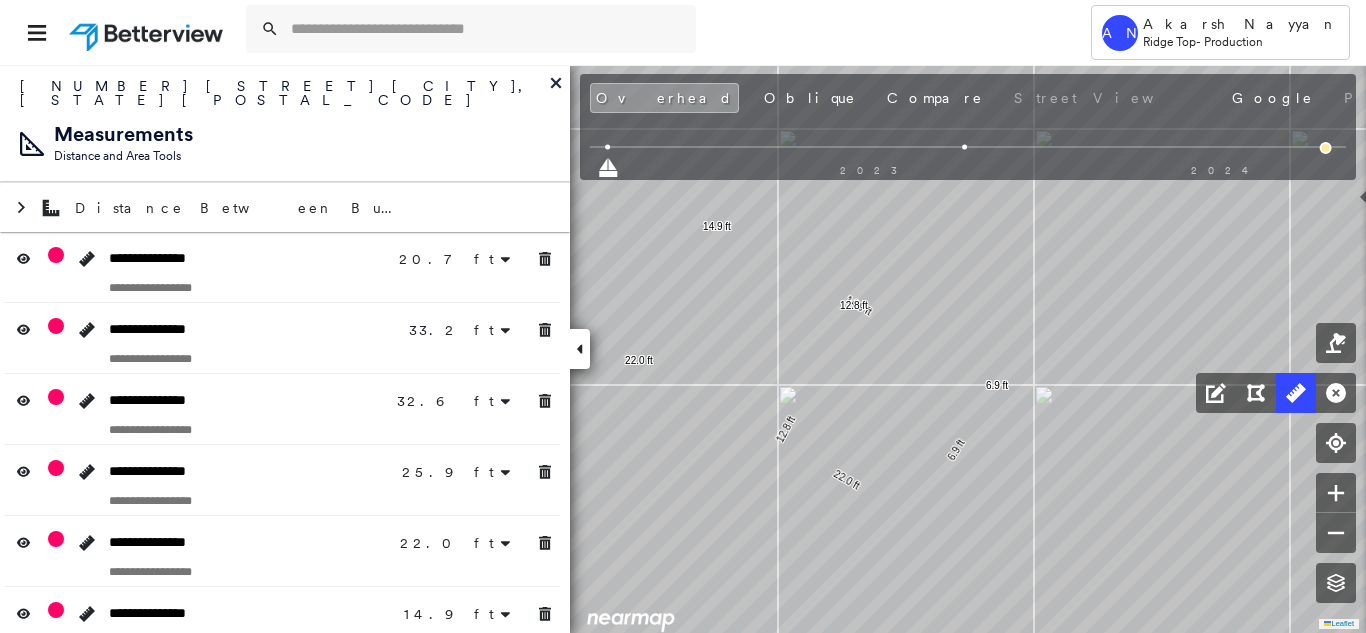 click on "Oblique" at bounding box center (810, 98) 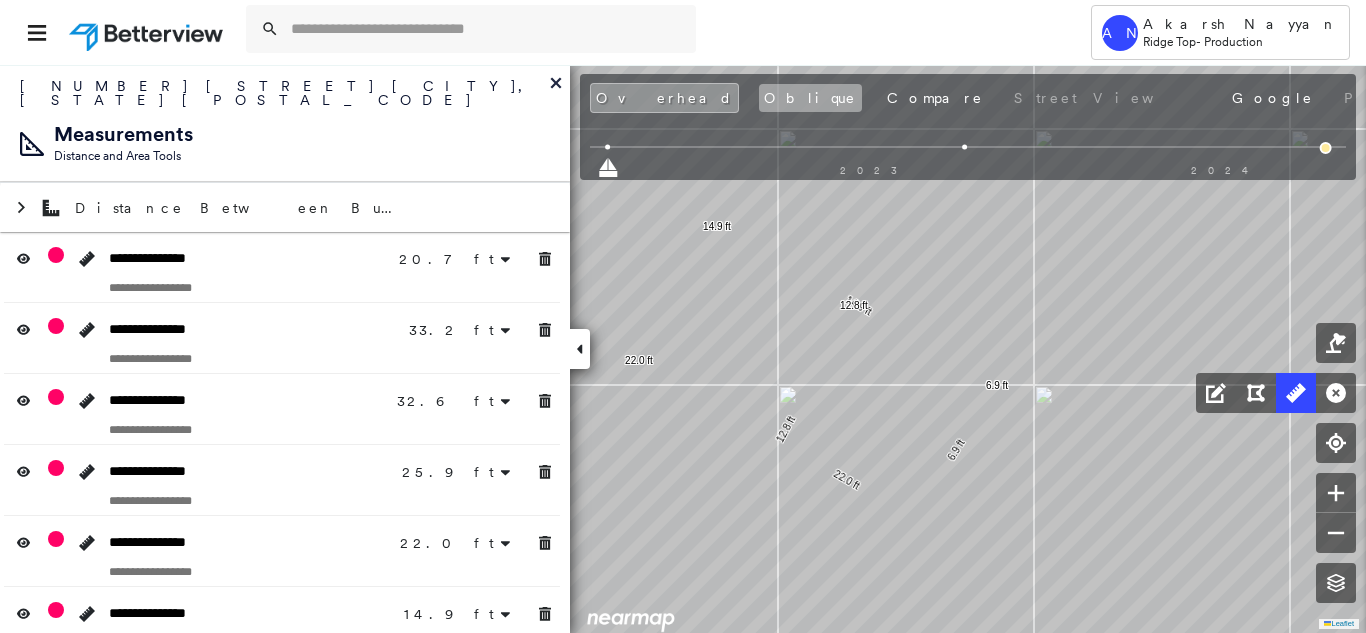 click on "Oblique" at bounding box center (810, 98) 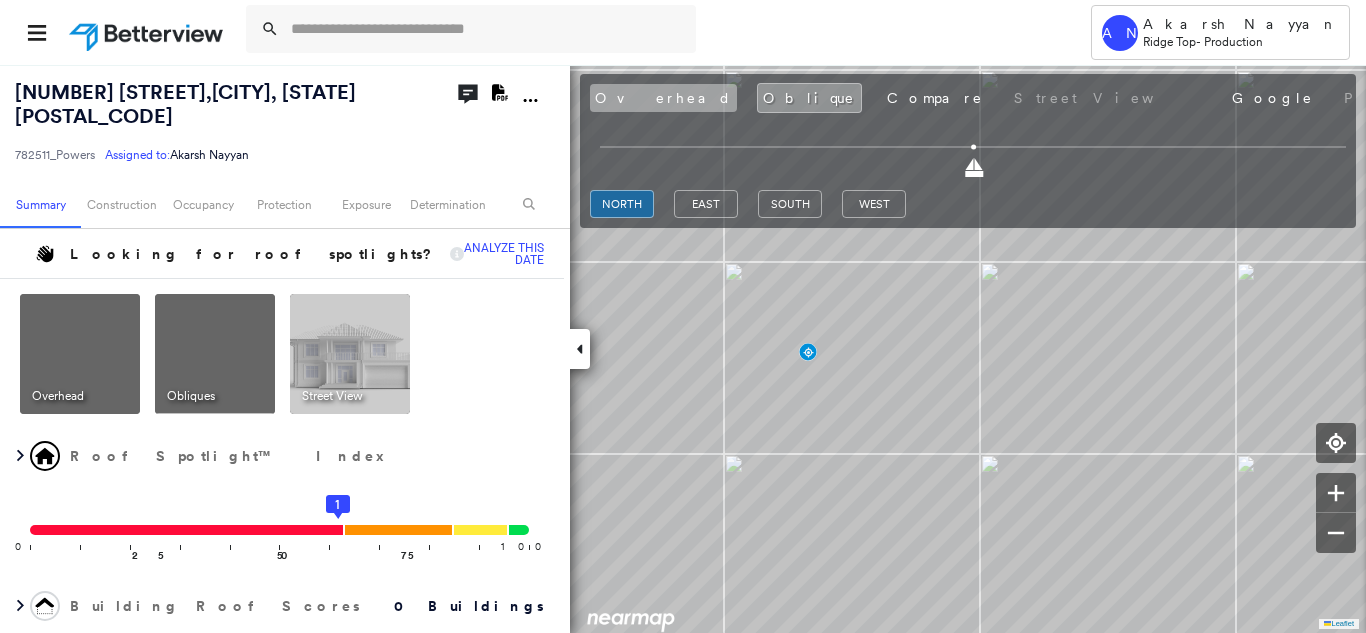 click on "Overhead" at bounding box center [663, 98] 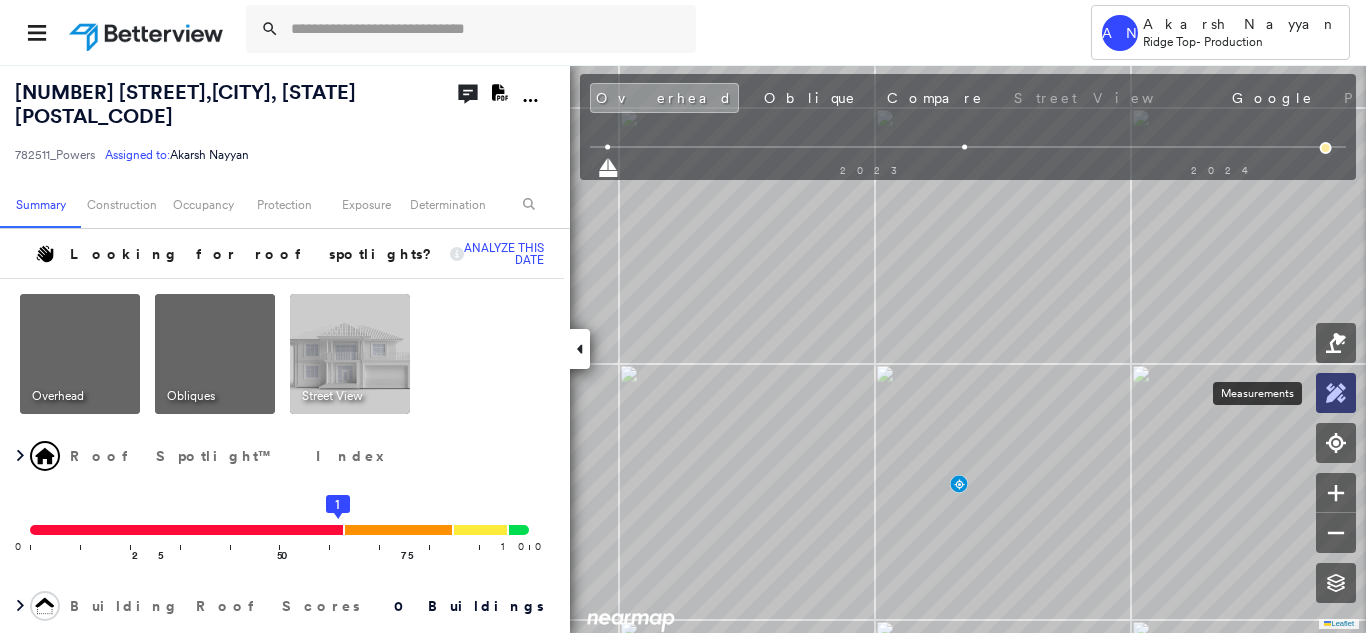 click 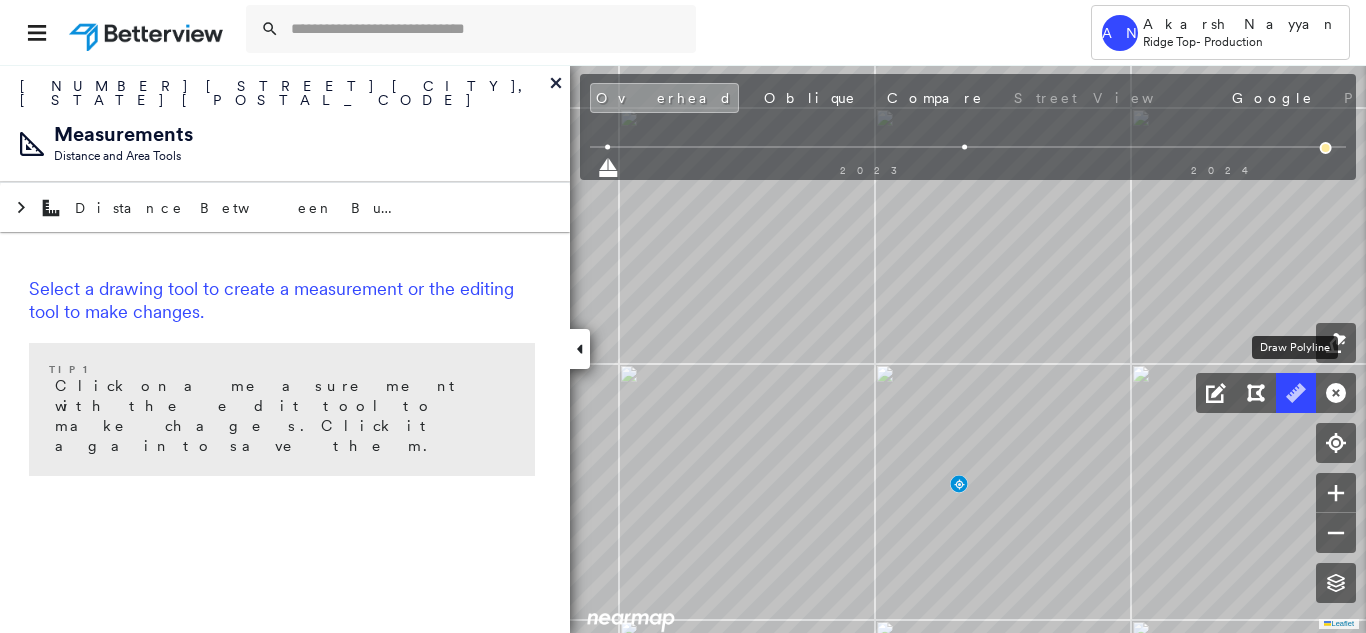click 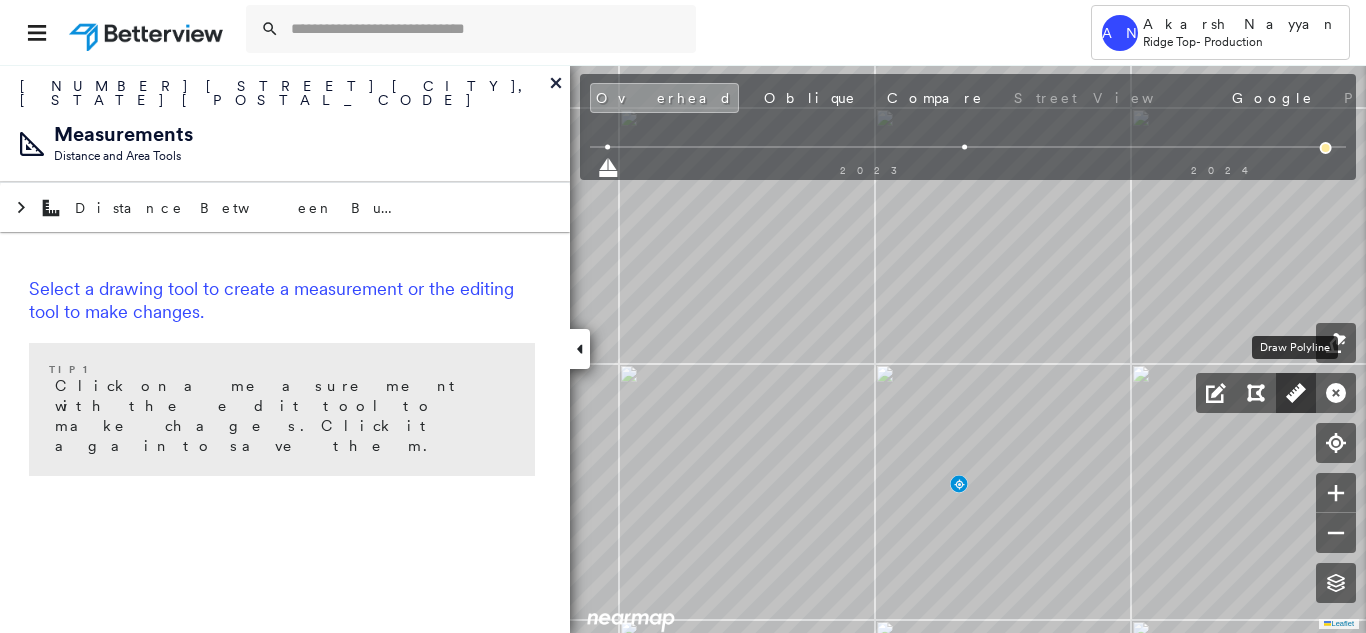 click 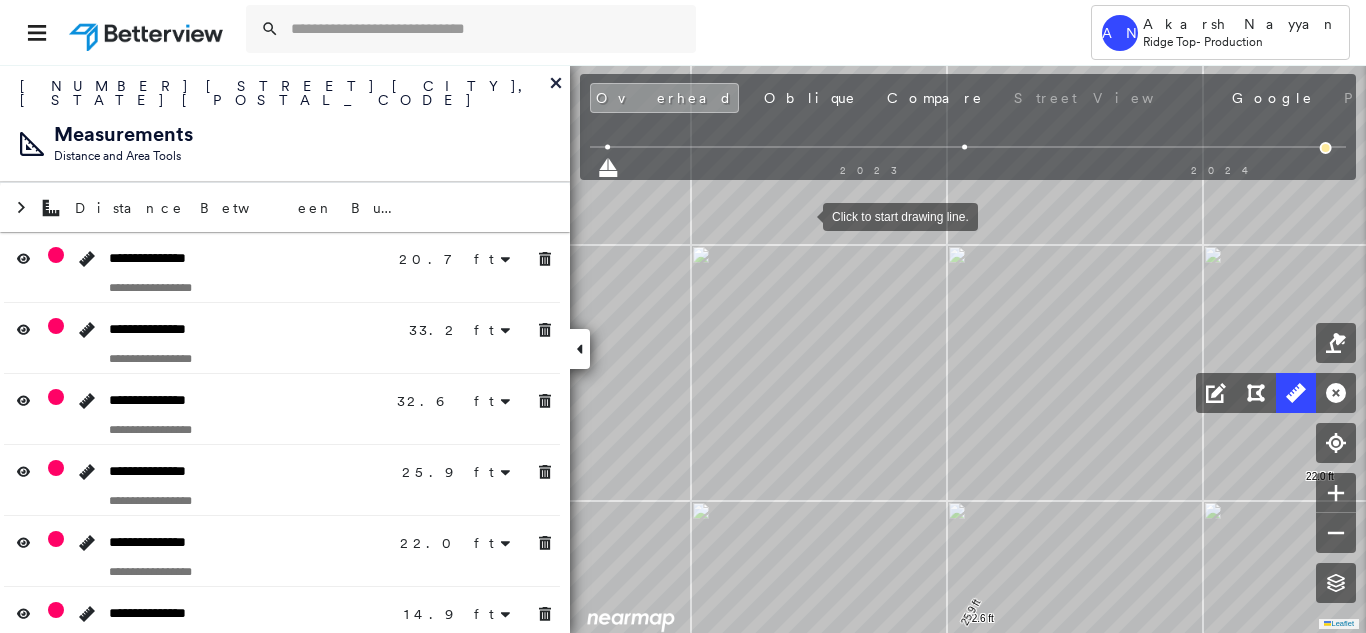 click at bounding box center [803, 215] 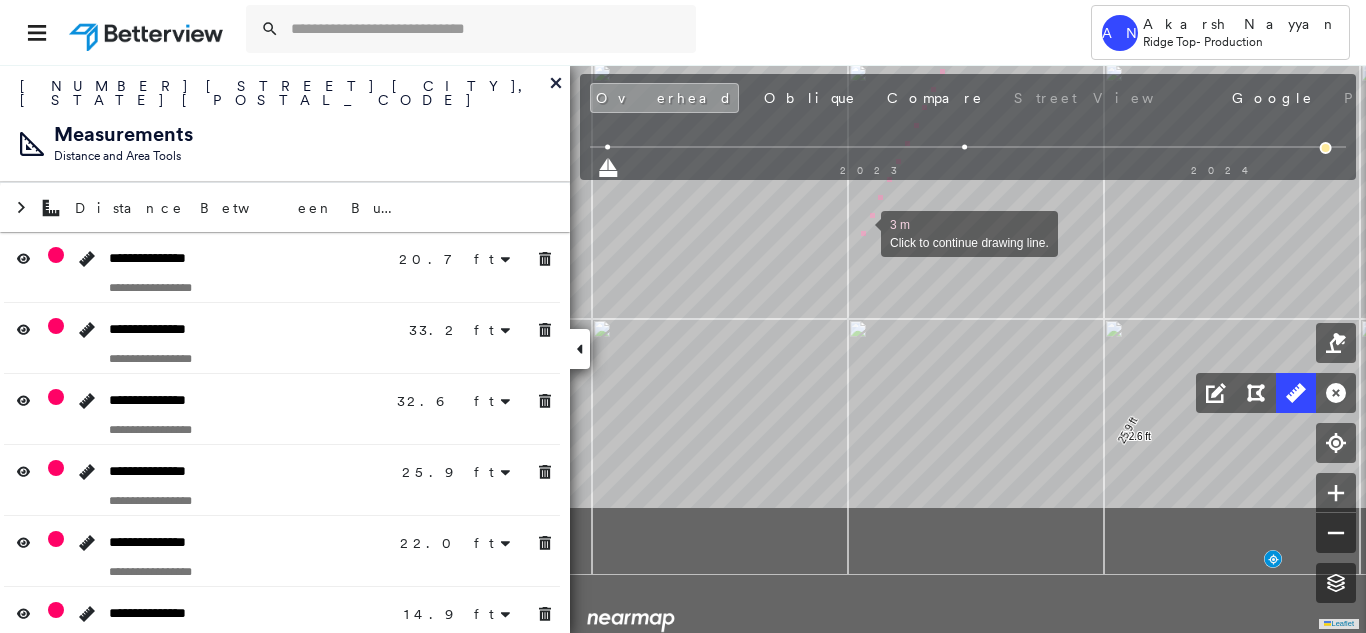 drag, startPoint x: 703, startPoint y: 415, endPoint x: 860, endPoint y: 233, distance: 240.36015 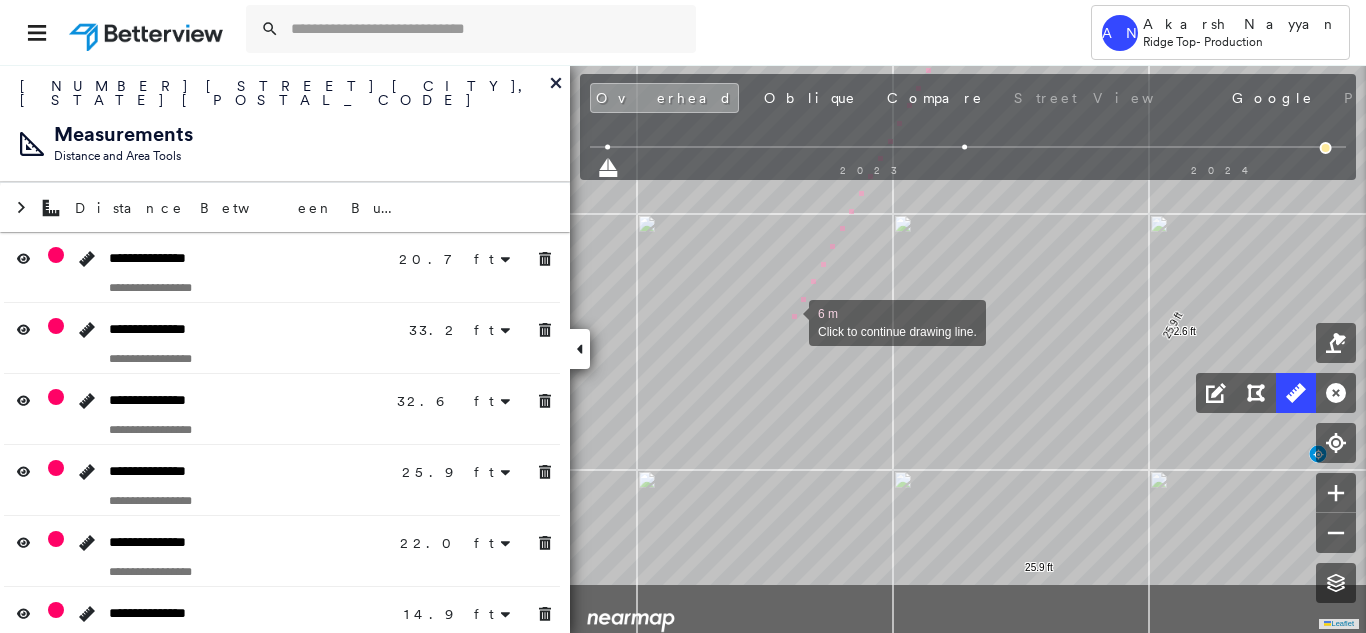 drag, startPoint x: 744, startPoint y: 427, endPoint x: 789, endPoint y: 322, distance: 114.236595 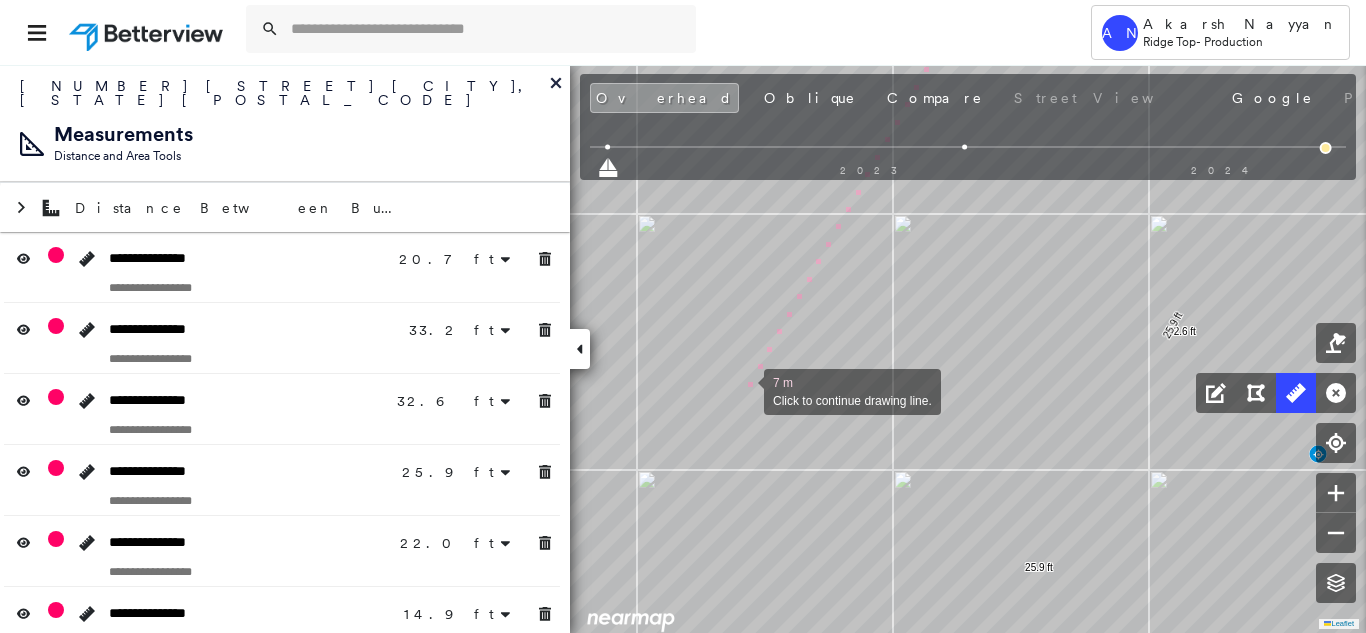 click at bounding box center (744, 390) 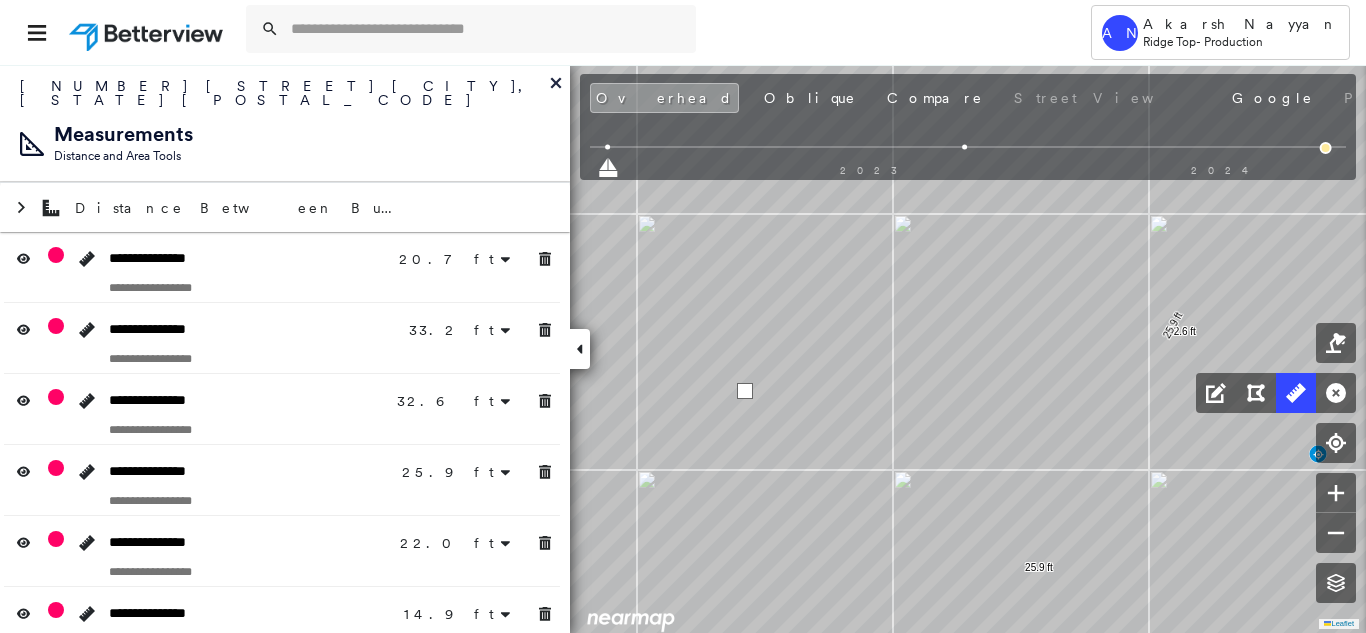 click at bounding box center [745, 391] 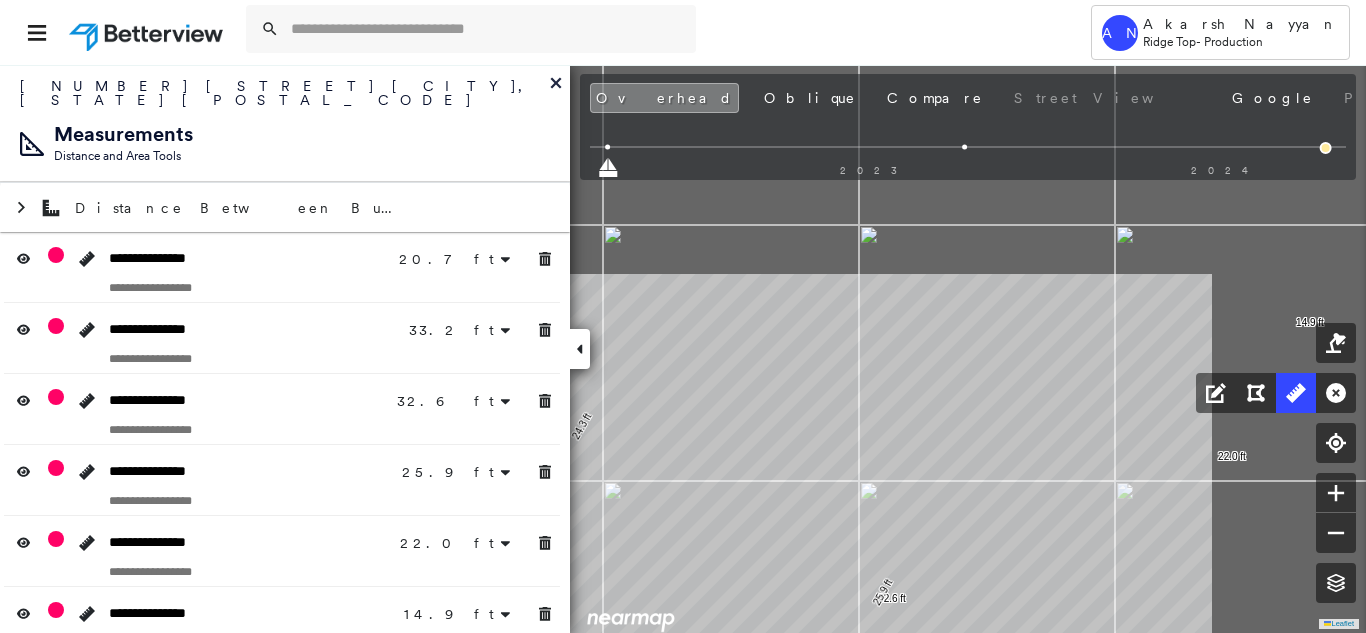 drag, startPoint x: 989, startPoint y: 413, endPoint x: 698, endPoint y: 680, distance: 394.93036 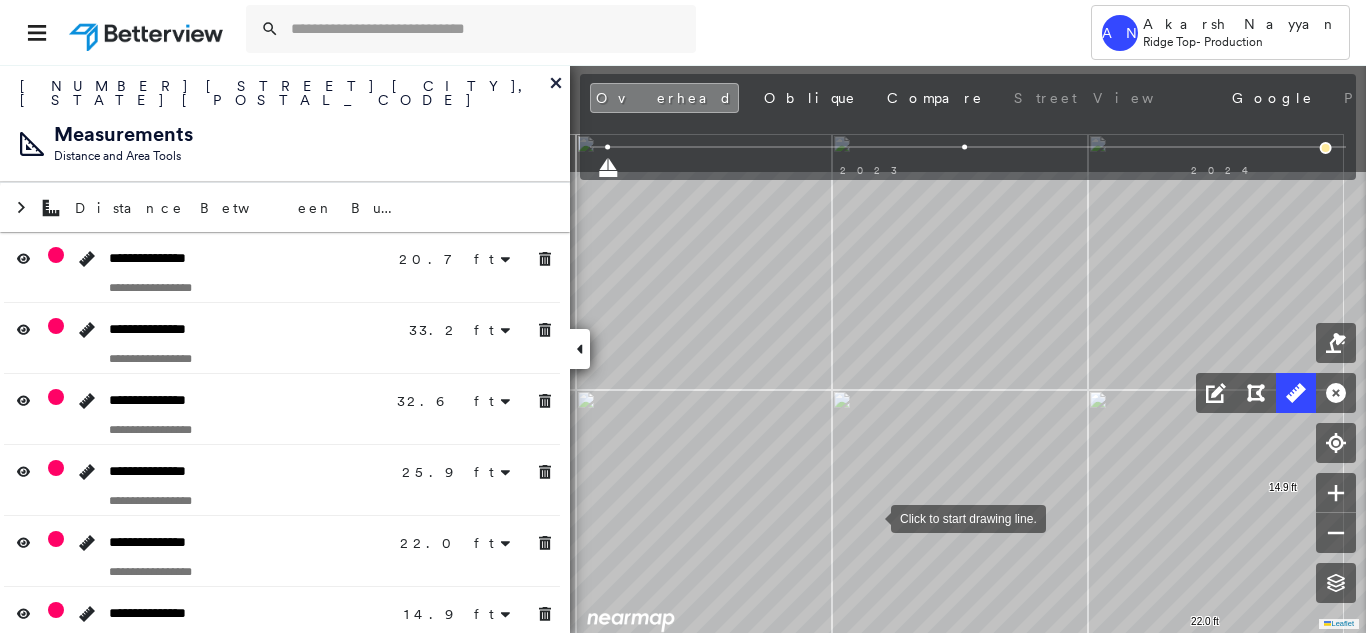 drag, startPoint x: 897, startPoint y: 351, endPoint x: 871, endPoint y: 516, distance: 167.03592 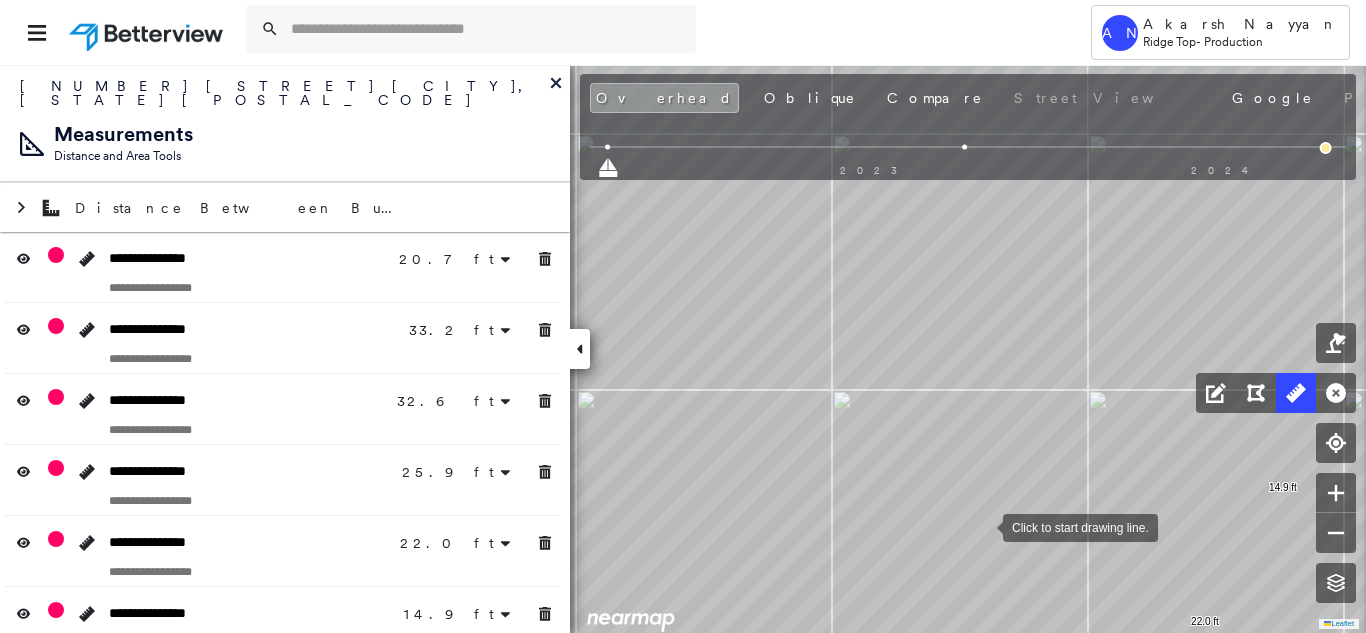 click at bounding box center [983, 526] 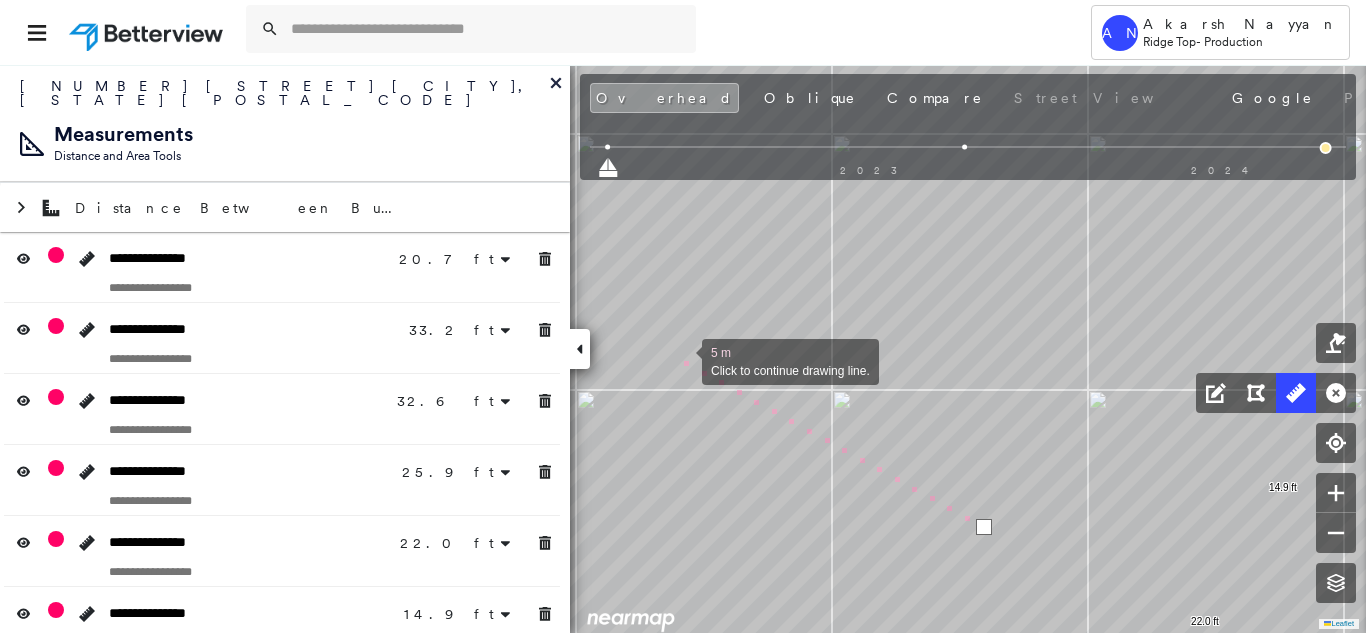 click at bounding box center [682, 360] 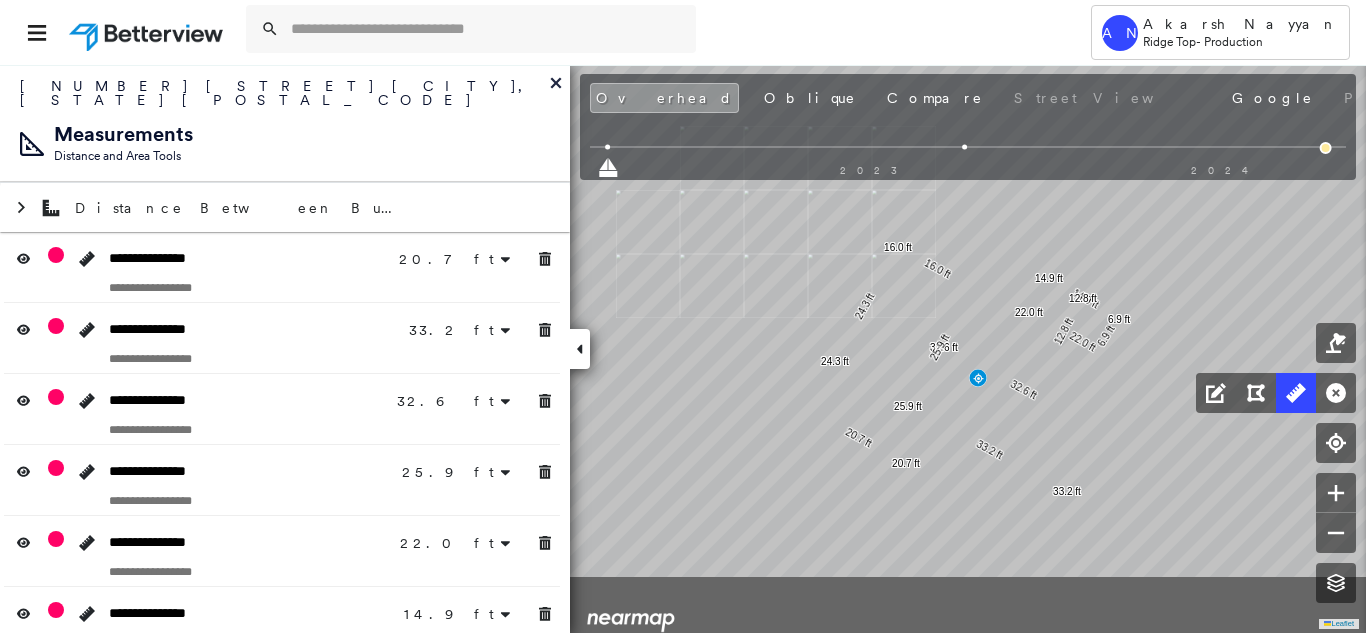 drag, startPoint x: 910, startPoint y: 380, endPoint x: 1011, endPoint y: 155, distance: 246.62927 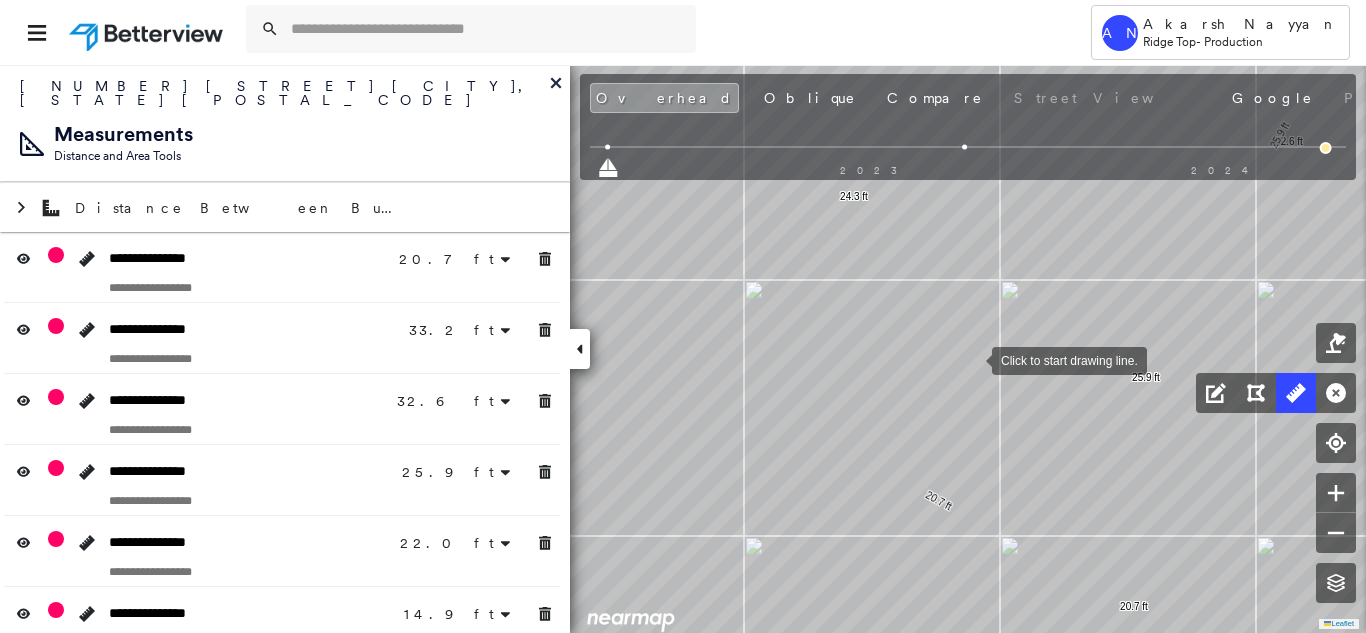 drag, startPoint x: 976, startPoint y: 362, endPoint x: 882, endPoint y: 277, distance: 126.732 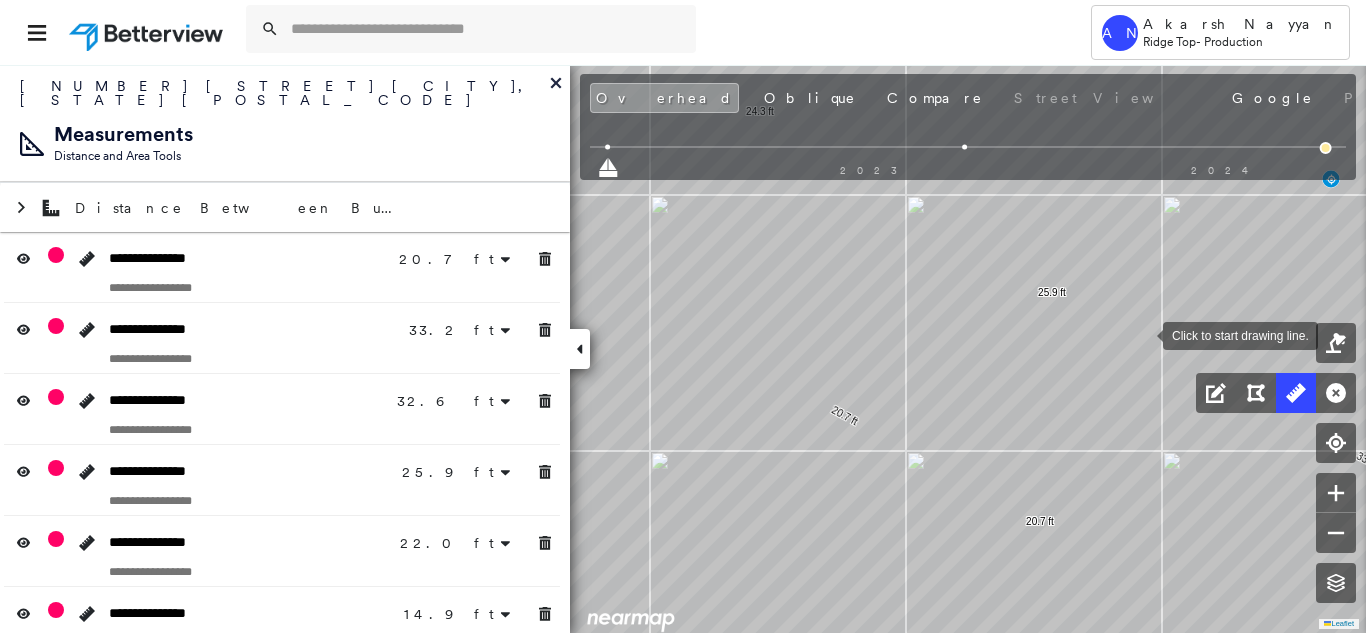 click at bounding box center [1143, 334] 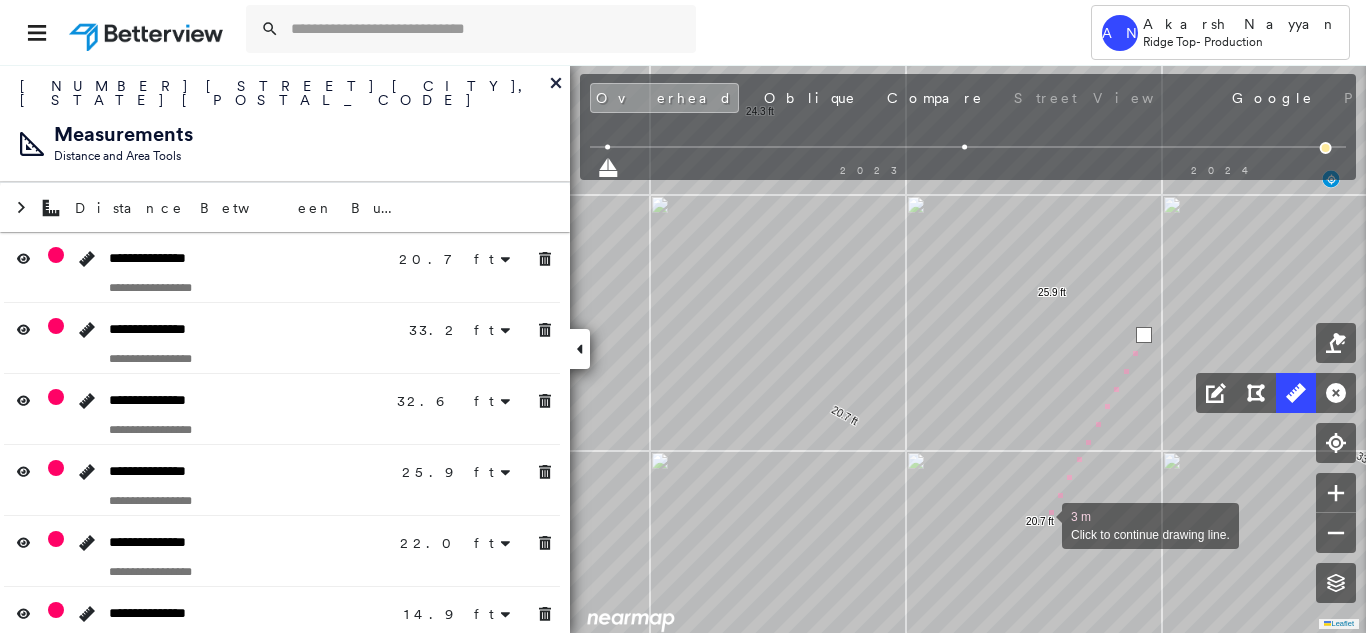 click at bounding box center (1042, 524) 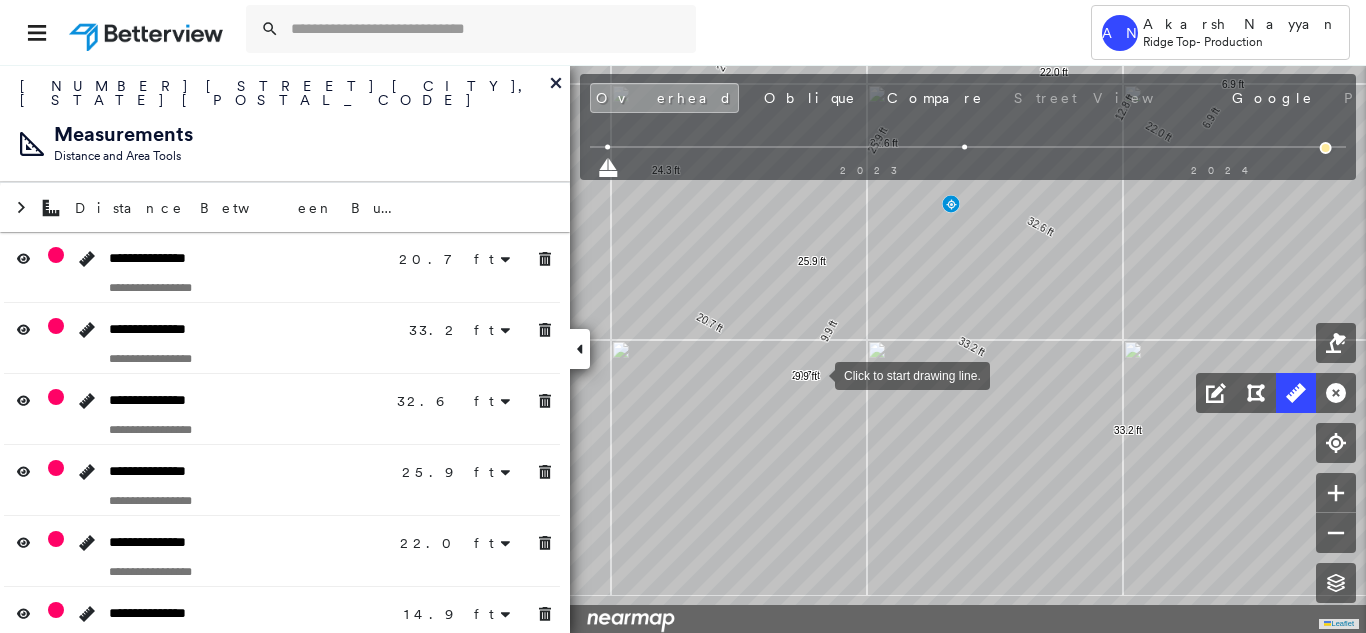 drag, startPoint x: 950, startPoint y: 459, endPoint x: 816, endPoint y: 374, distance: 158.68523 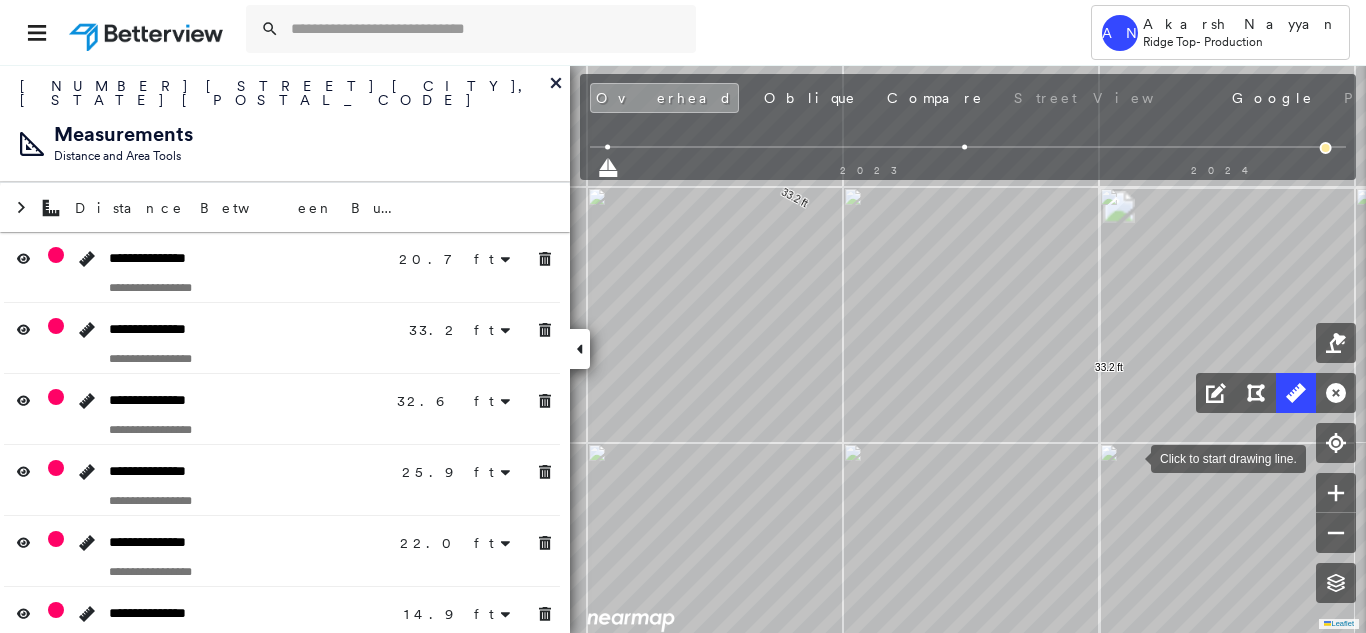 drag, startPoint x: 1061, startPoint y: 440, endPoint x: 1131, endPoint y: 456, distance: 71.80529 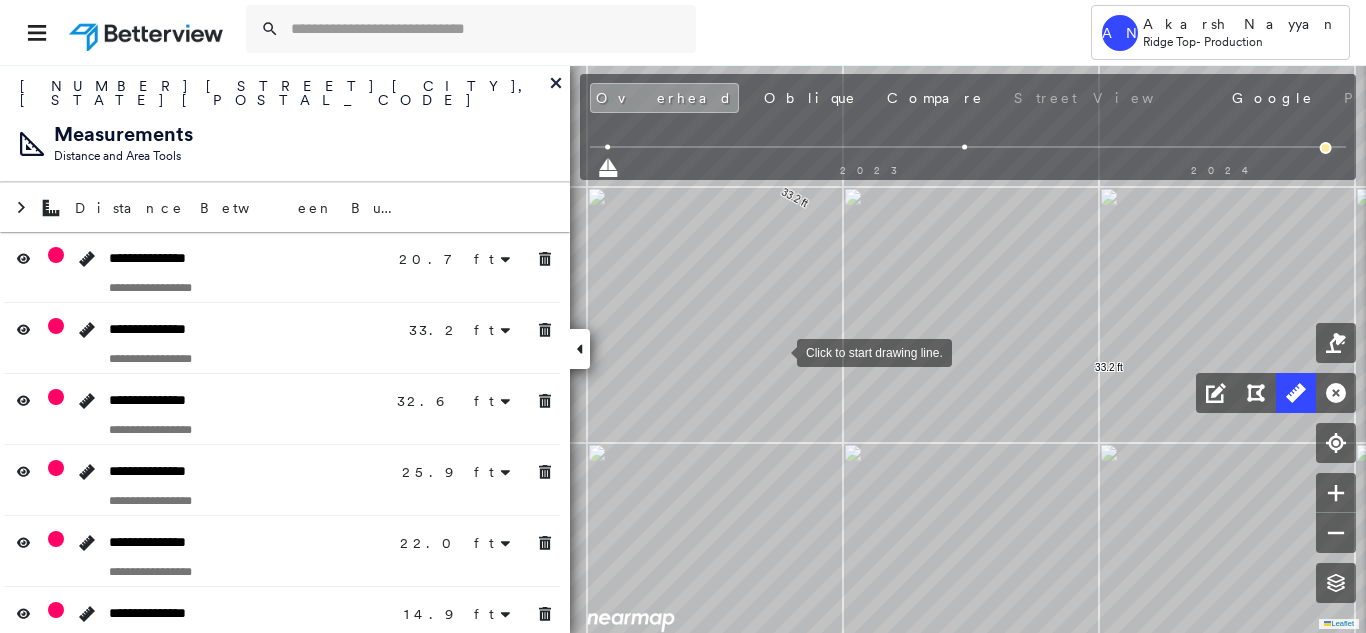 click at bounding box center (777, 351) 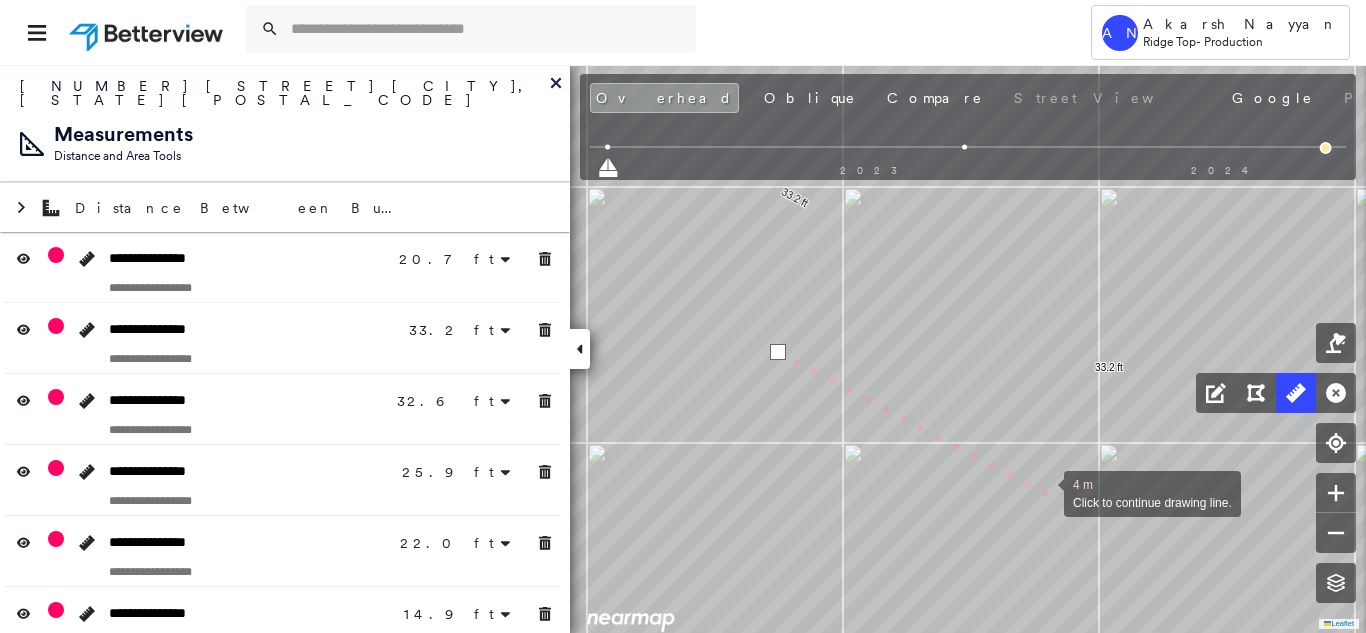 click at bounding box center (1044, 492) 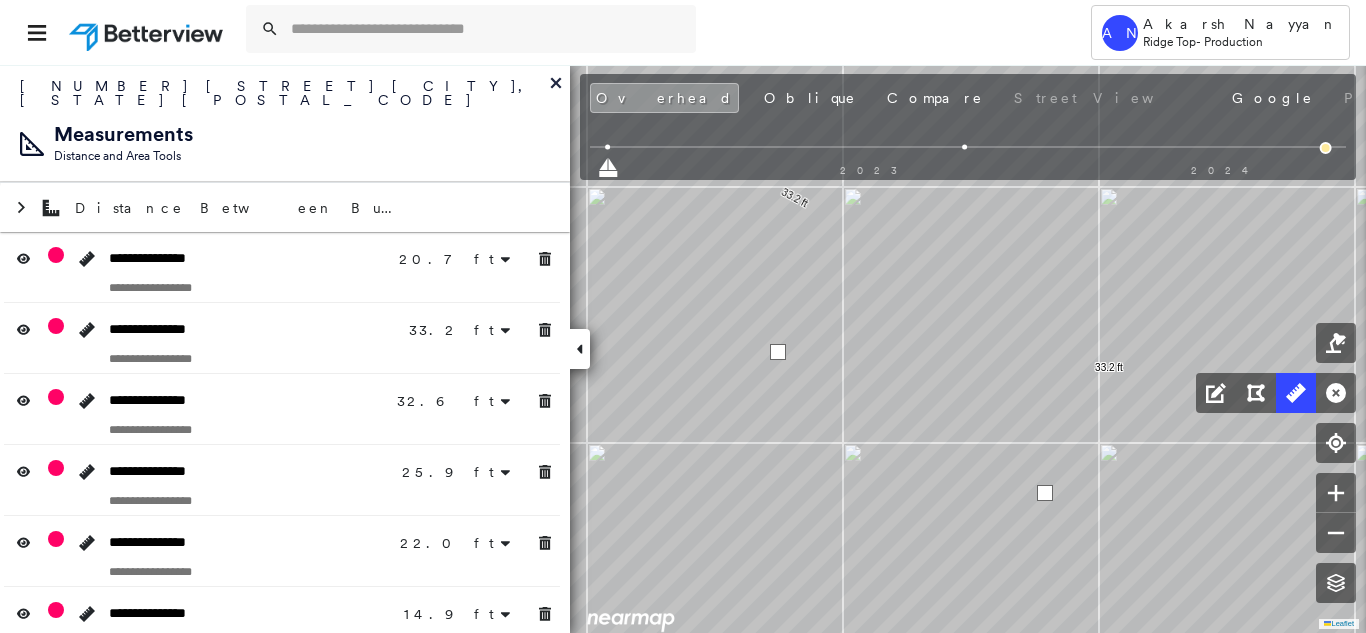 click at bounding box center [1045, 493] 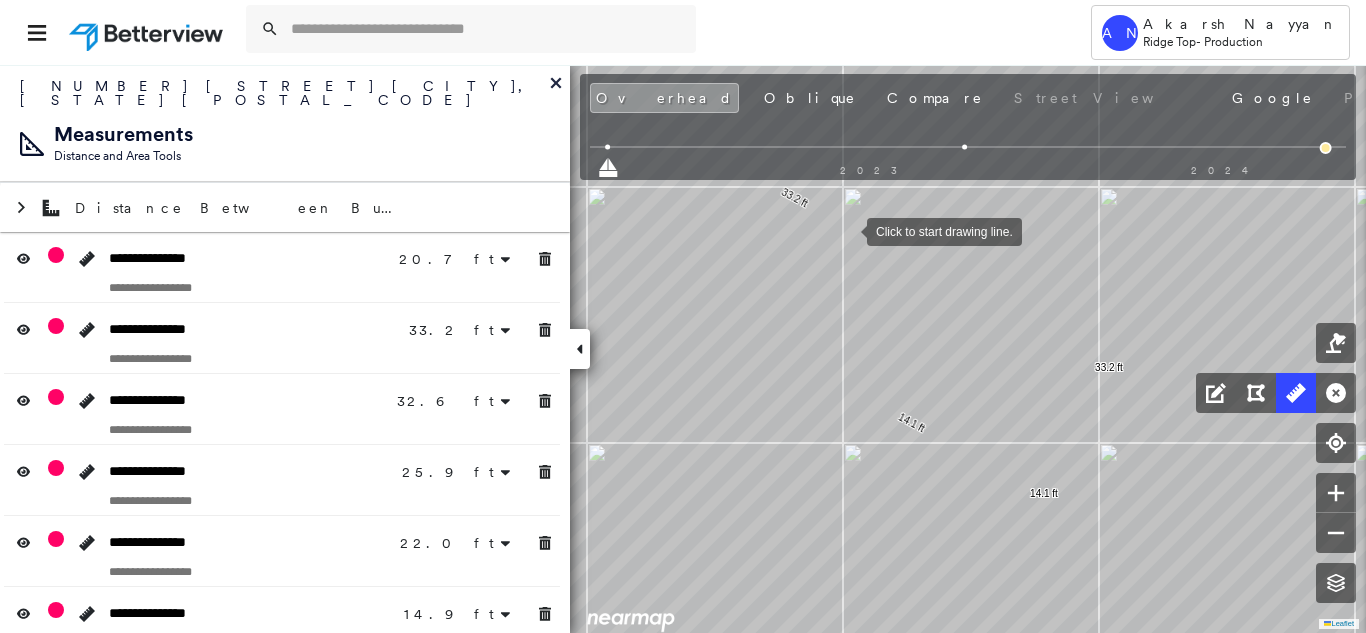 click at bounding box center [847, 230] 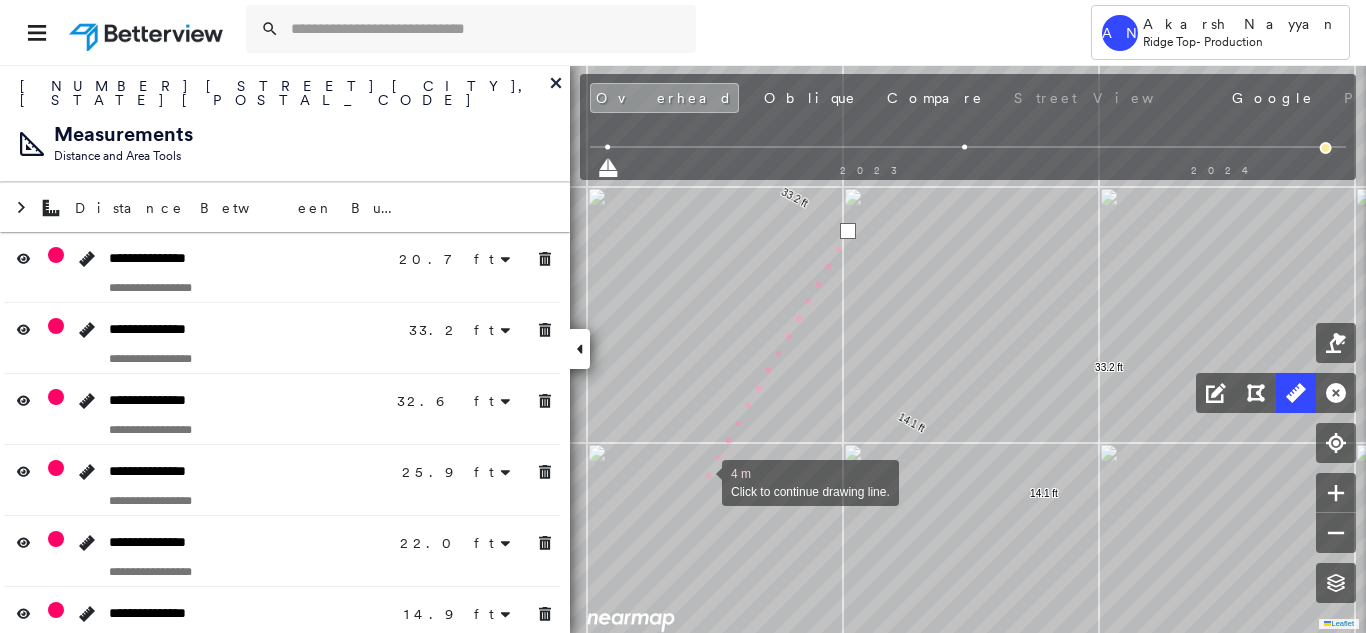 click at bounding box center (702, 481) 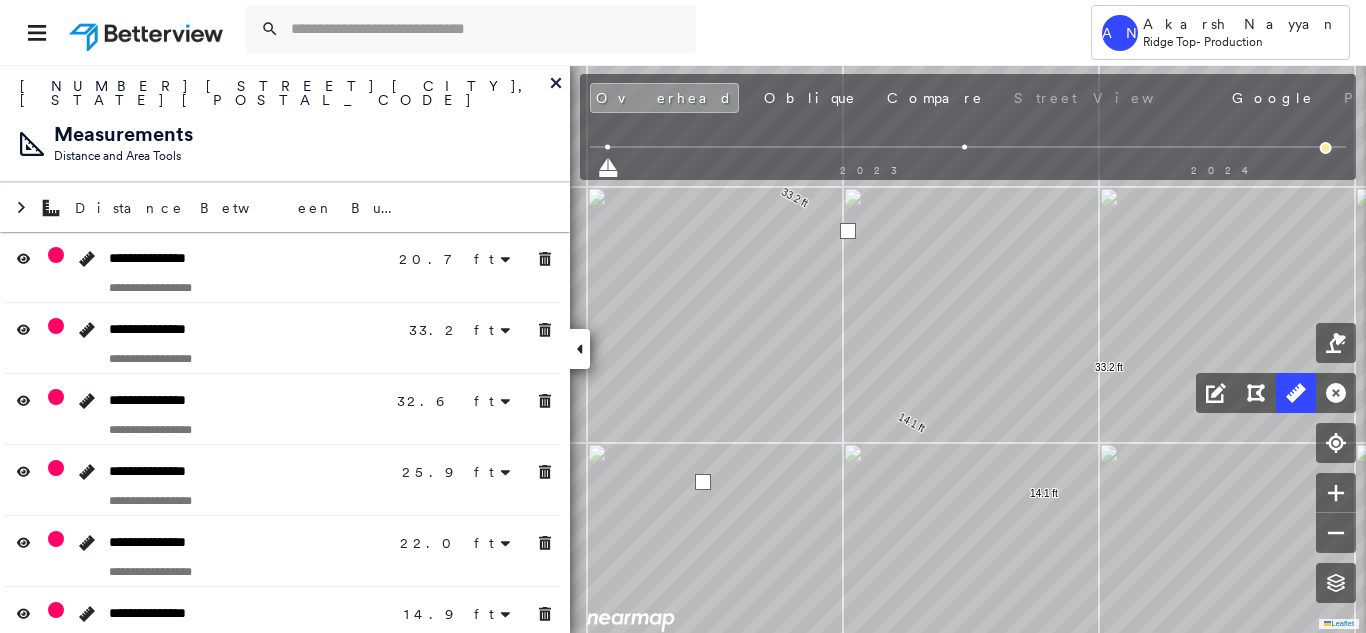 click at bounding box center [703, 482] 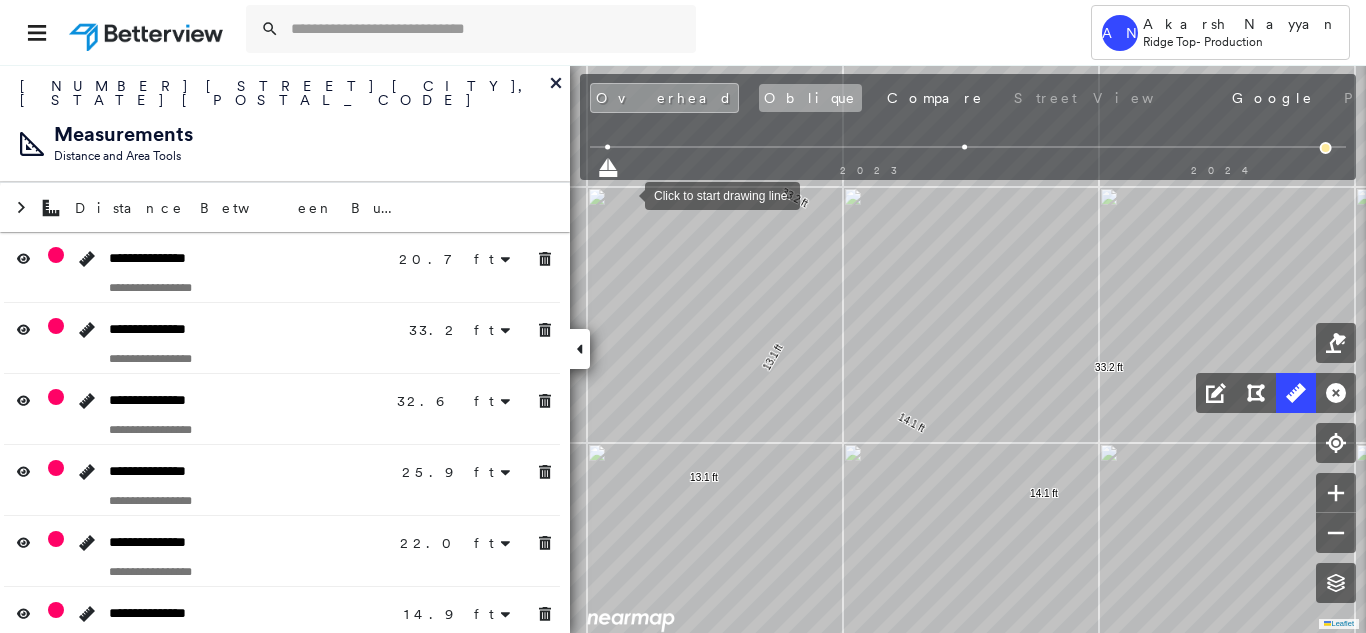 click on "Oblique" at bounding box center [810, 98] 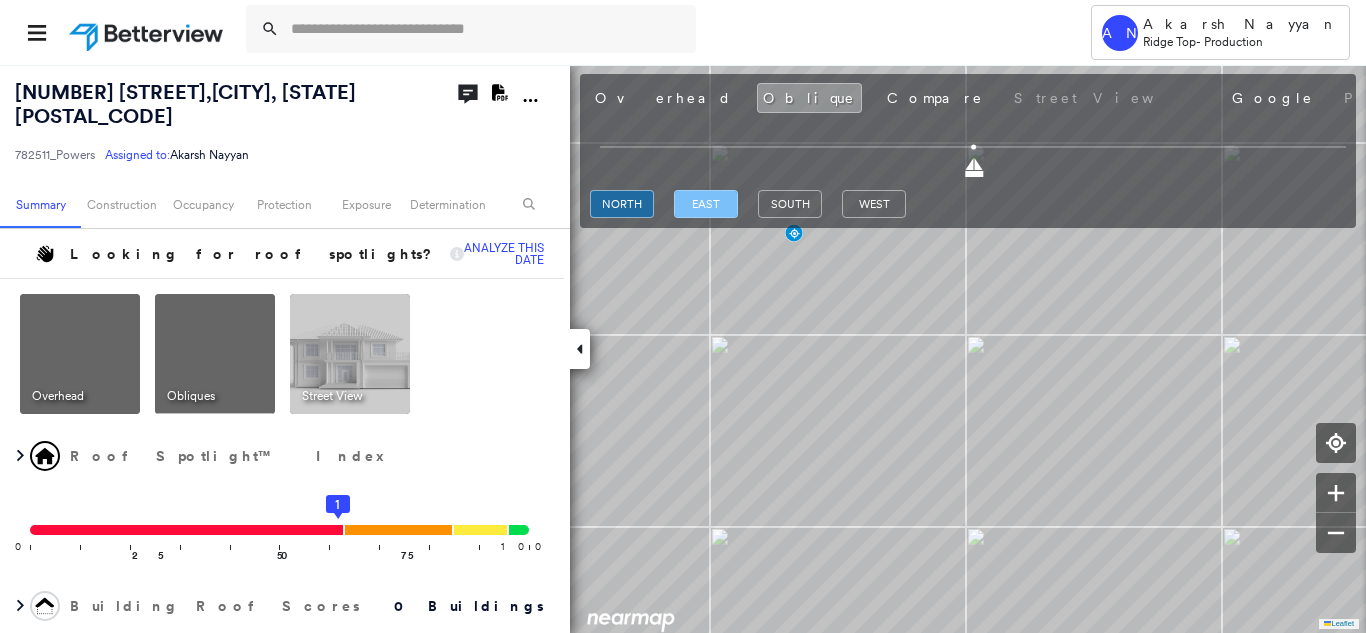 click on "east" at bounding box center (706, 204) 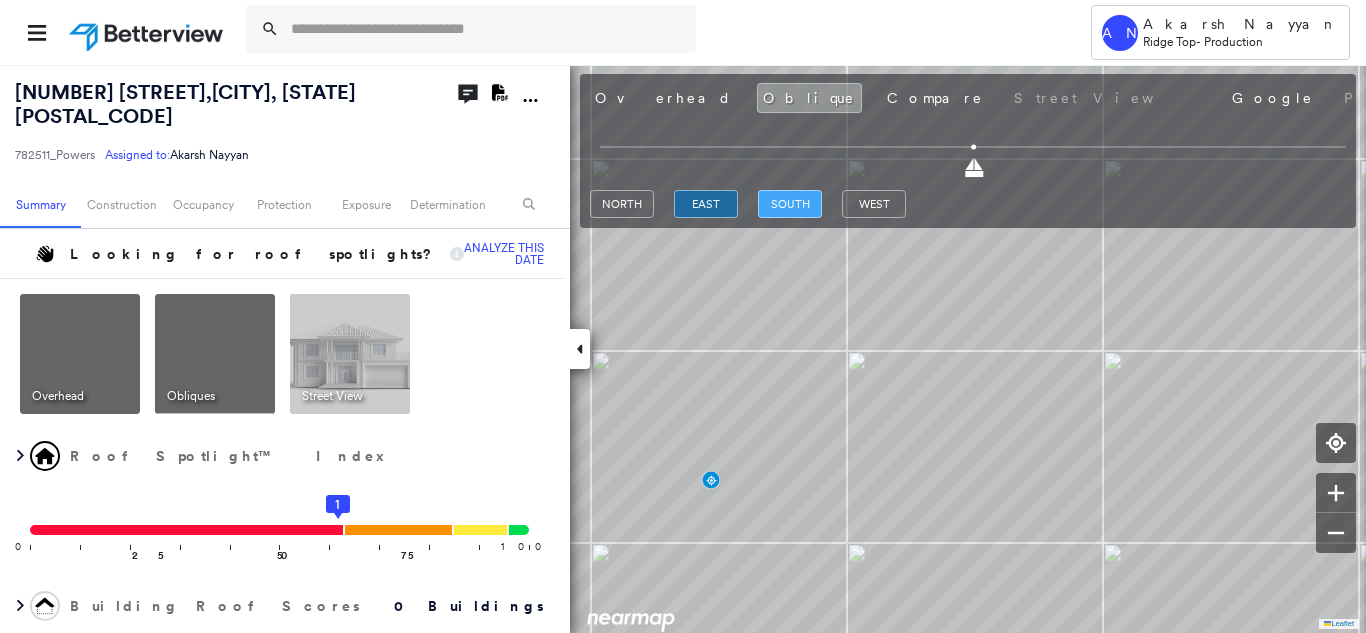 click on "south" at bounding box center [790, 204] 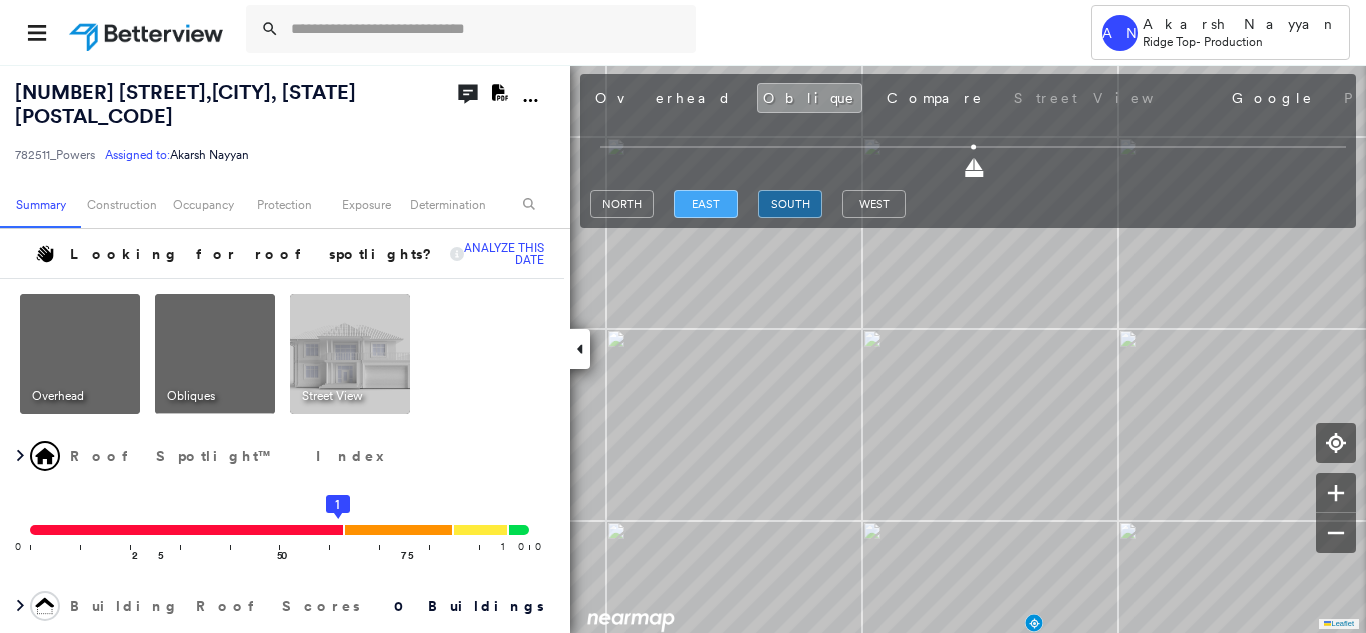click on "east" at bounding box center (706, 204) 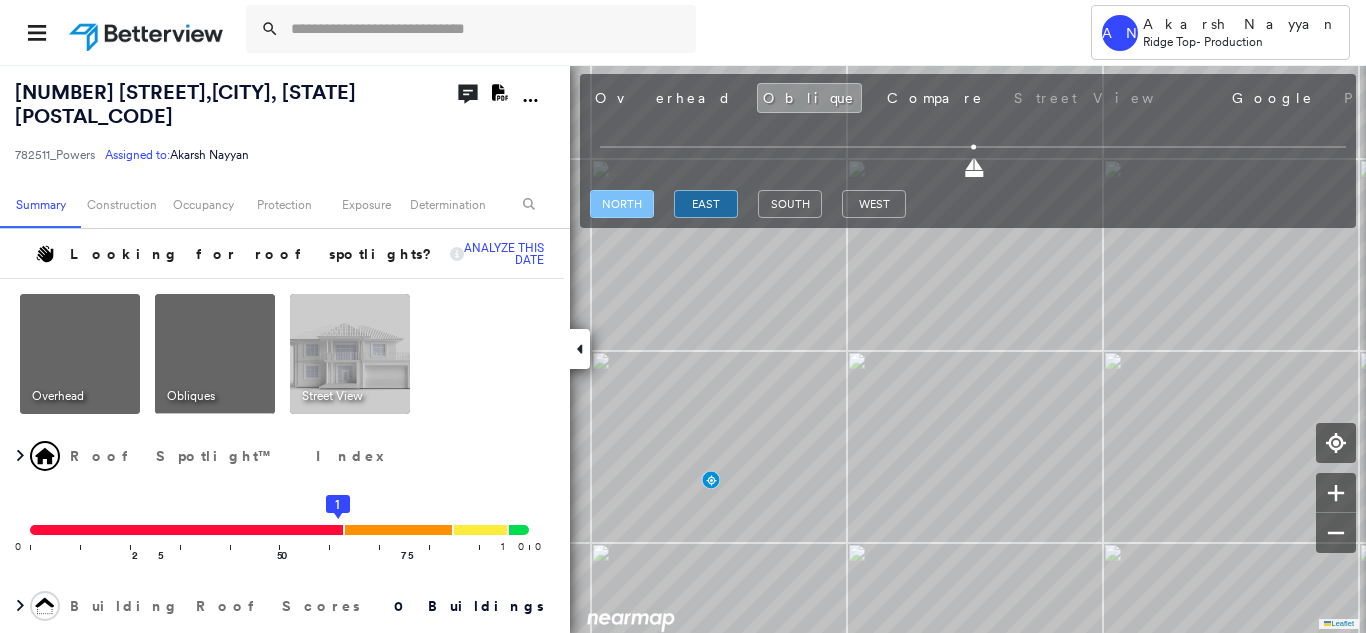 click on "north" at bounding box center (622, 204) 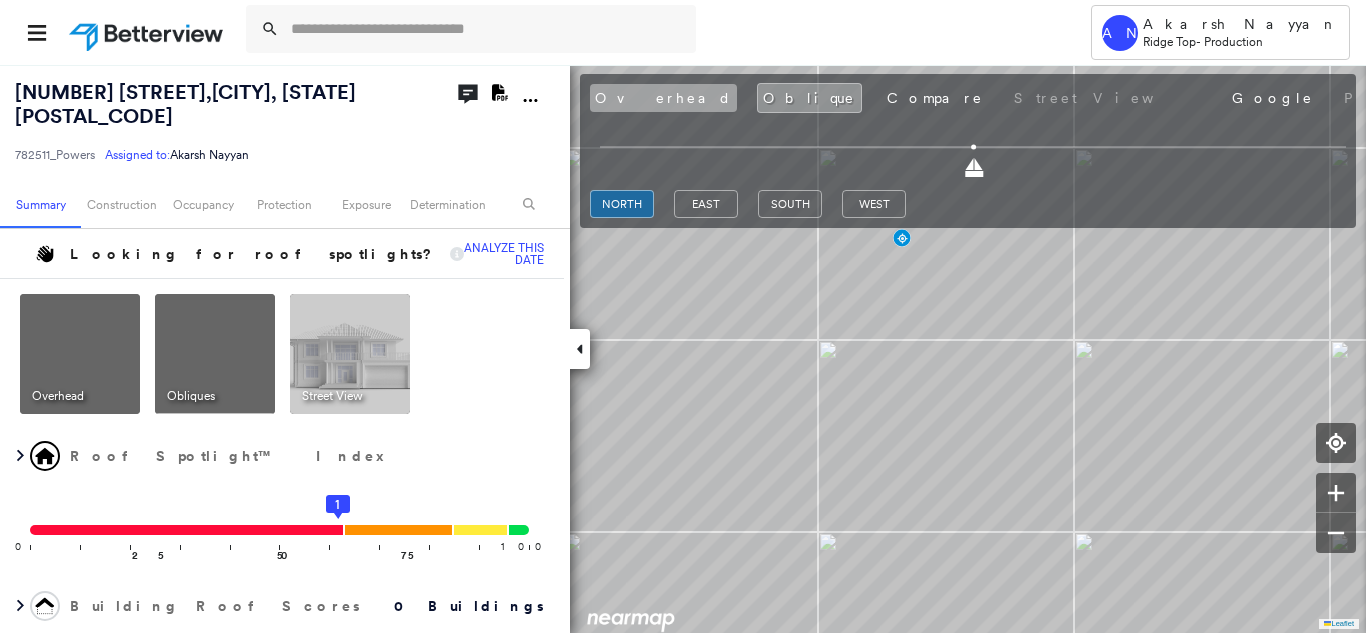 click on "Overhead" at bounding box center (663, 98) 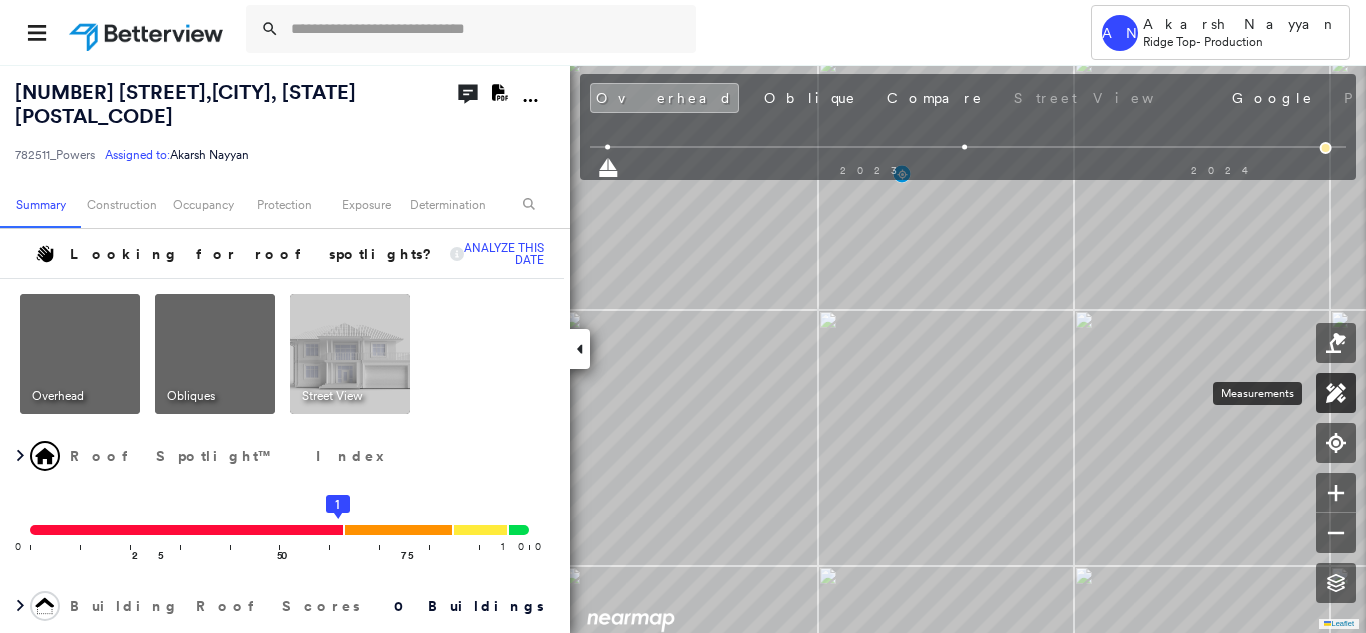 click at bounding box center [1336, 393] 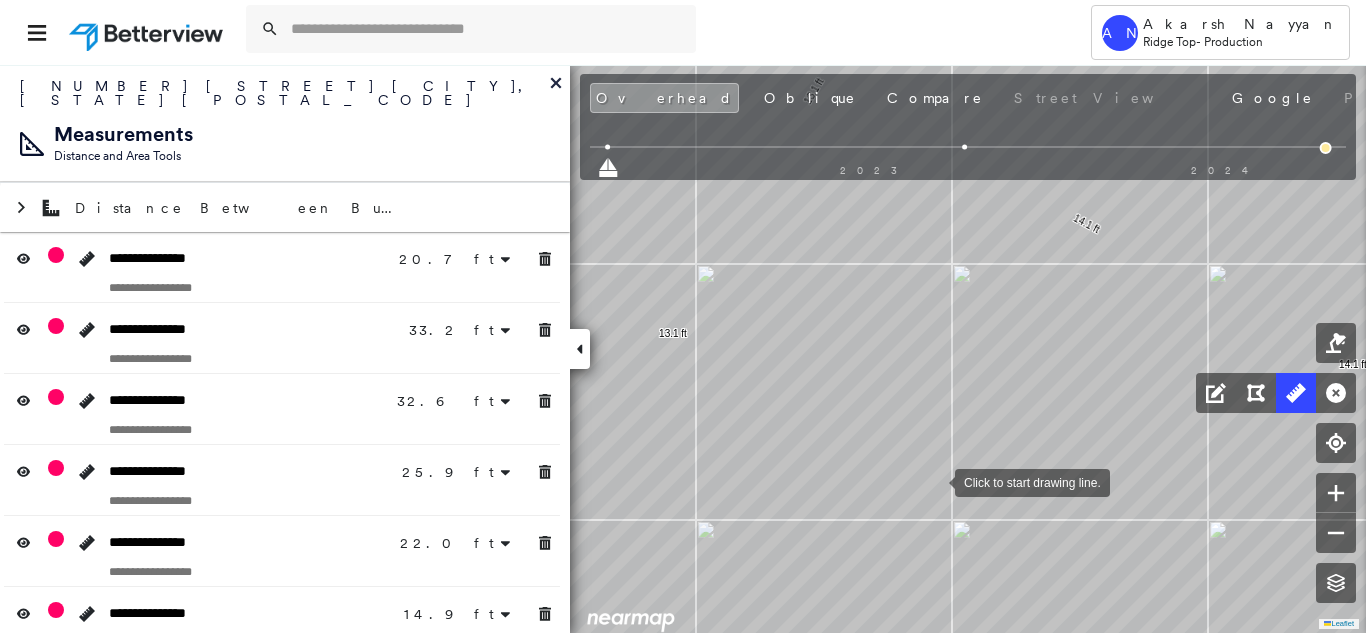 click at bounding box center [935, 481] 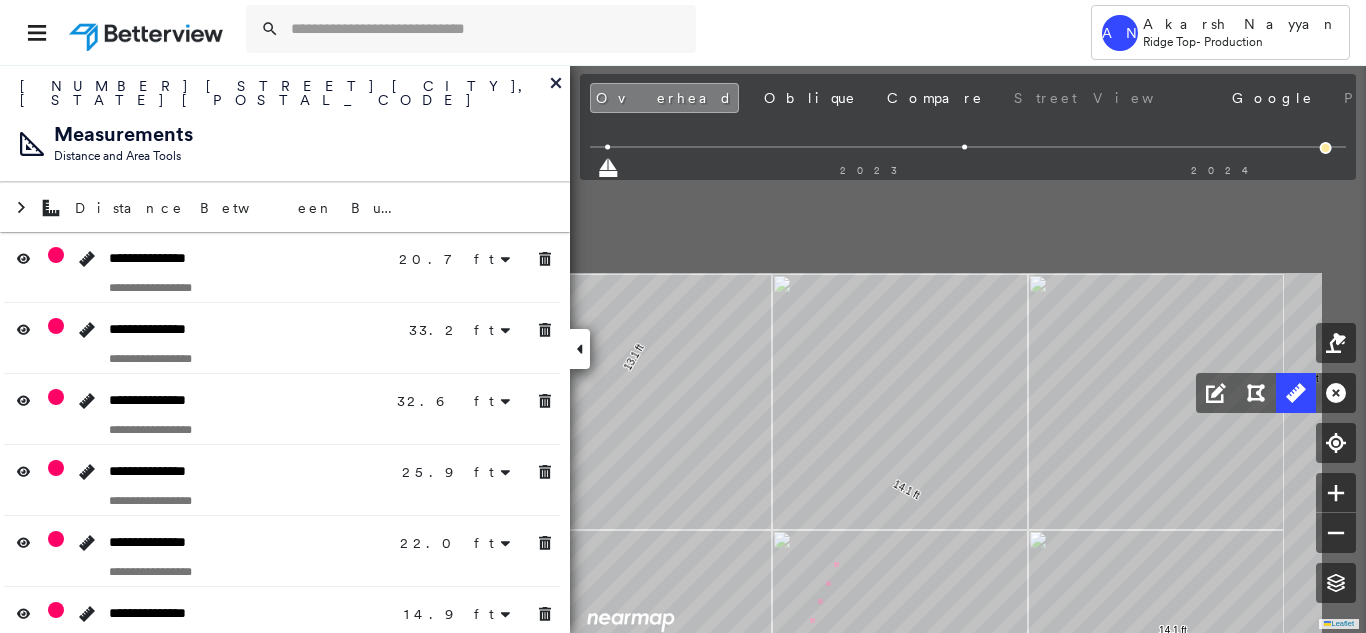 click on "20.7 ft 20.7 ft 33.2 ft 33.2 ft 32.6 ft 32.6 ft 25.9 ft 25.9 ft 22.0 ft 22.0 ft 14.9 ft 14.9 ft 12.8 ft 12.8 ft 6.9 ft 6.9 ft 24.3 ft 24.3 ft 16.0 ft 16.0 ft 9.9 ft 9.9 ft 14.1 ft 14.1 ft 13.1 ft 13.1 ft 1 m Click to continue drawing line." at bounding box center (-180, 330) 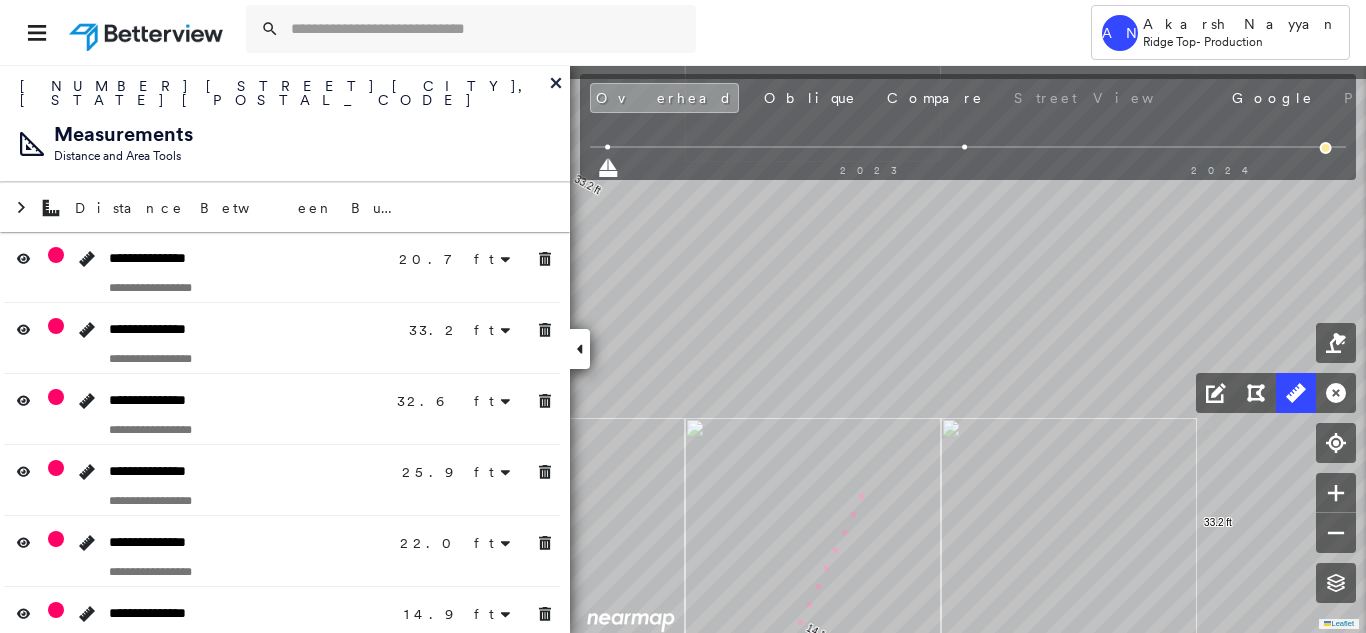 click on "20.7 ft 20.7 ft 33.2 ft 33.2 ft 32.6 ft 32.6 ft 25.9 ft 25.9 ft 22.0 ft 22.0 ft 14.9 ft 14.9 ft 12.8 ft 12.8 ft 6.9 ft 6.9 ft 24.3 ft 24.3 ft 16.0 ft 16.0 ft 9.9 ft 9.9 ft 14.1 ft 14.1 ft 13.1 ft 13.1 ft 3 m Click to continue drawing line." at bounding box center (-267, 474) 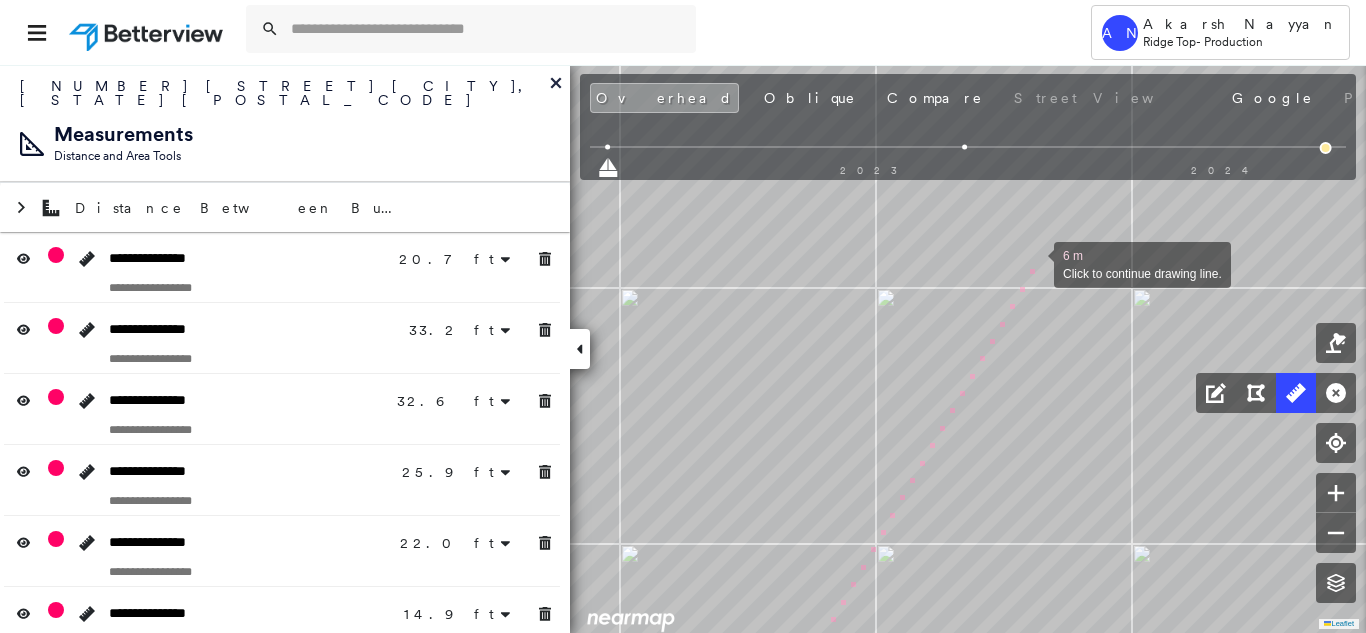 click at bounding box center (1034, 263) 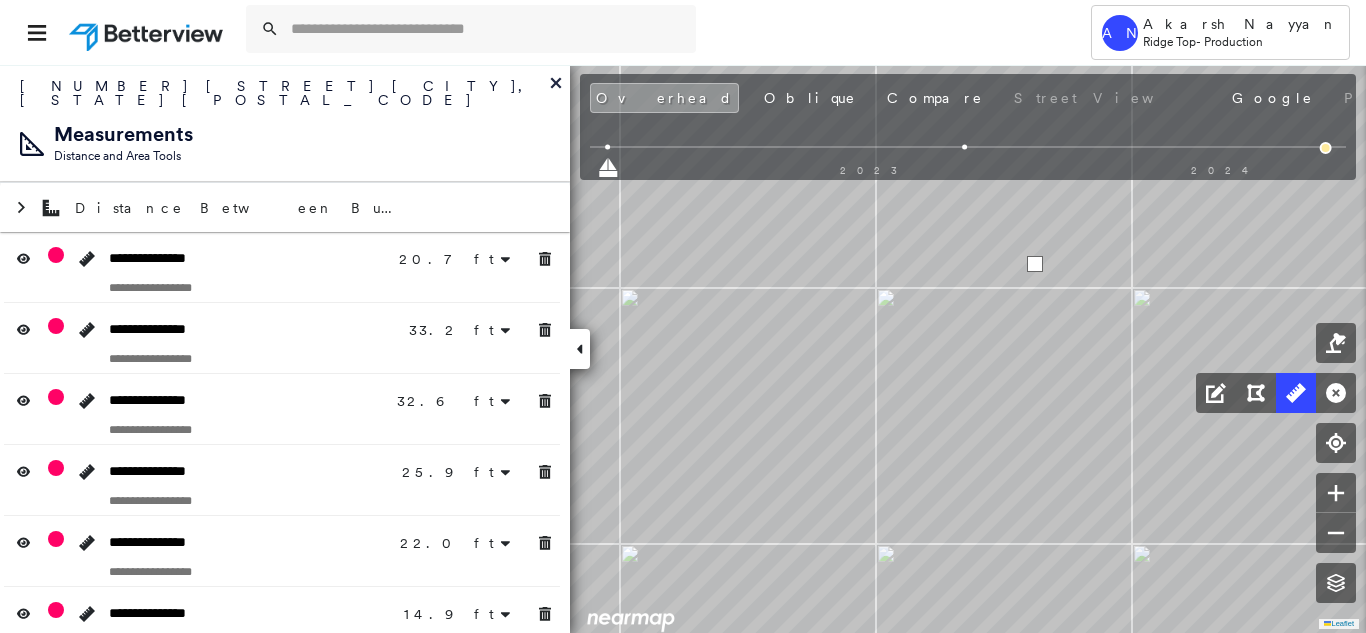 click at bounding box center [1035, 264] 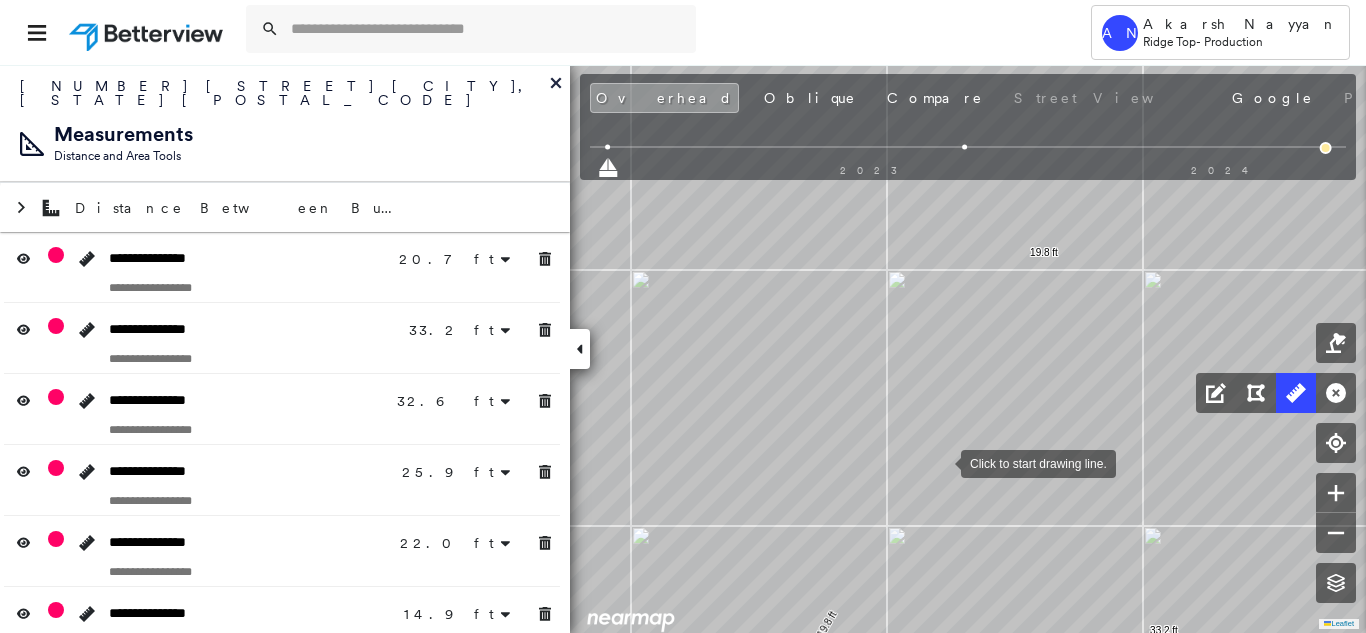 drag, startPoint x: 931, startPoint y: 478, endPoint x: 940, endPoint y: 464, distance: 16.643316 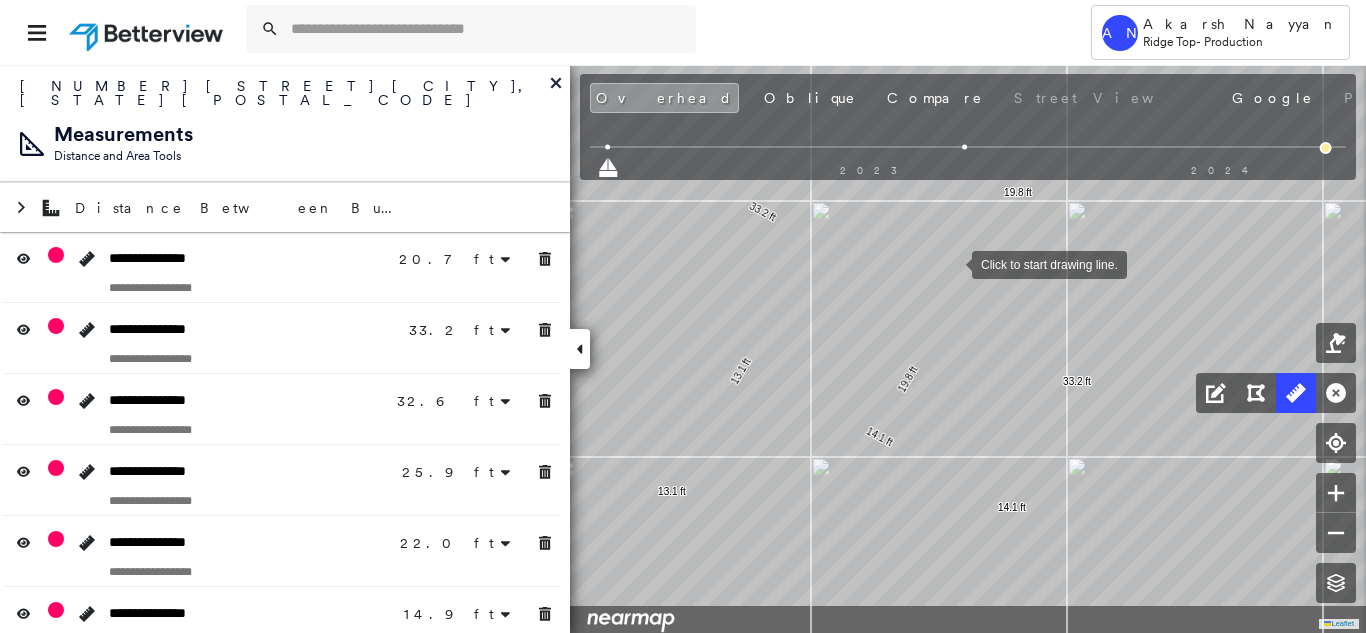 drag, startPoint x: 909, startPoint y: 349, endPoint x: 951, endPoint y: 265, distance: 93.914856 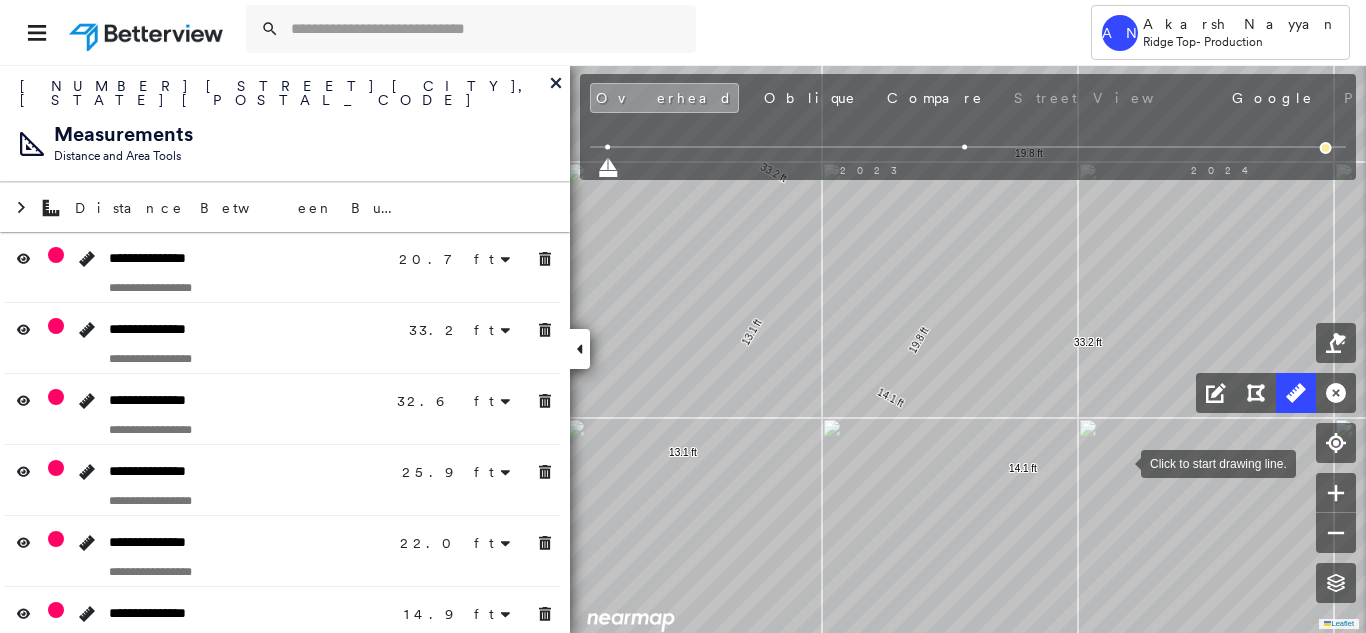 drag, startPoint x: 1110, startPoint y: 501, endPoint x: 1121, endPoint y: 462, distance: 40.5216 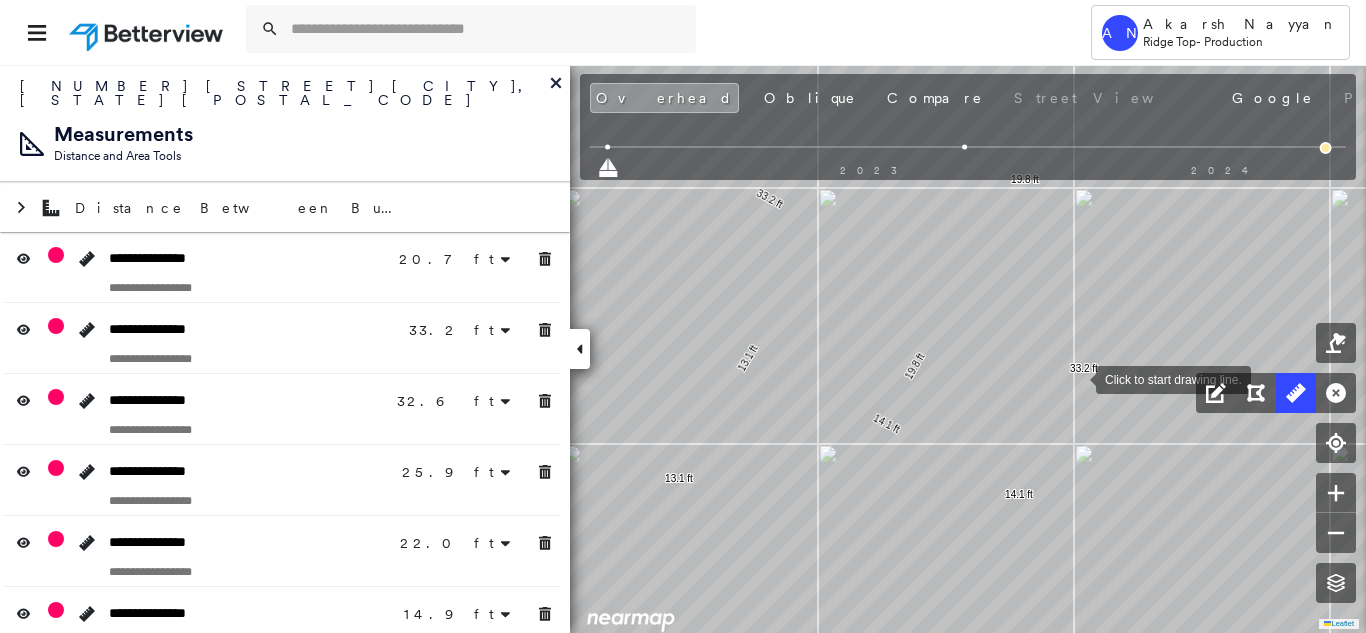 drag, startPoint x: 1081, startPoint y: 352, endPoint x: 1073, endPoint y: 385, distance: 33.955853 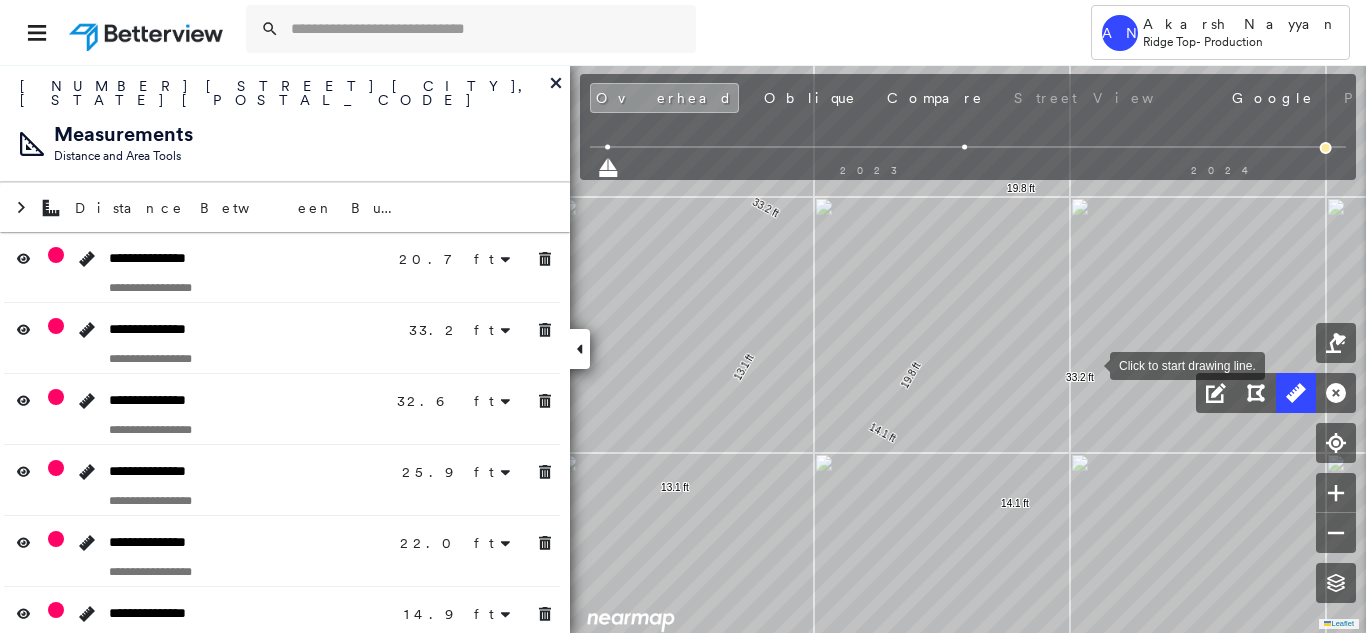 click at bounding box center [1090, 364] 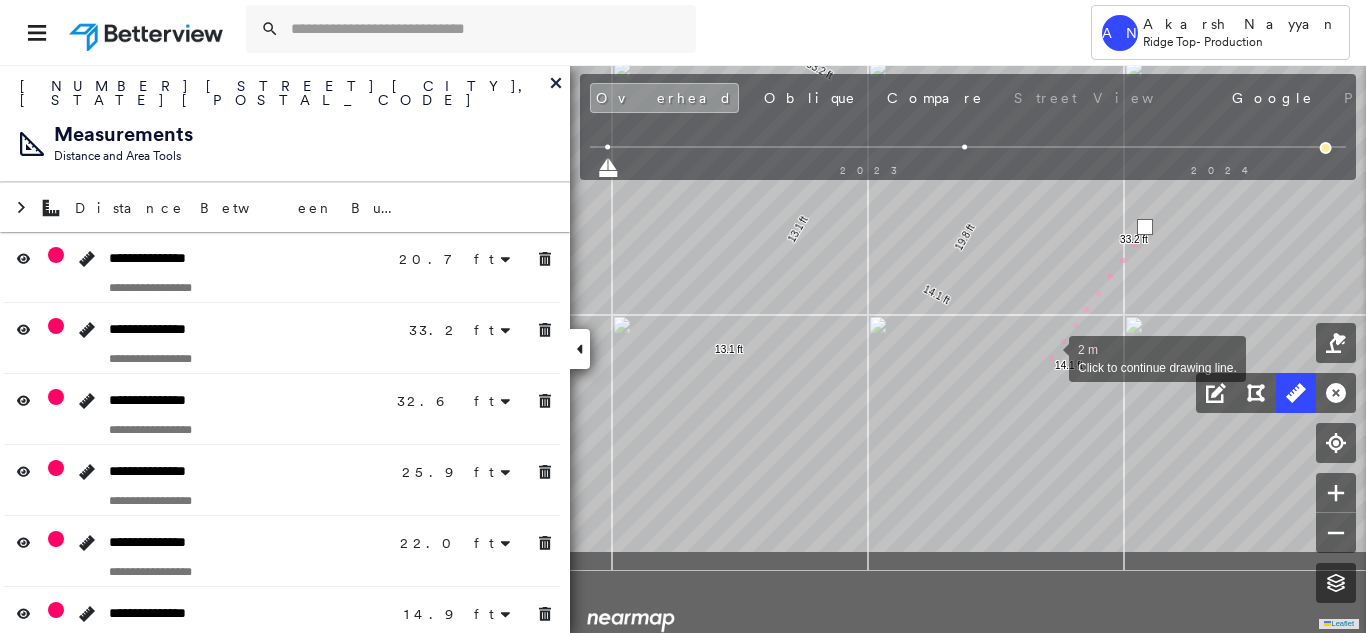 drag, startPoint x: 993, startPoint y: 497, endPoint x: 1000, endPoint y: 474, distance: 24.04163 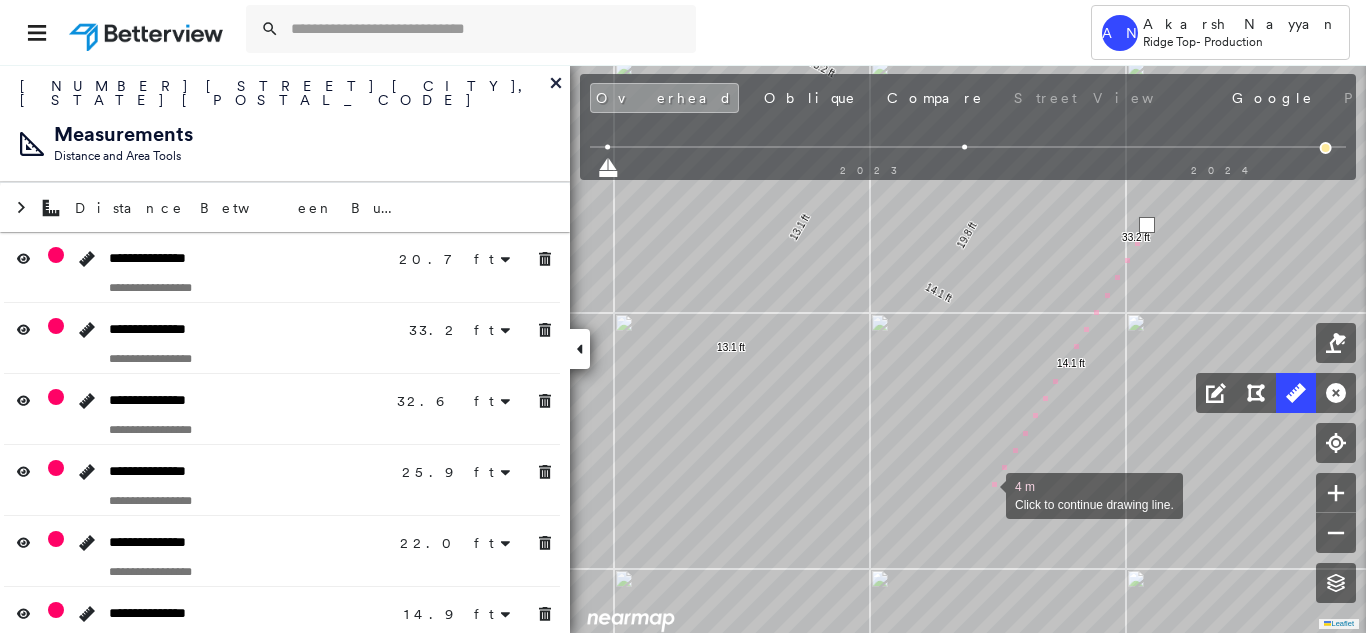 click at bounding box center [986, 494] 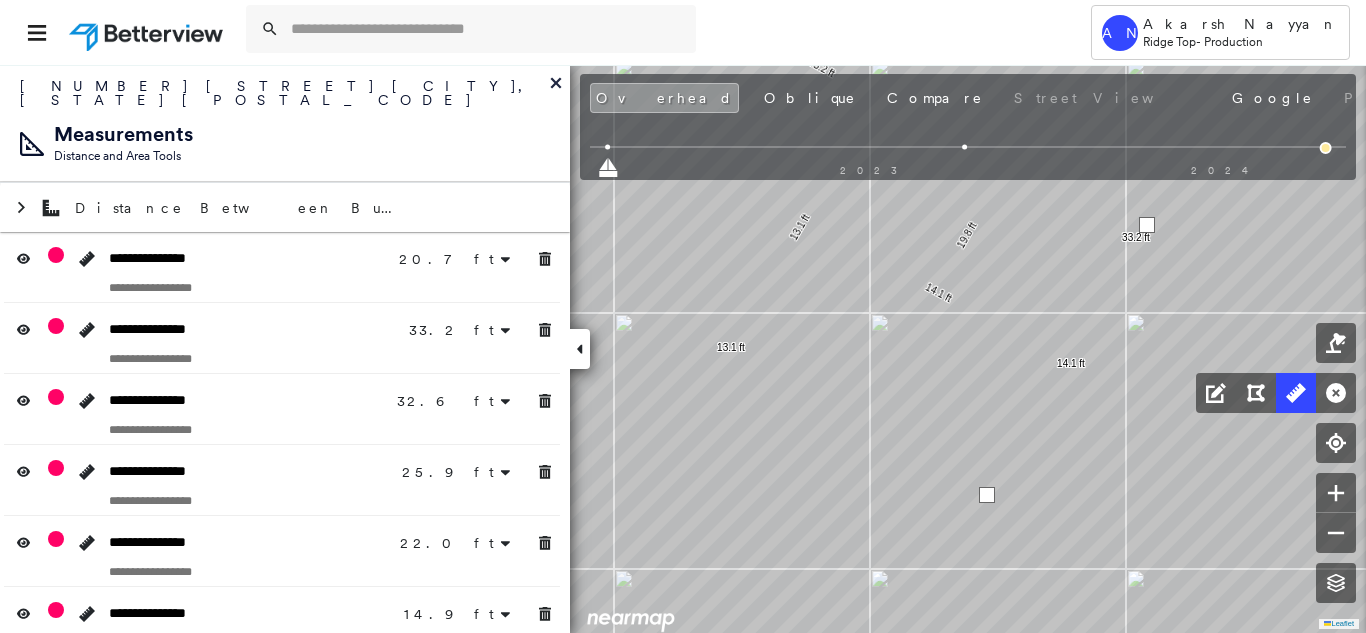 click at bounding box center [987, 495] 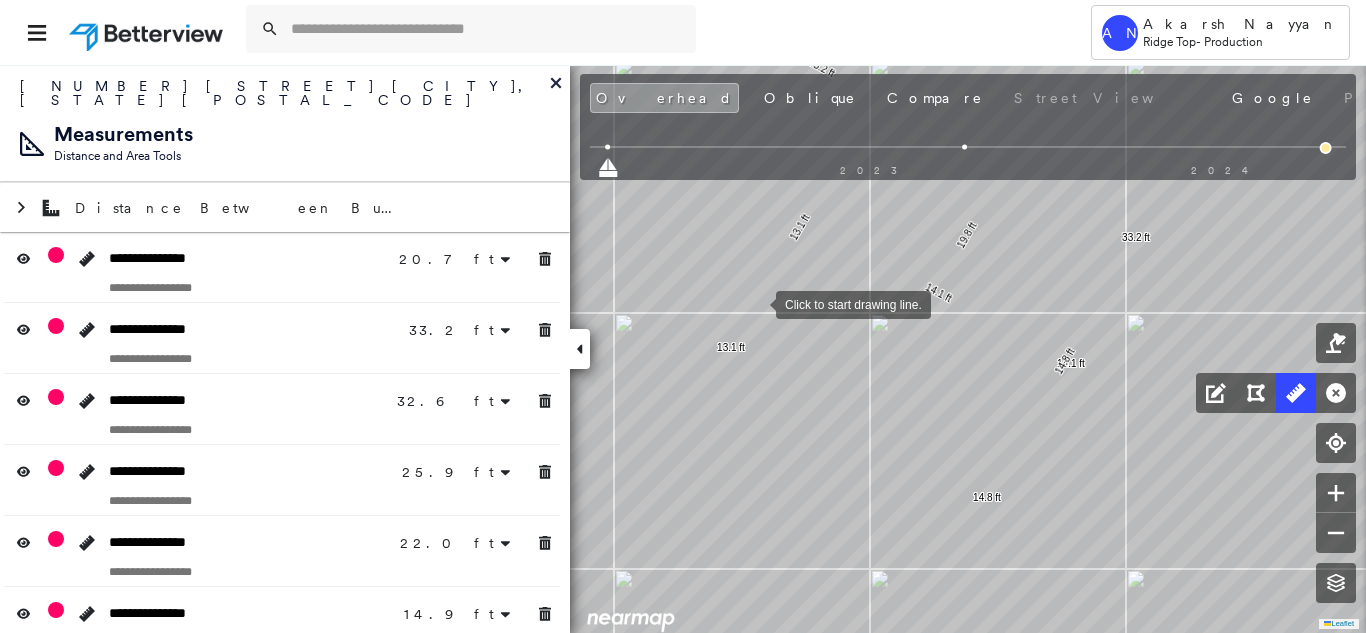 click at bounding box center [756, 303] 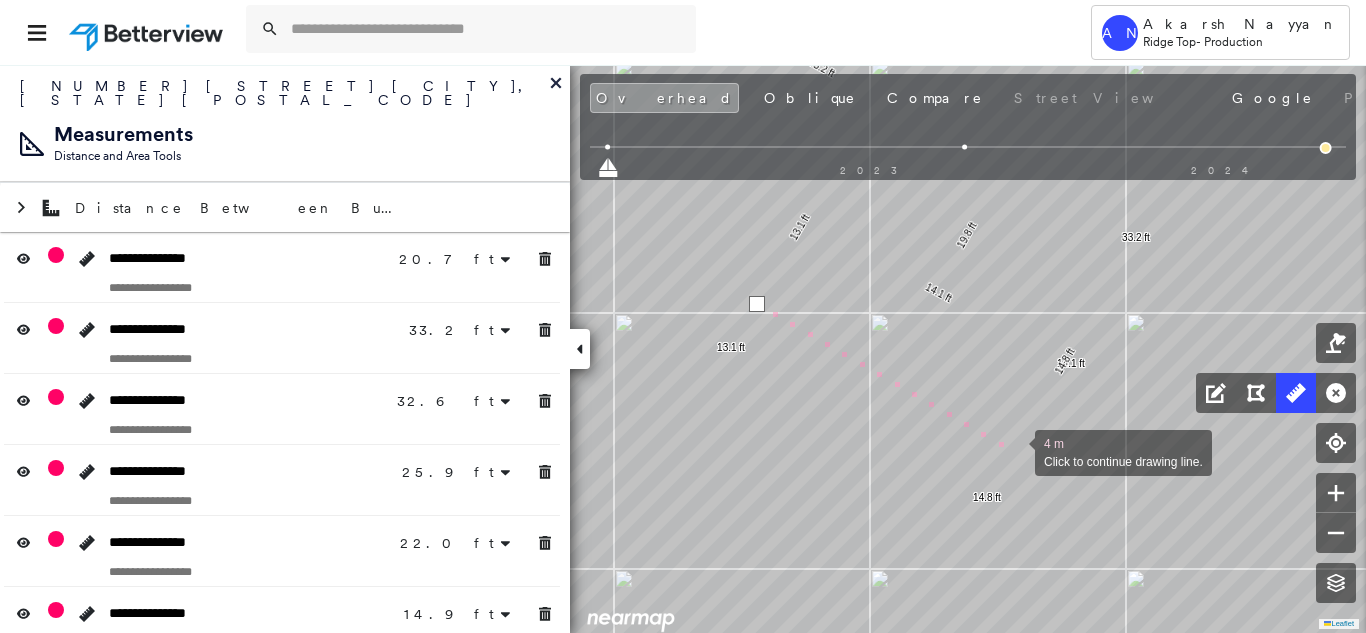 click at bounding box center [1015, 451] 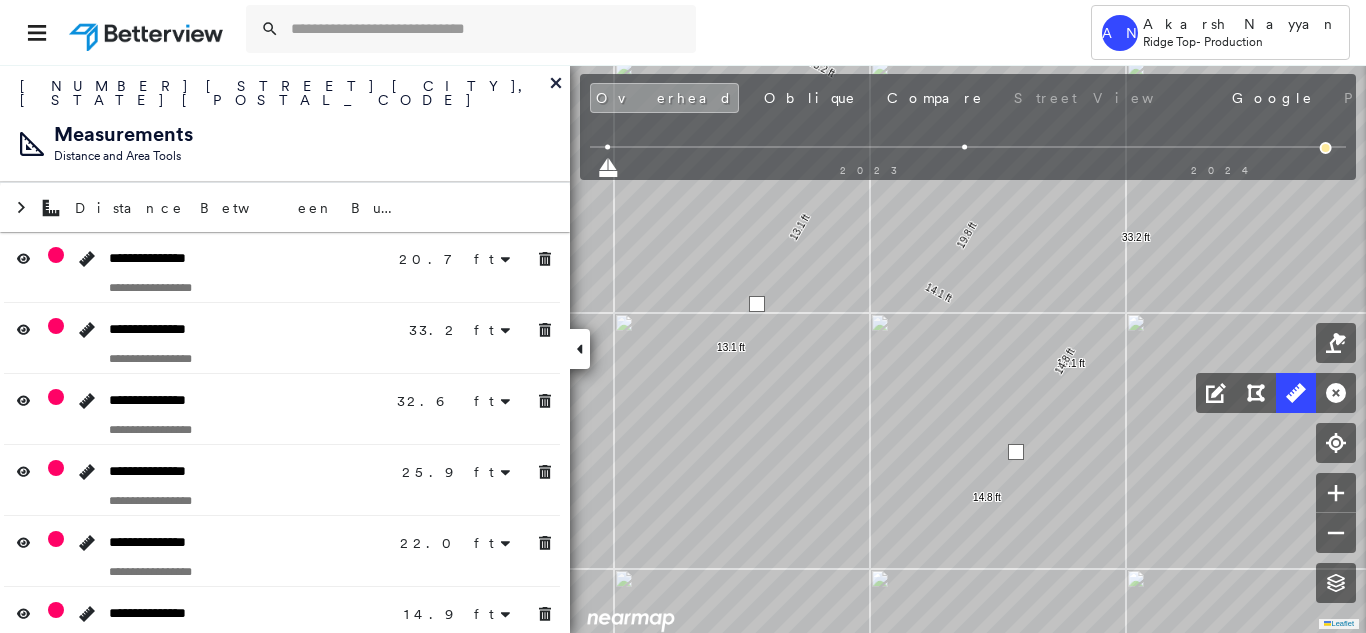 click at bounding box center [1016, 452] 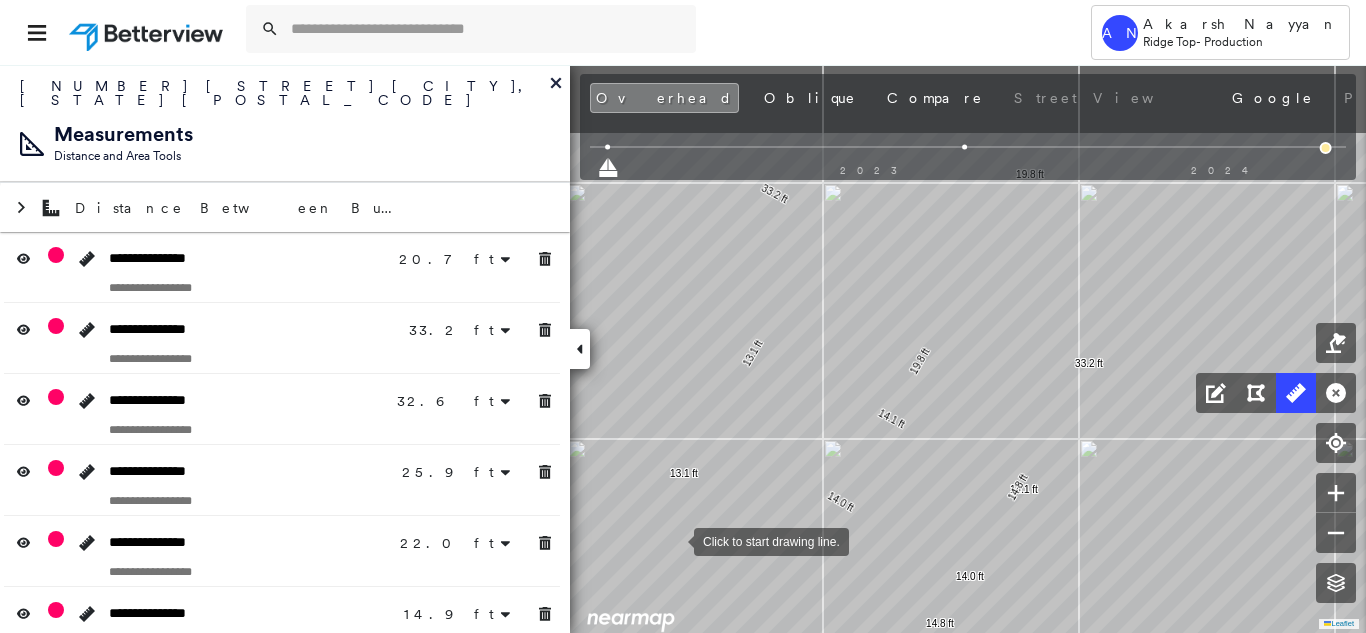 drag, startPoint x: 721, startPoint y: 410, endPoint x: 717, endPoint y: 600, distance: 190.0421 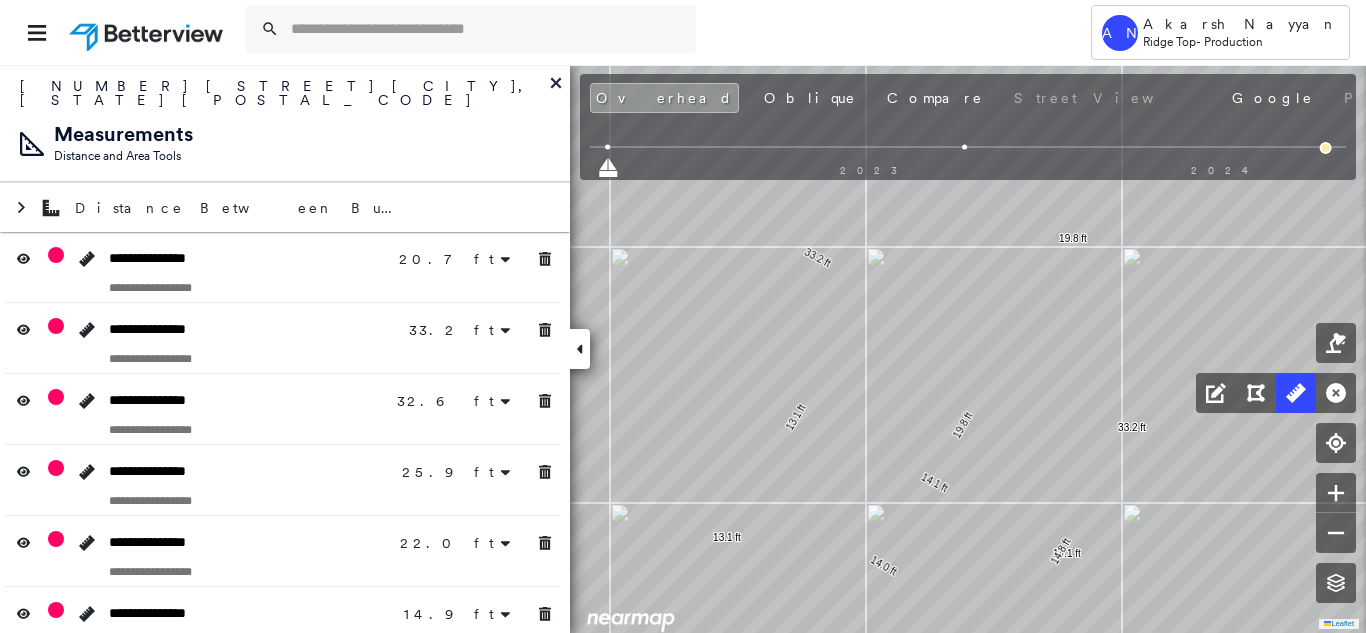 click 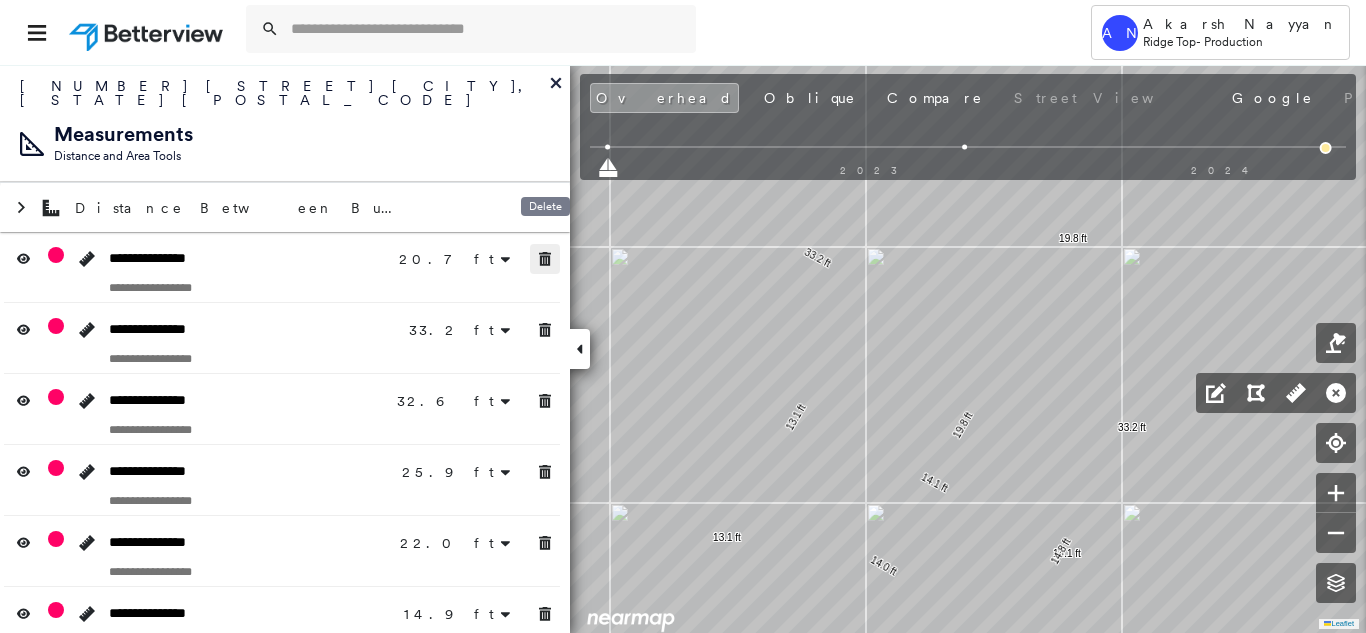 click 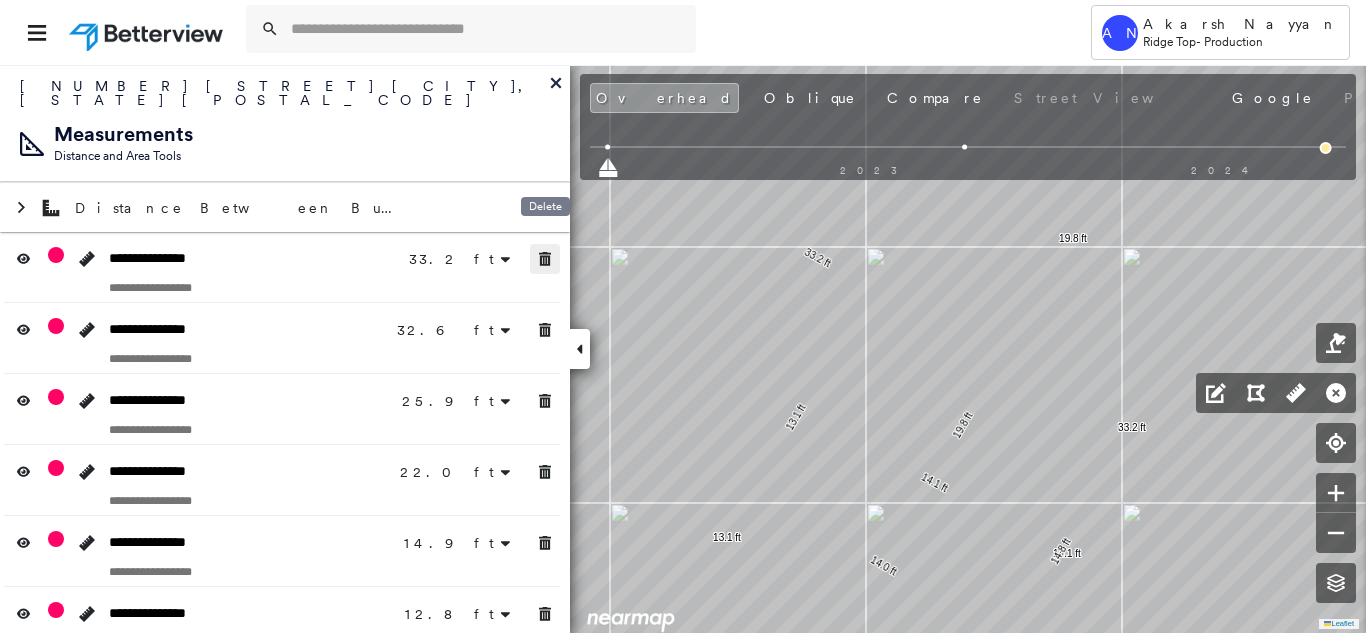 click 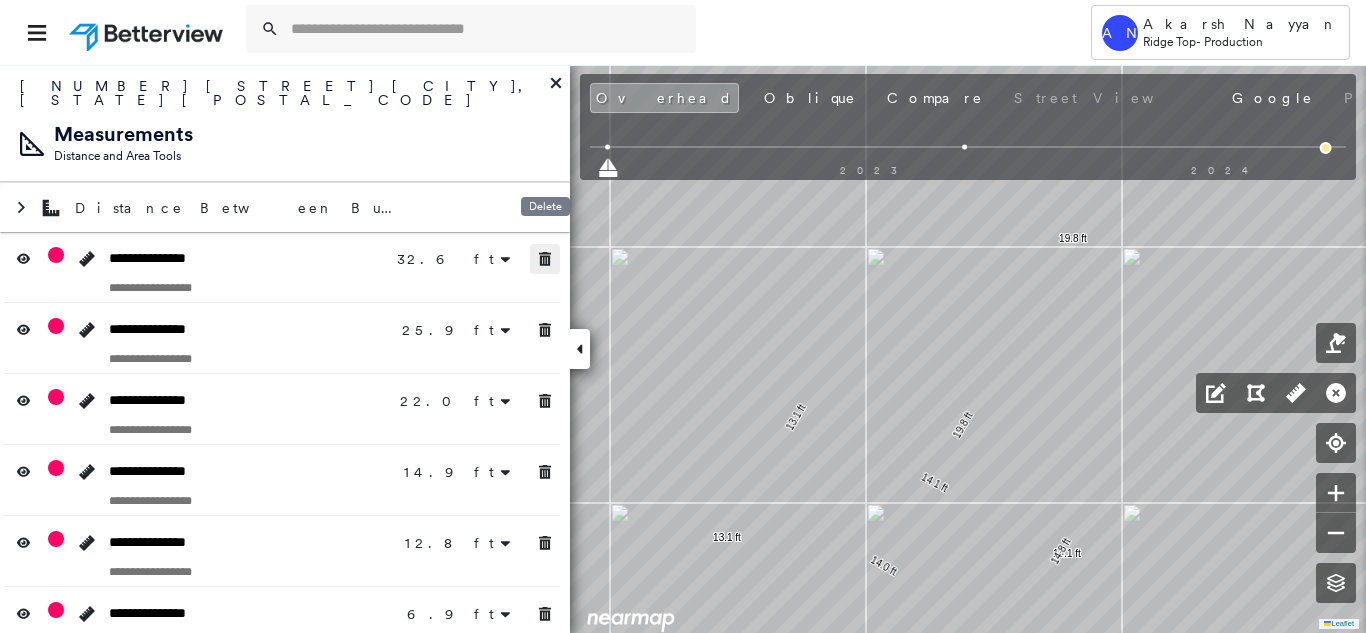 click 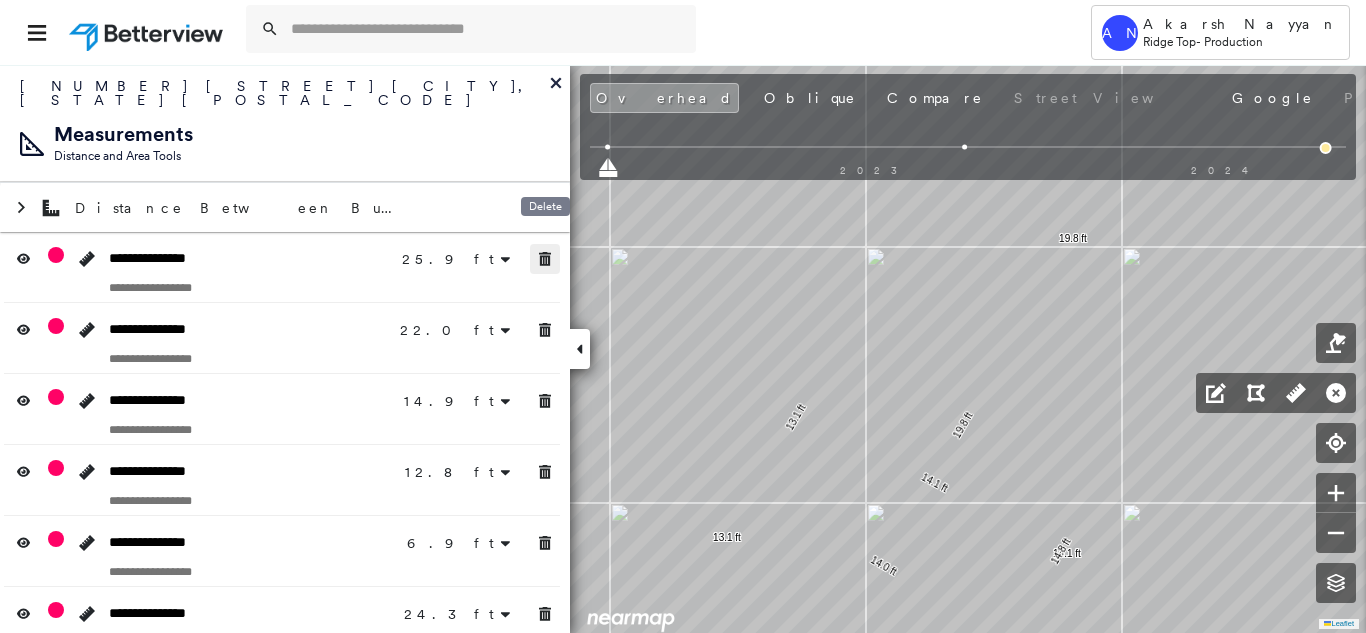 click 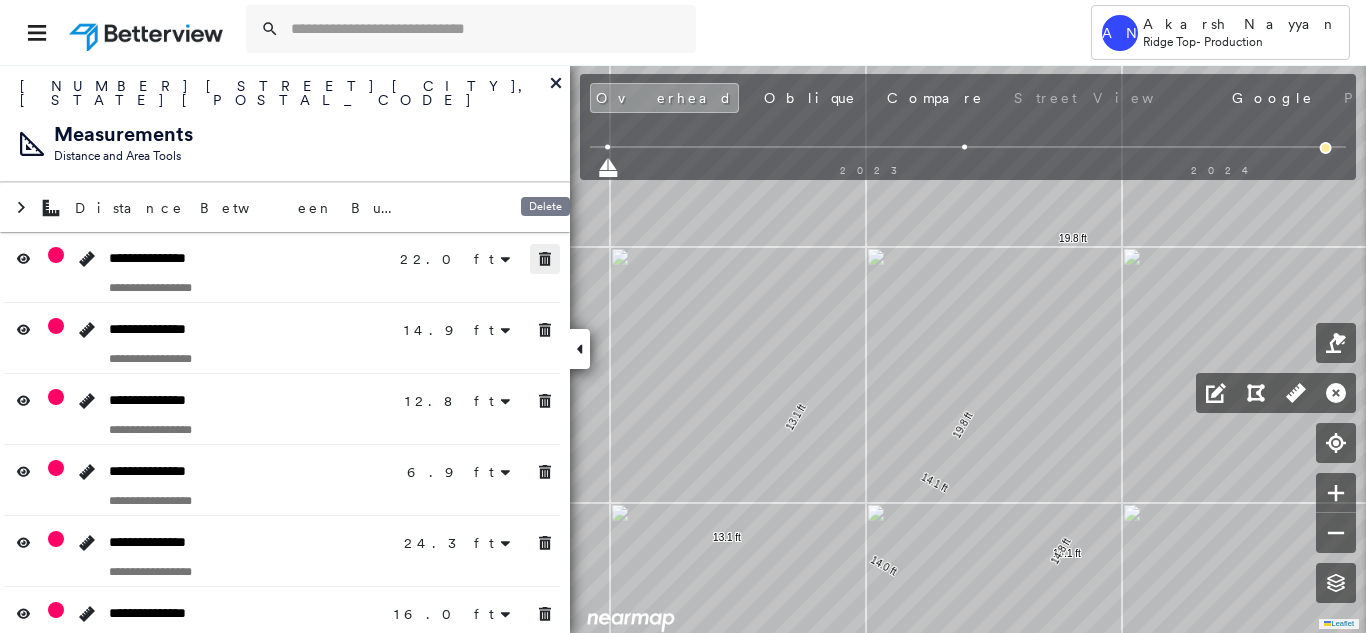 click 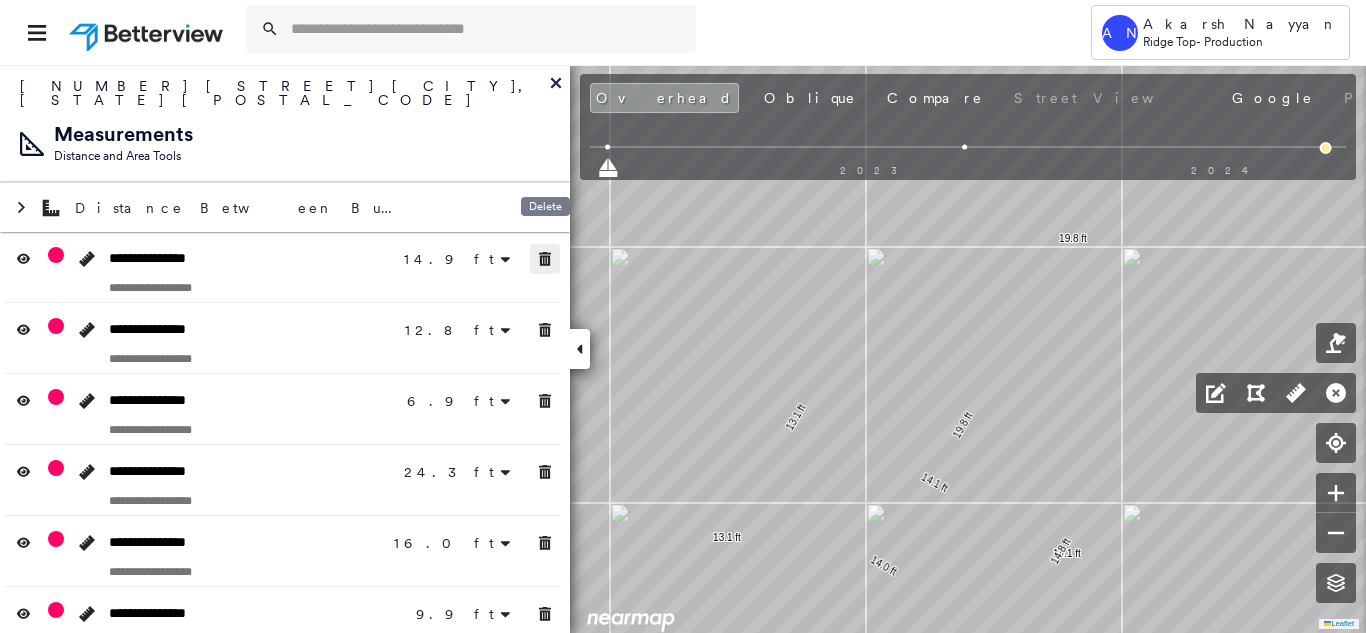 click 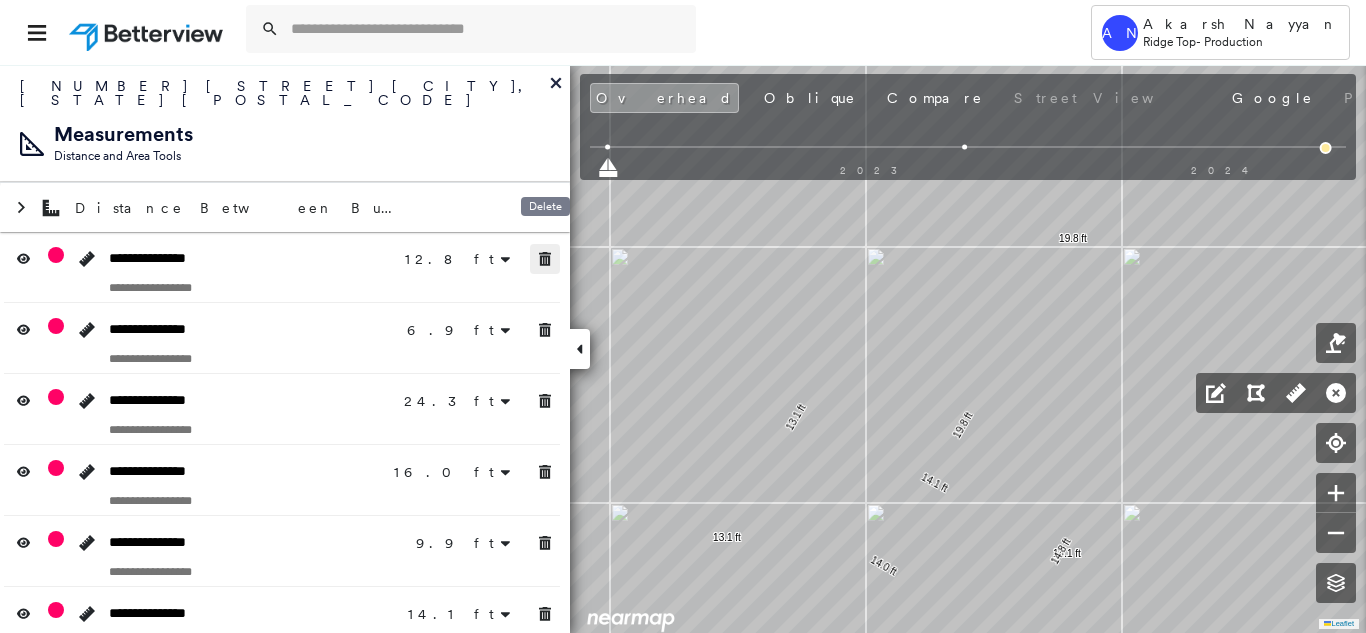 click 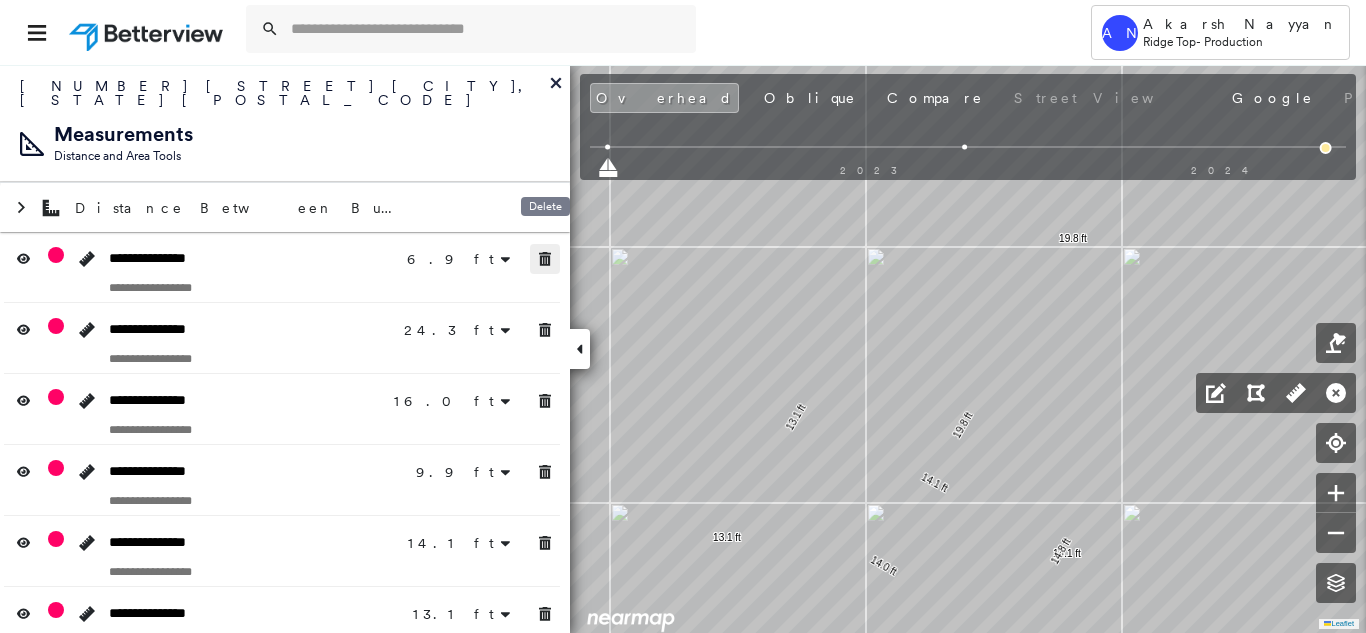 click 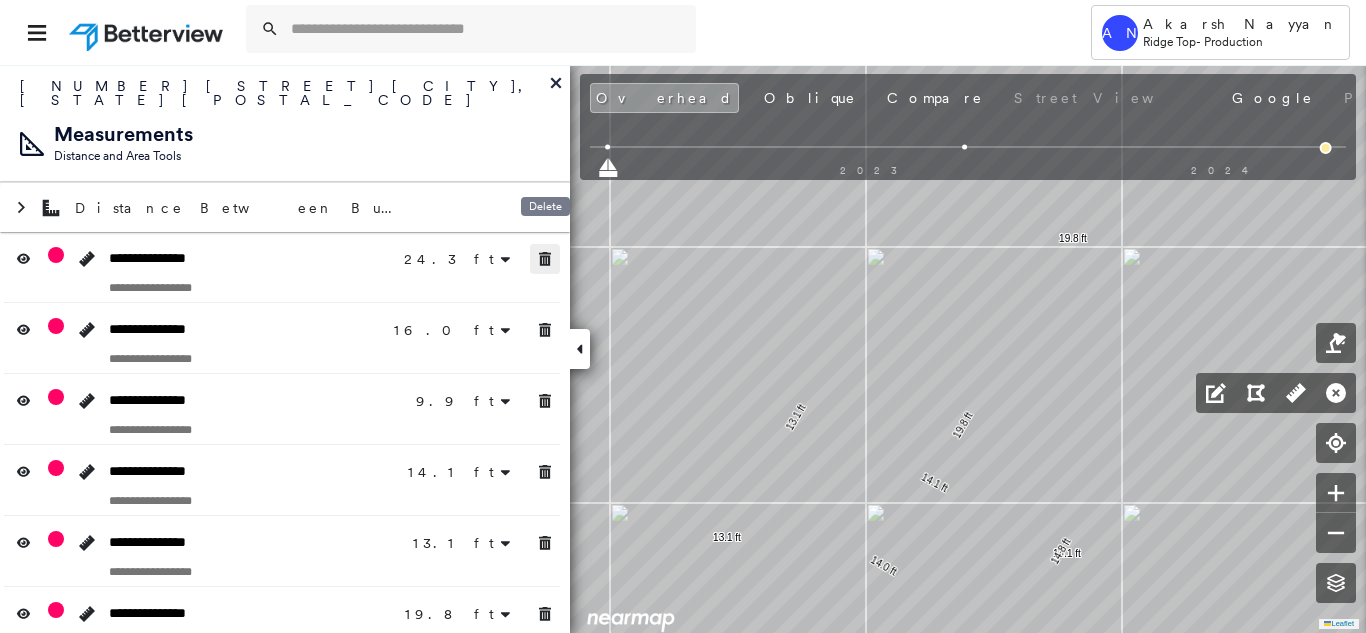 click 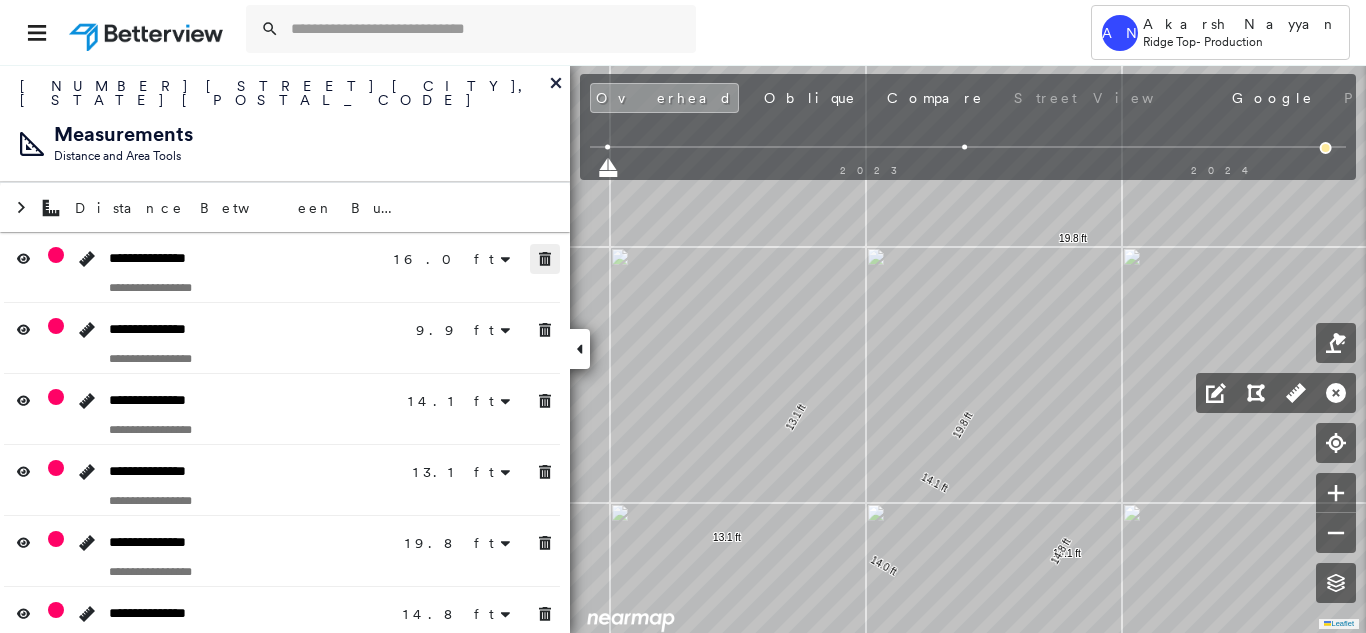 click 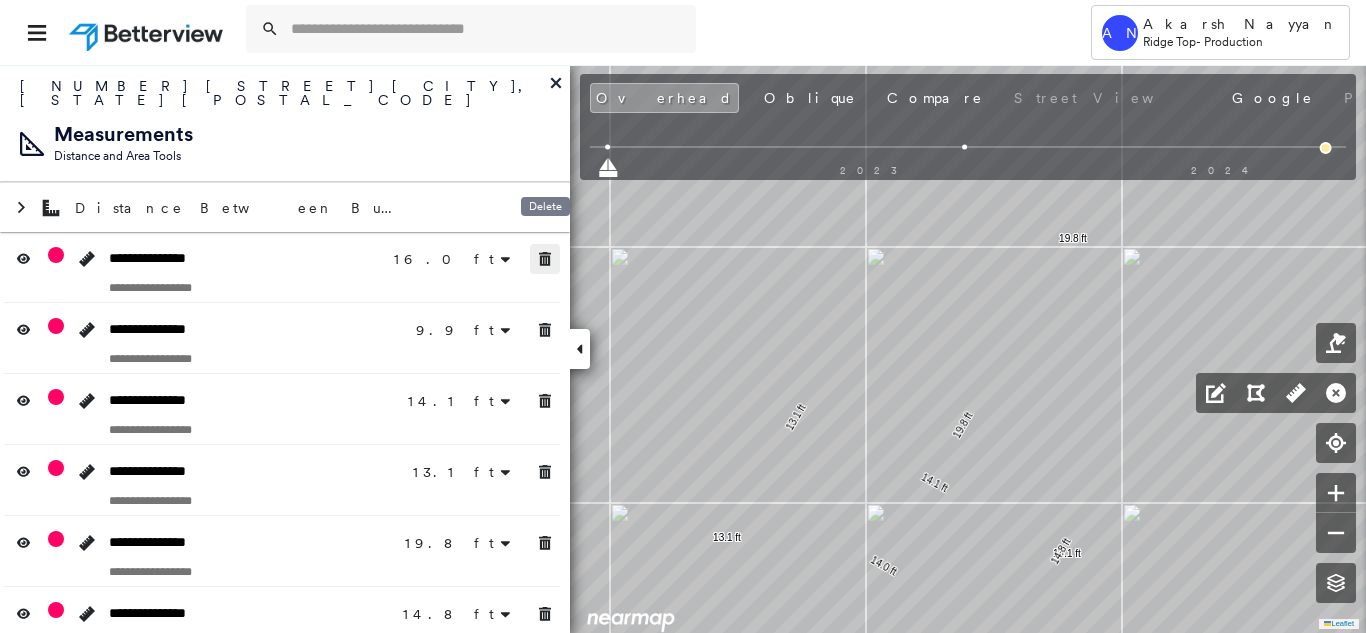click 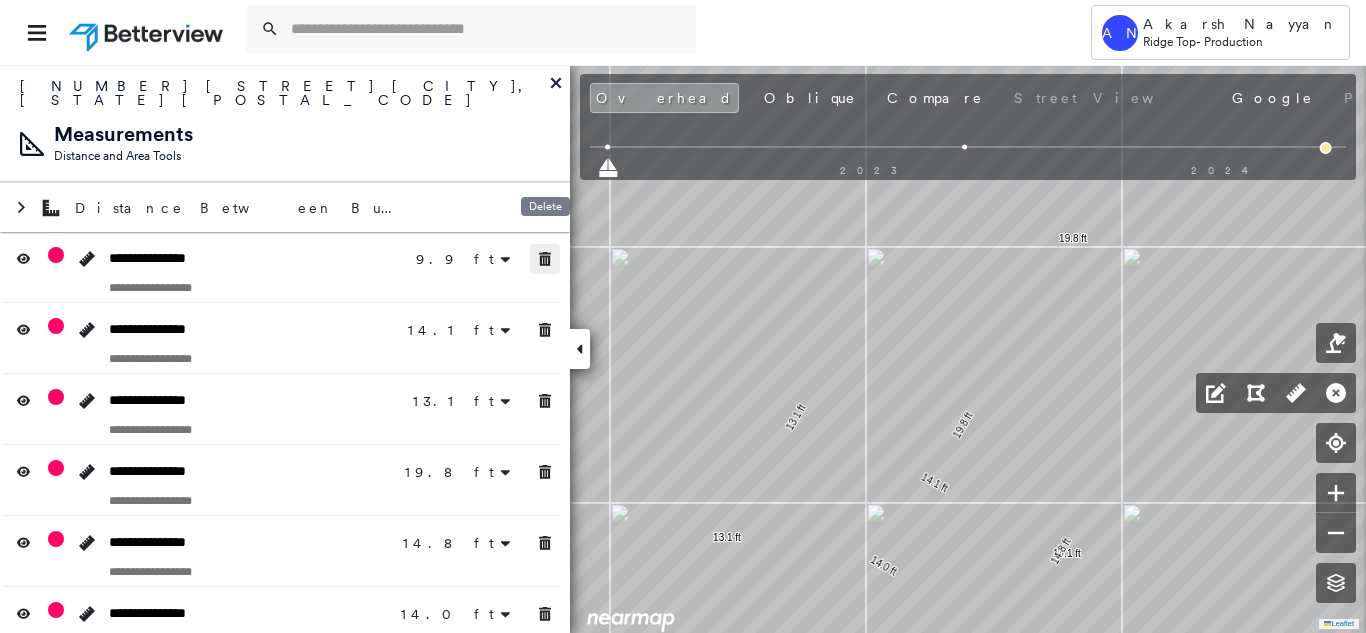 click 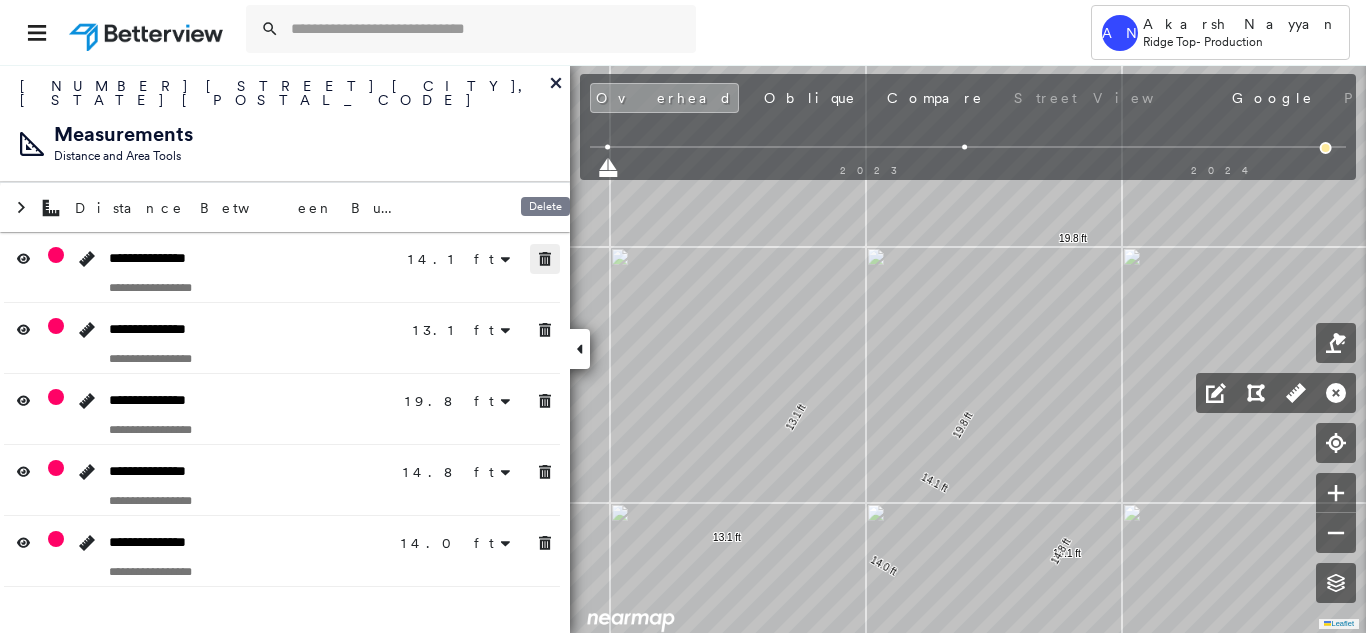 click 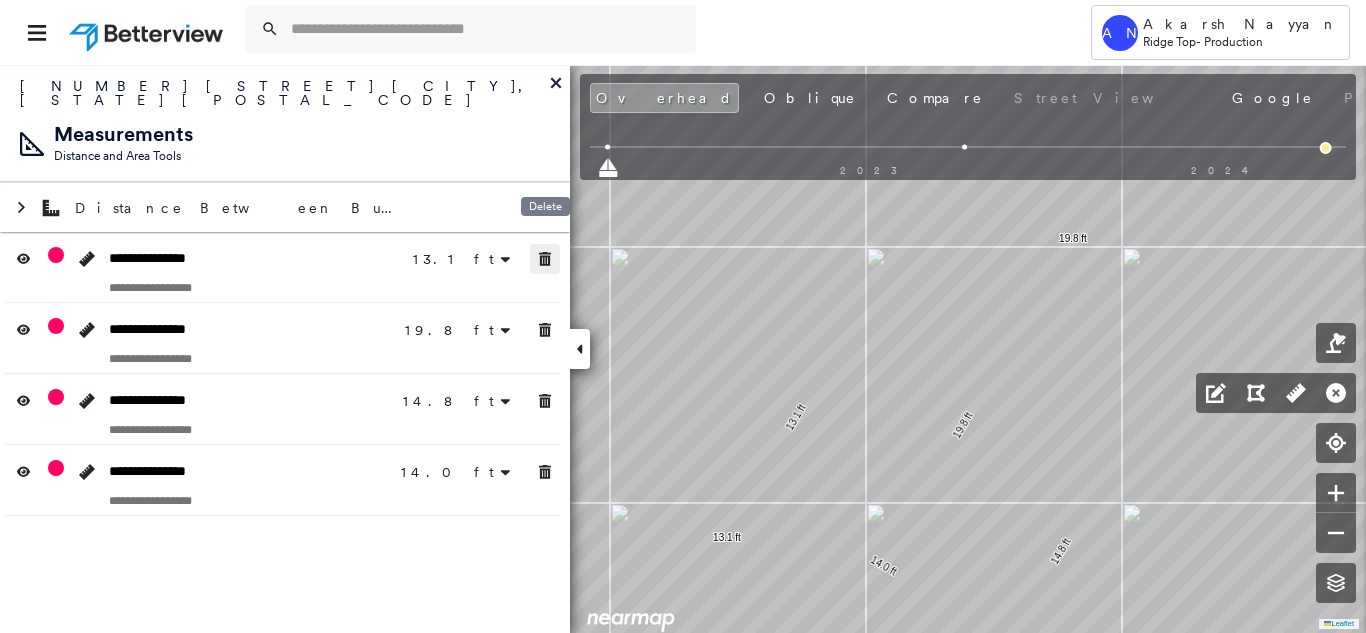 click 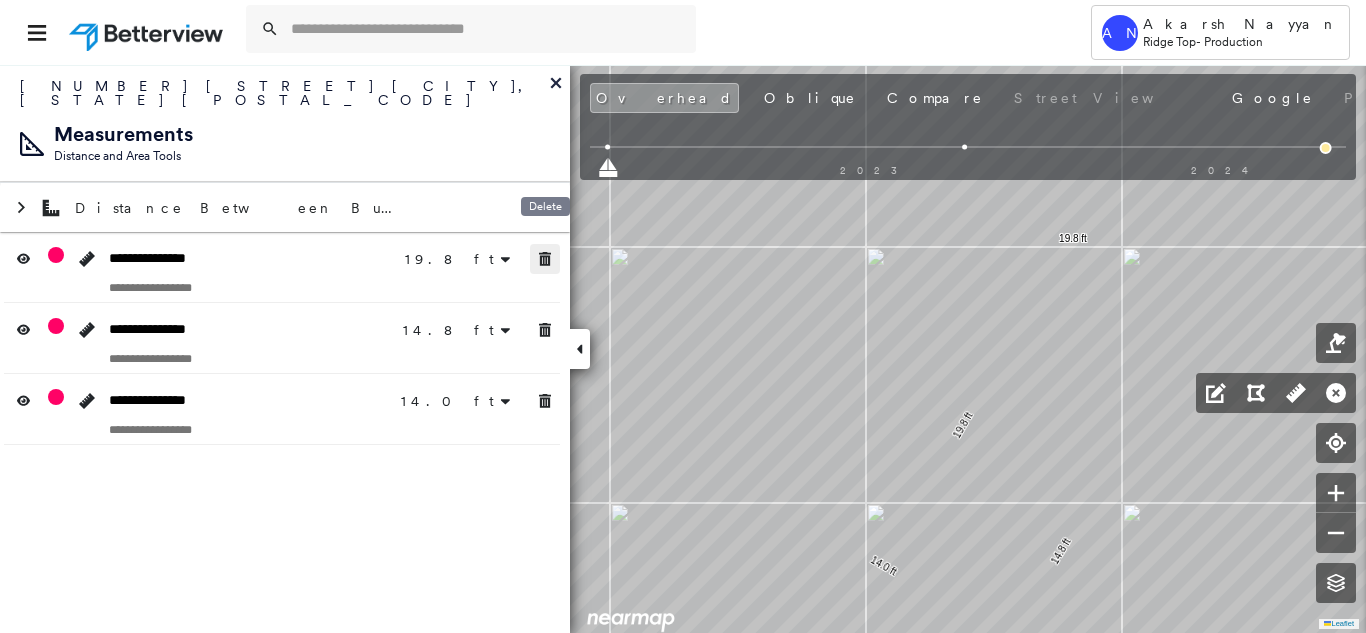 click 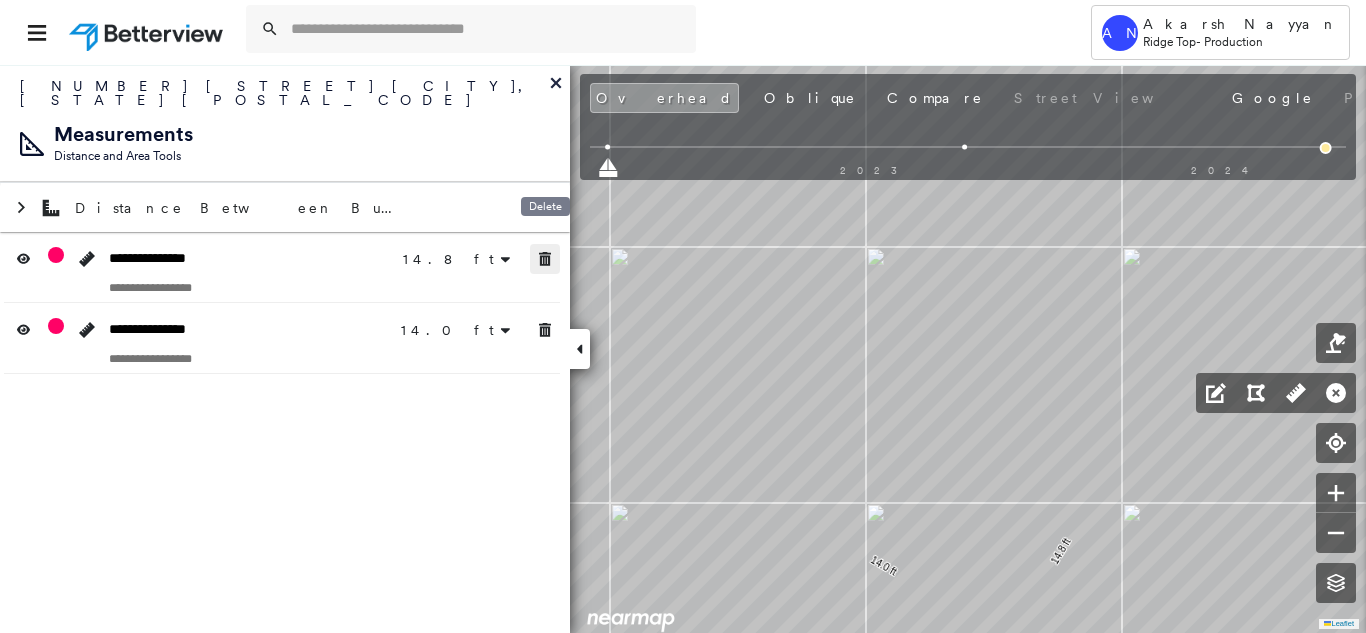 click 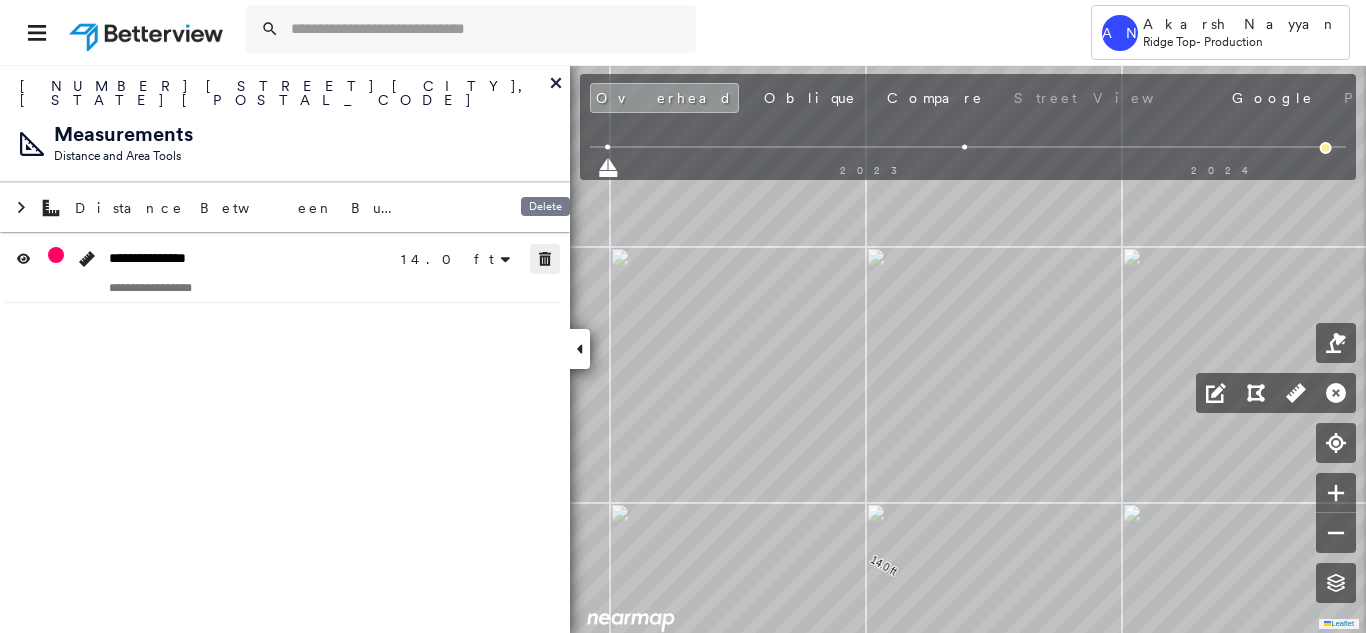 click 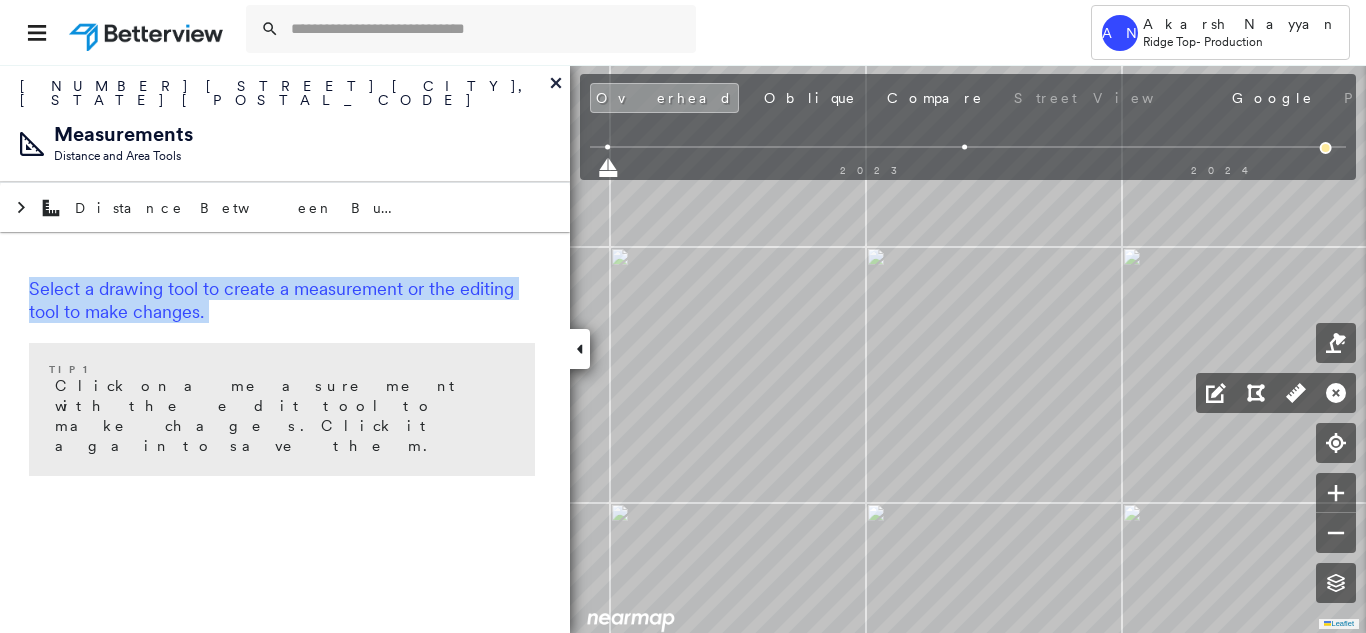 click on "Select a drawing tool to create a measurement or the editing tool to make changes. Tip 1 Click on a measurement with the edit tool to make chages. Click it again to save them." at bounding box center (285, 380) 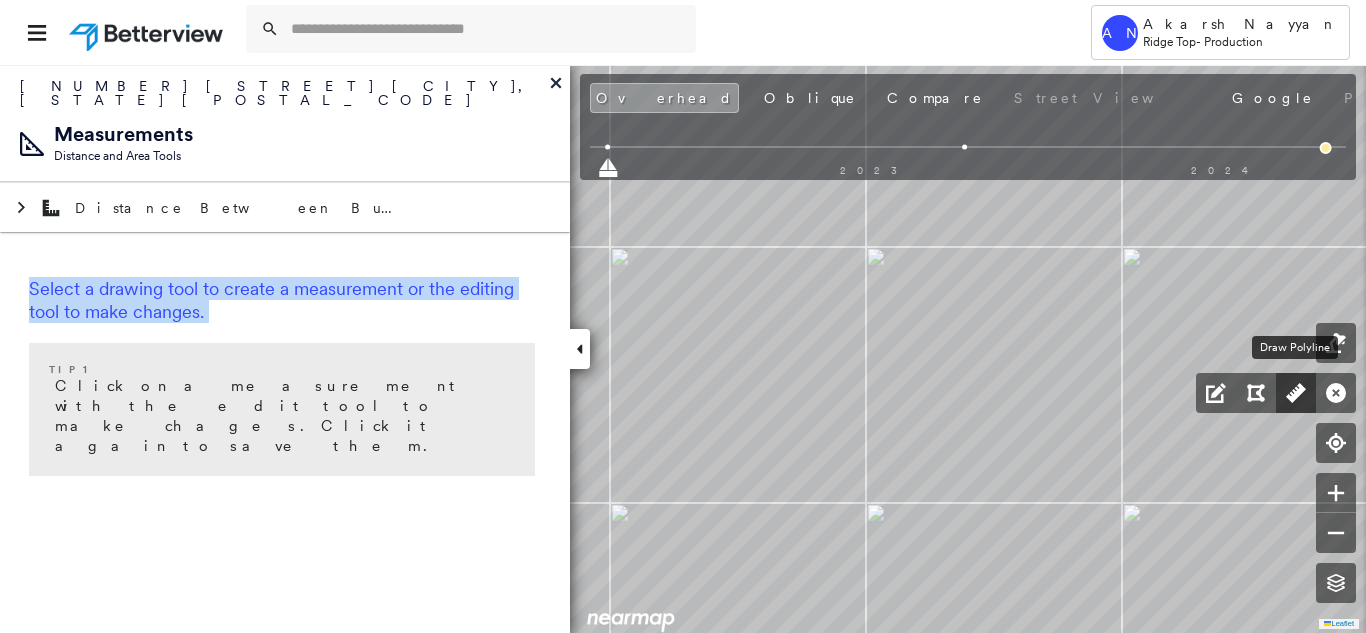 click 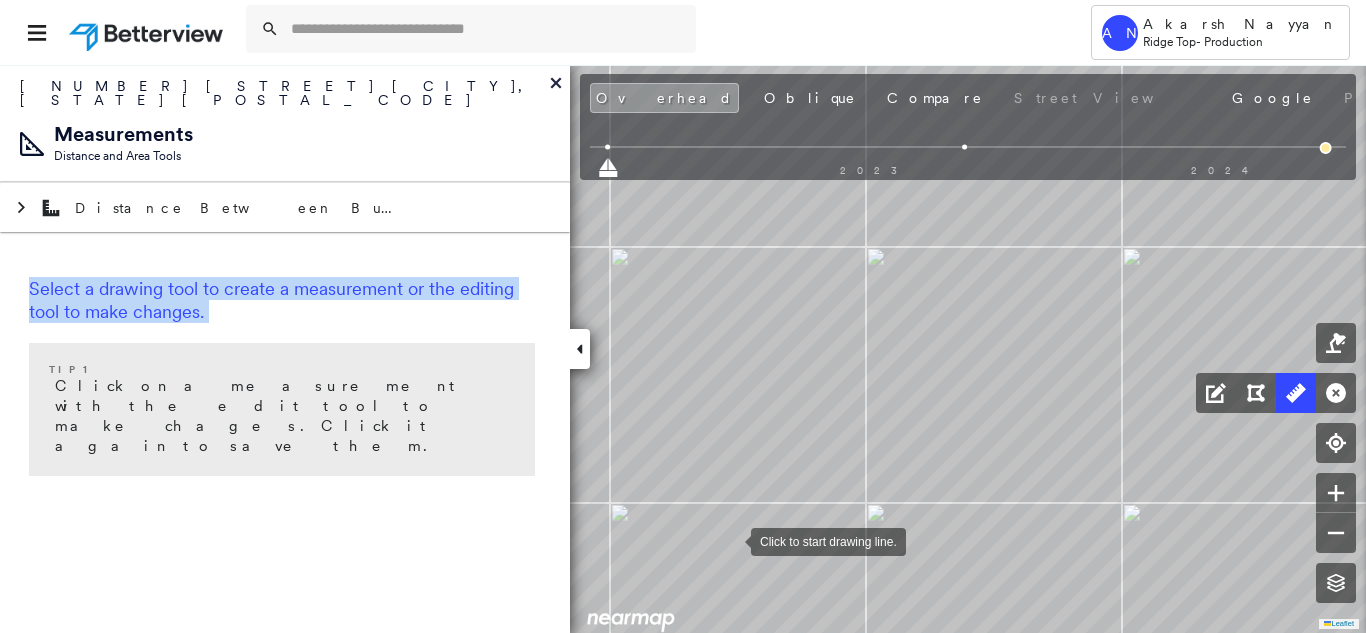 click at bounding box center [731, 540] 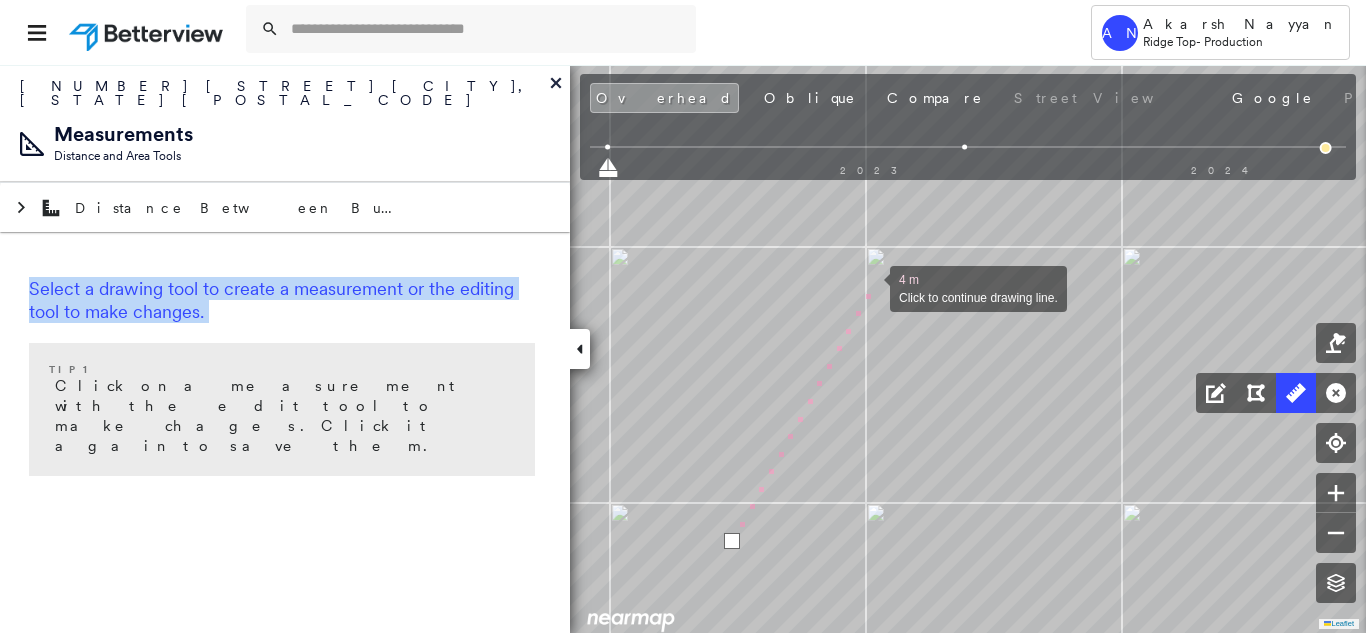 click at bounding box center [870, 287] 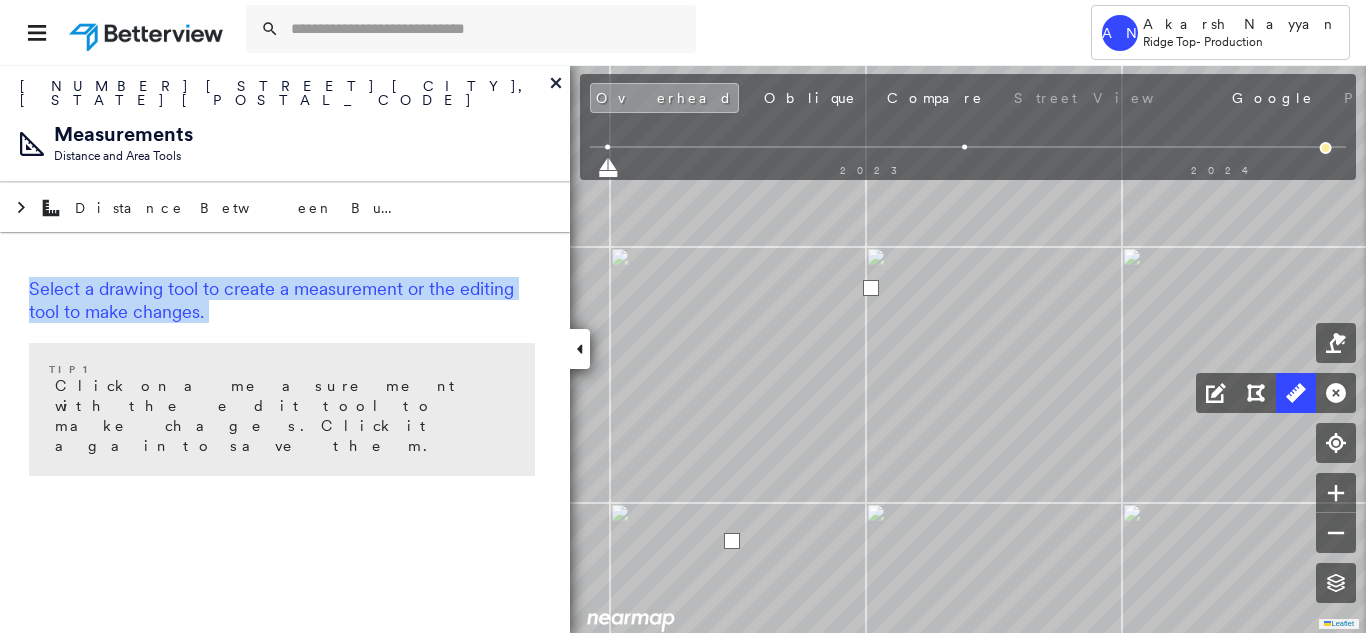click at bounding box center (871, 288) 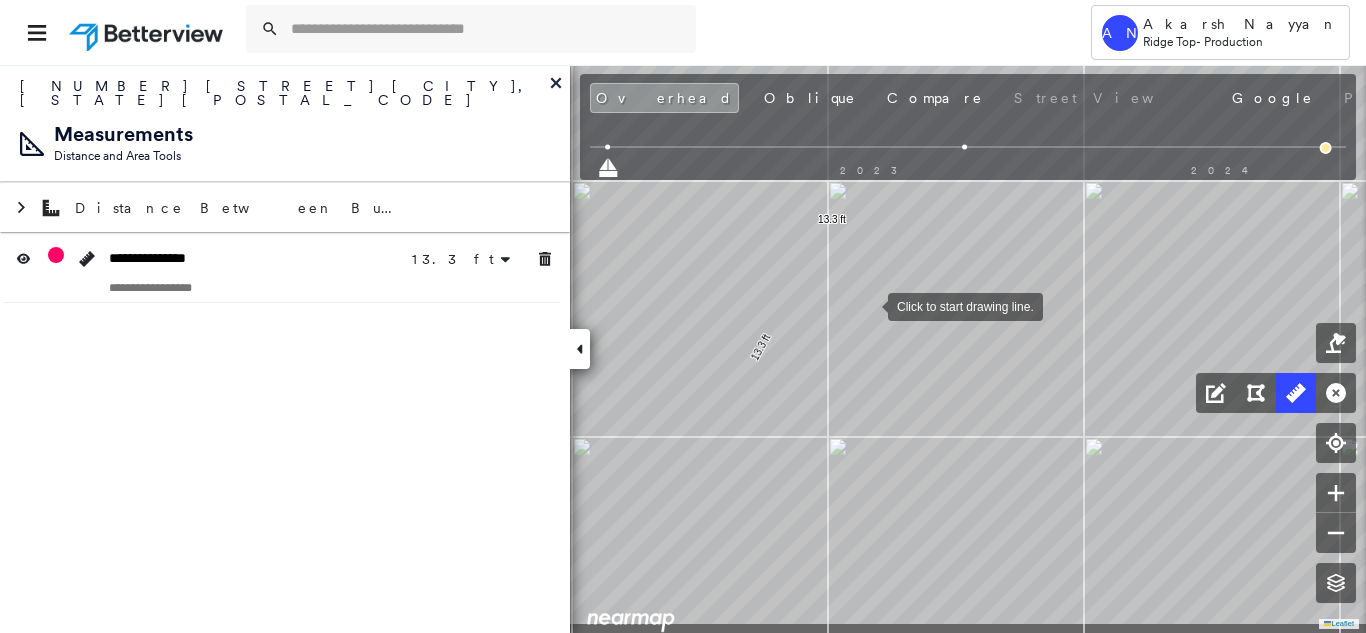 click on "13.3 ft 13.3 ft Click to start drawing line." at bounding box center (-262, 478) 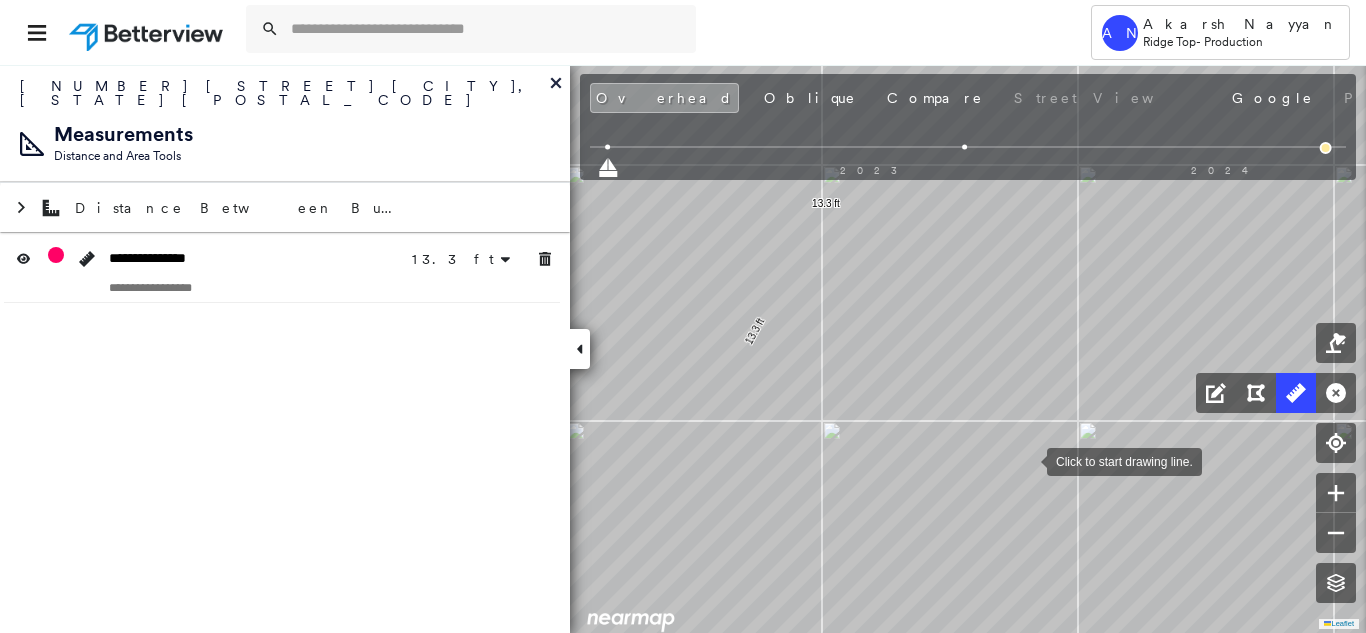 click at bounding box center (1027, 460) 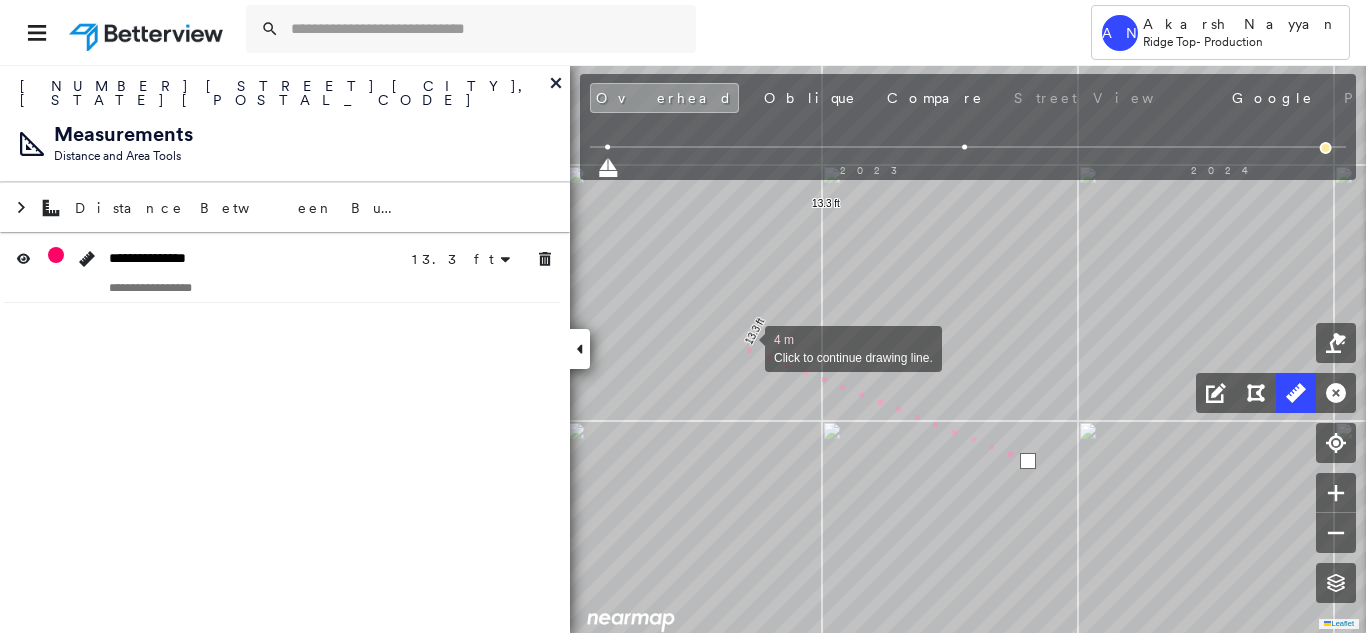 click at bounding box center [745, 347] 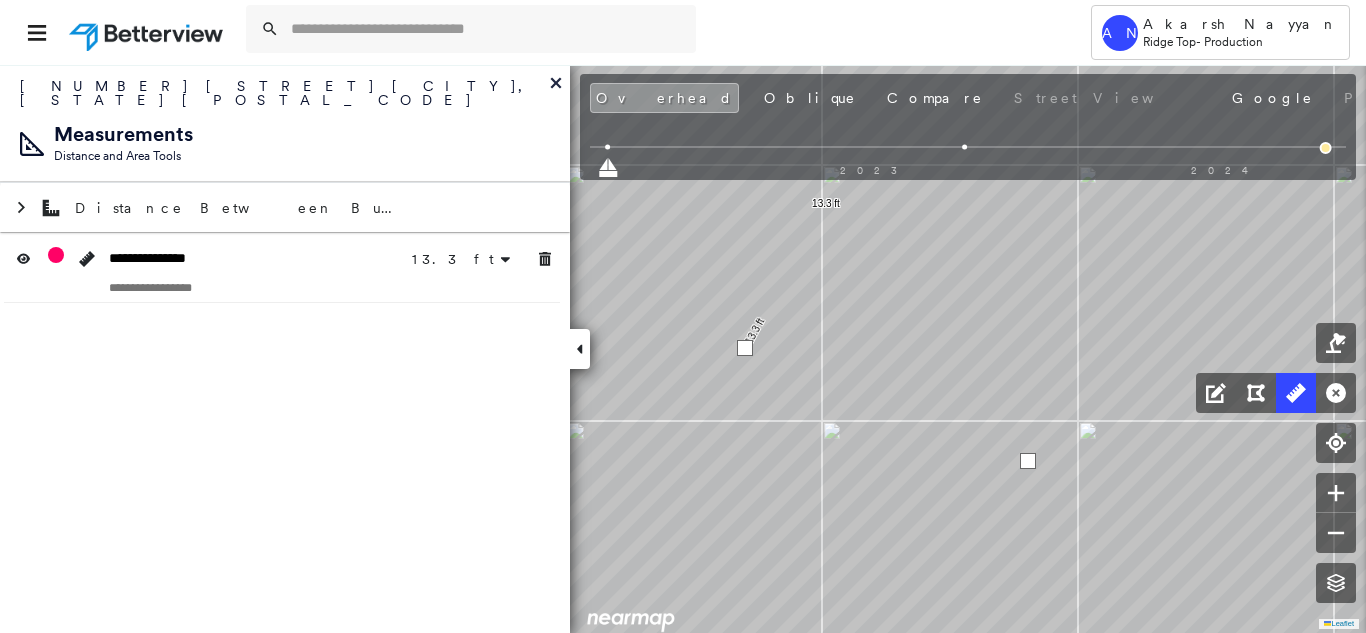 click at bounding box center (745, 348) 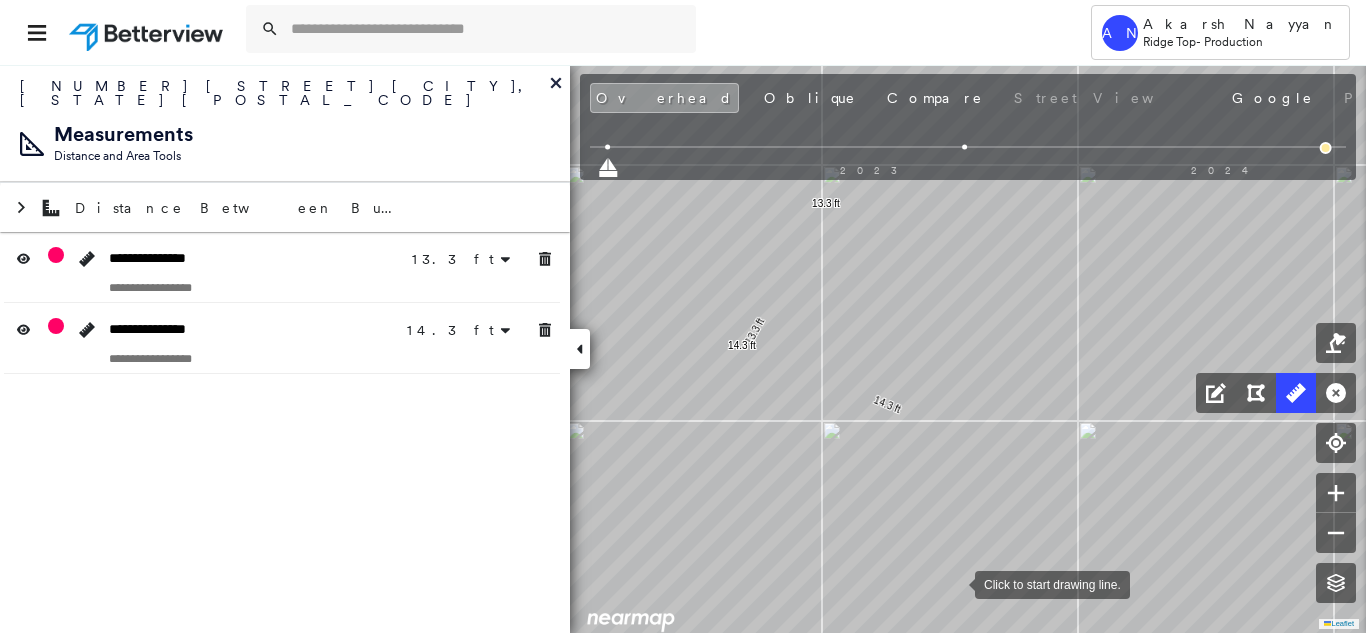 click at bounding box center [955, 583] 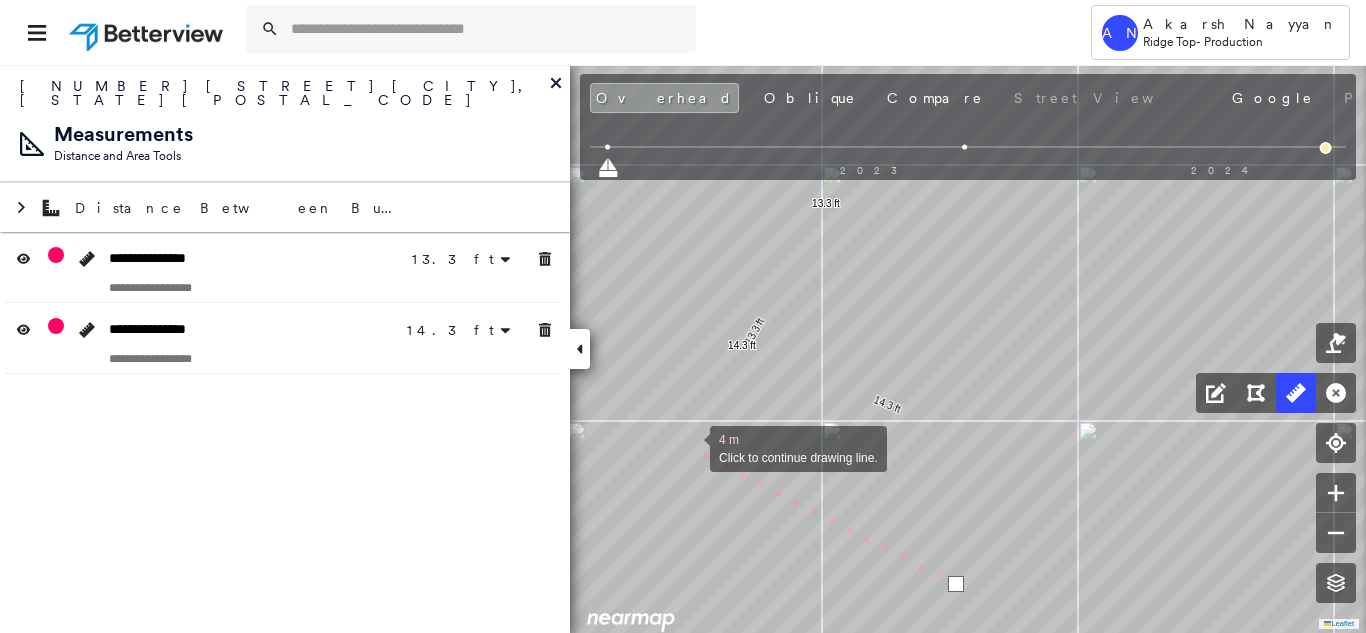 click at bounding box center (690, 447) 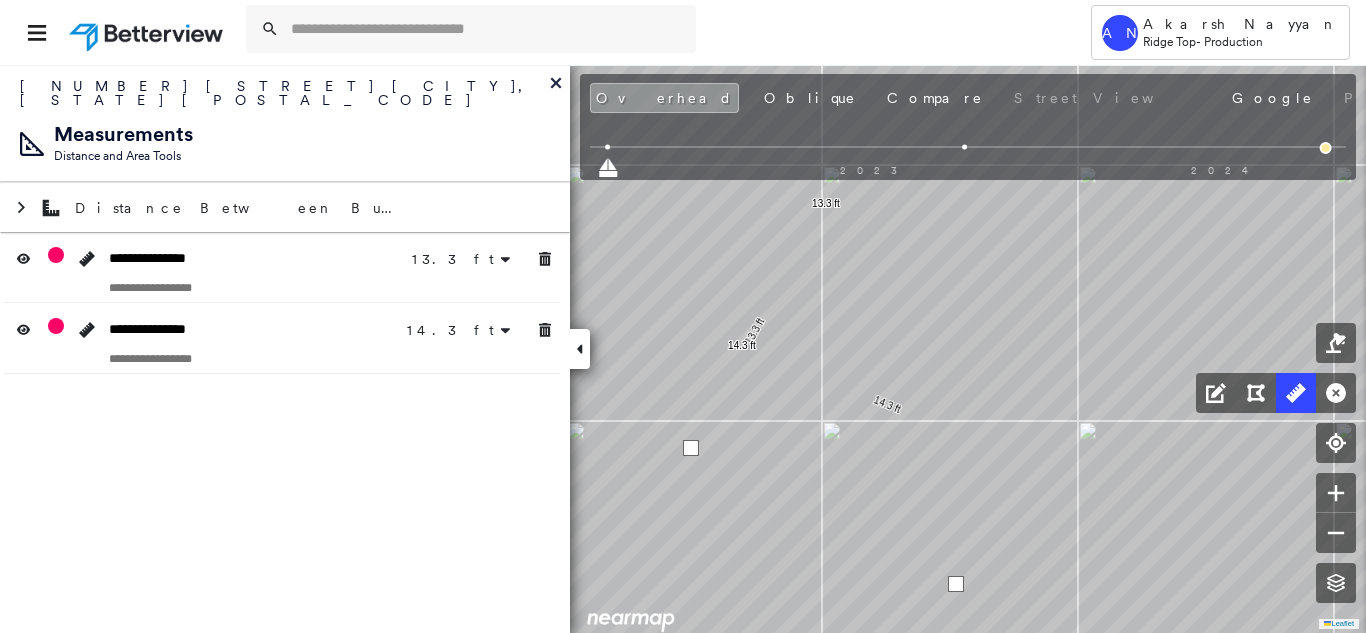 click at bounding box center (691, 448) 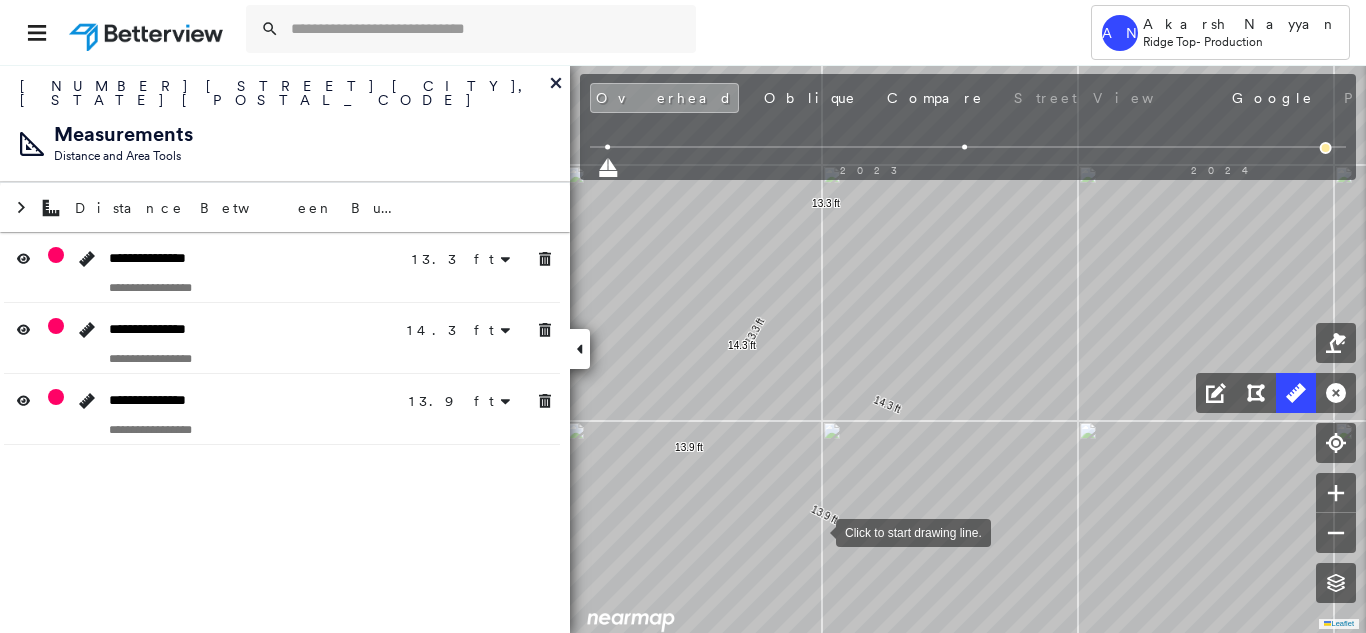 click at bounding box center [816, 531] 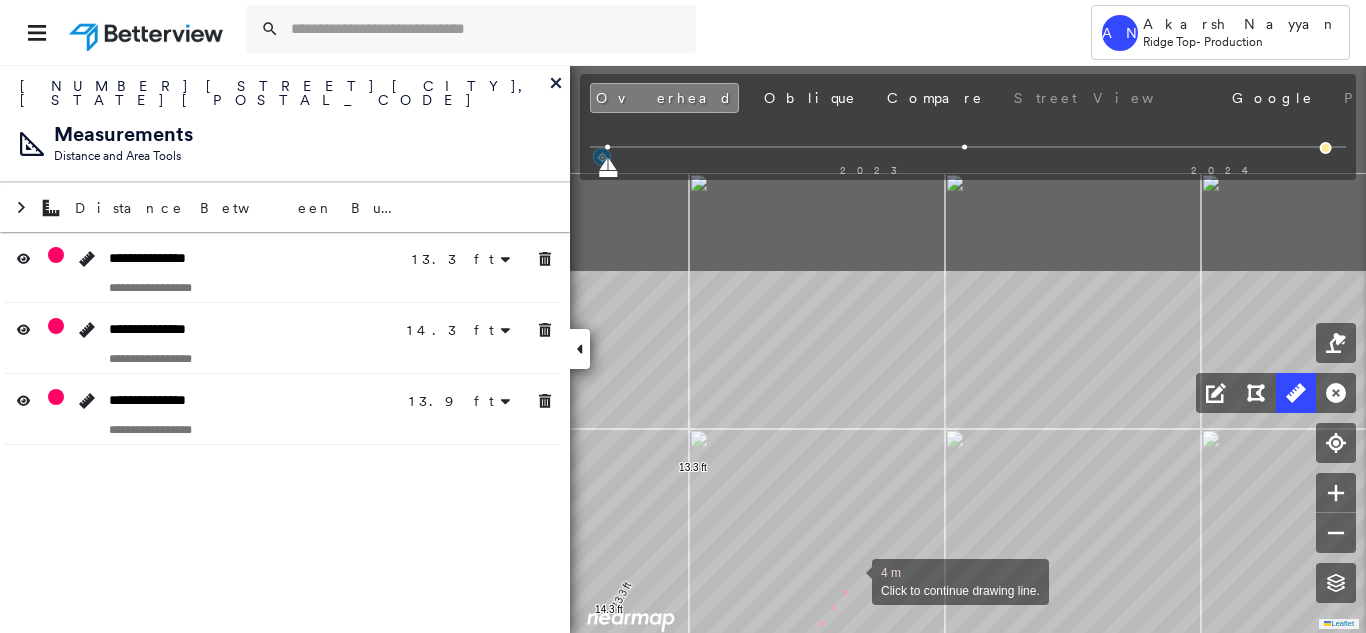 drag, startPoint x: 871, startPoint y: 531, endPoint x: 845, endPoint y: 593, distance: 67.23094 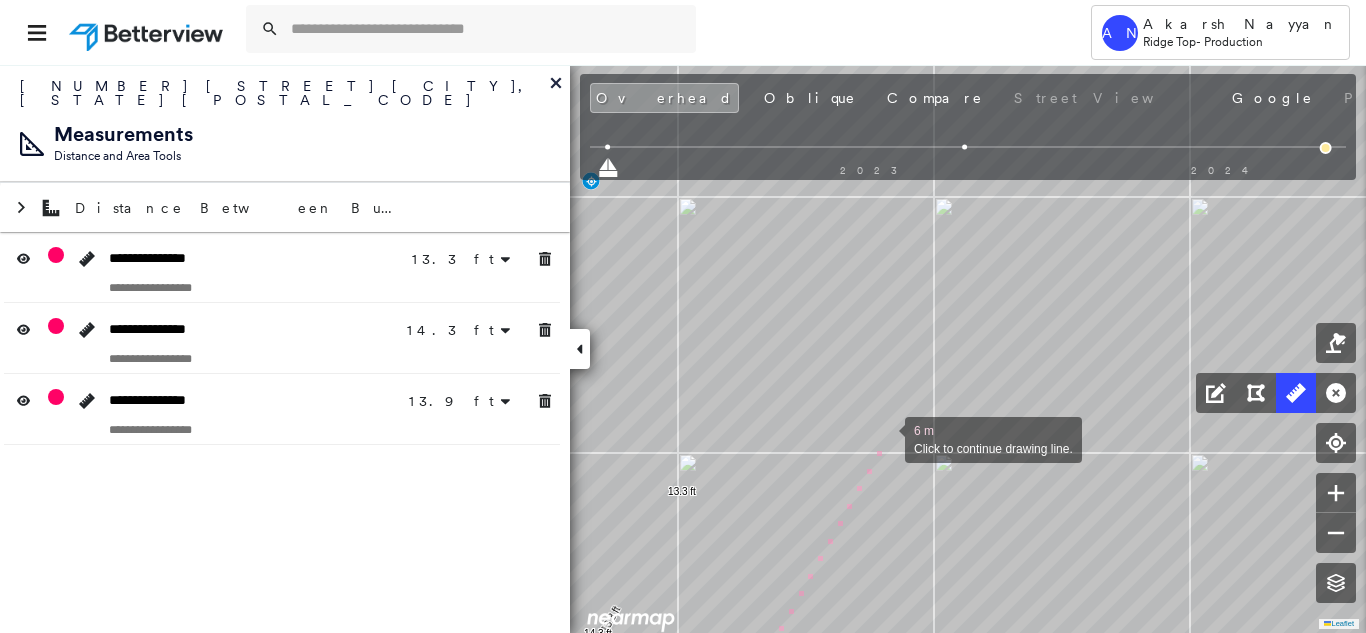 click at bounding box center [885, 438] 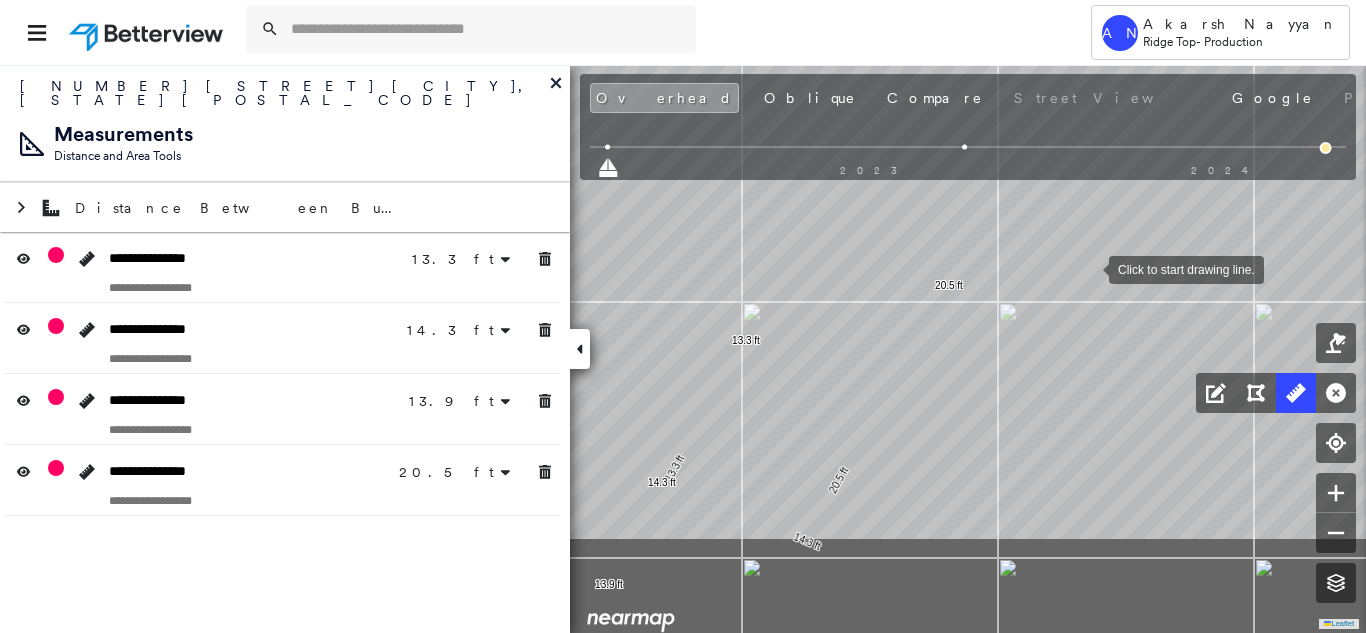 drag, startPoint x: 1026, startPoint y: 415, endPoint x: 1089, endPoint y: 269, distance: 159.01257 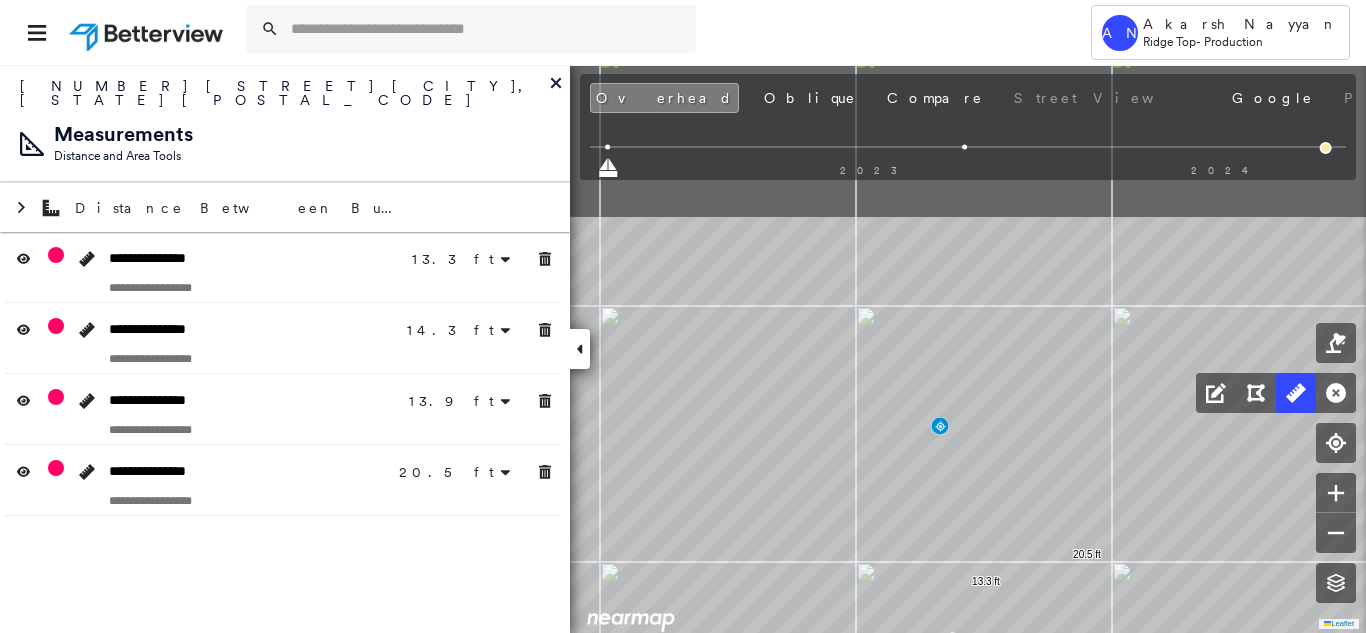 click on "13.3 ft 13.3 ft 14.3 ft 14.3 ft 13.9 ft 13.9 ft 20.5 ft 20.5 ft Click to start drawing line." at bounding box center [-194, 809] 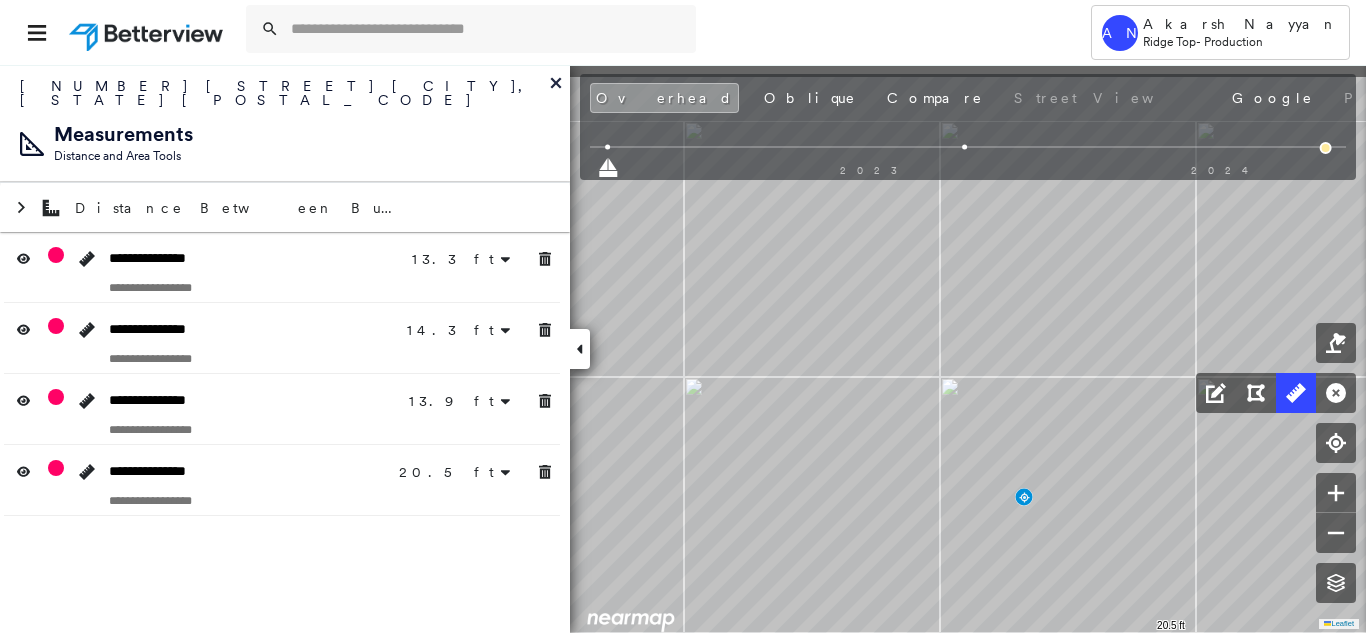 drag, startPoint x: 836, startPoint y: 573, endPoint x: 966, endPoint y: 652, distance: 152.12166 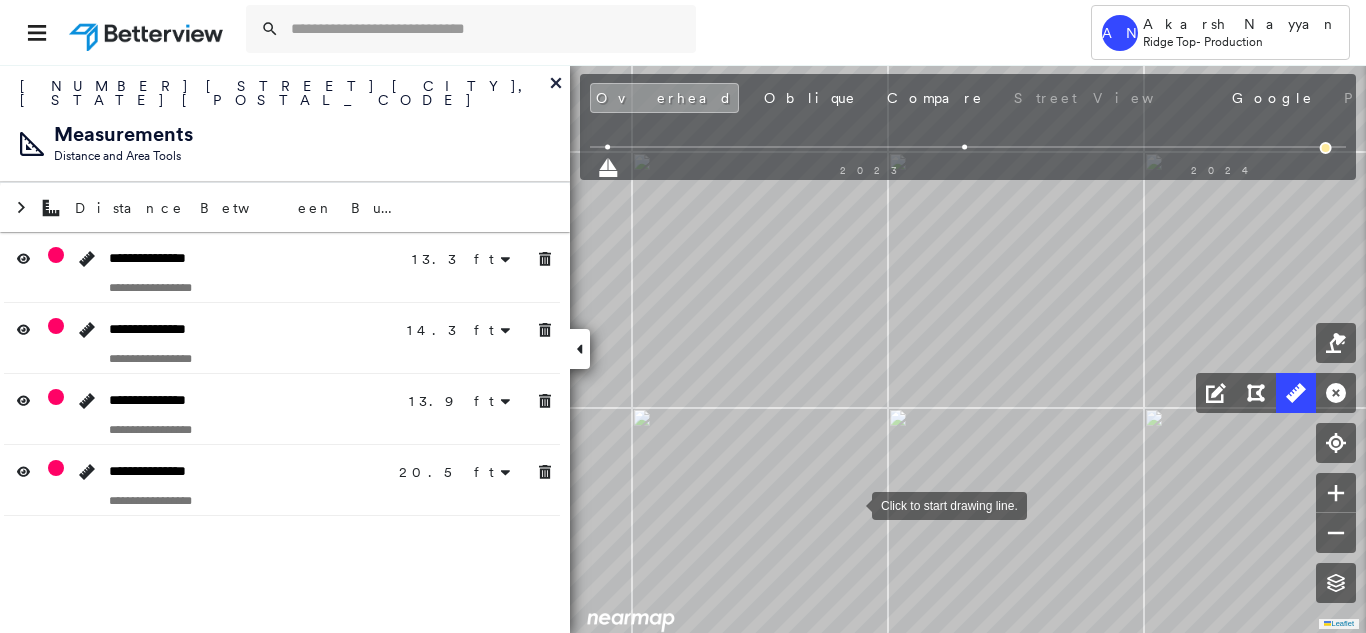 click at bounding box center [852, 504] 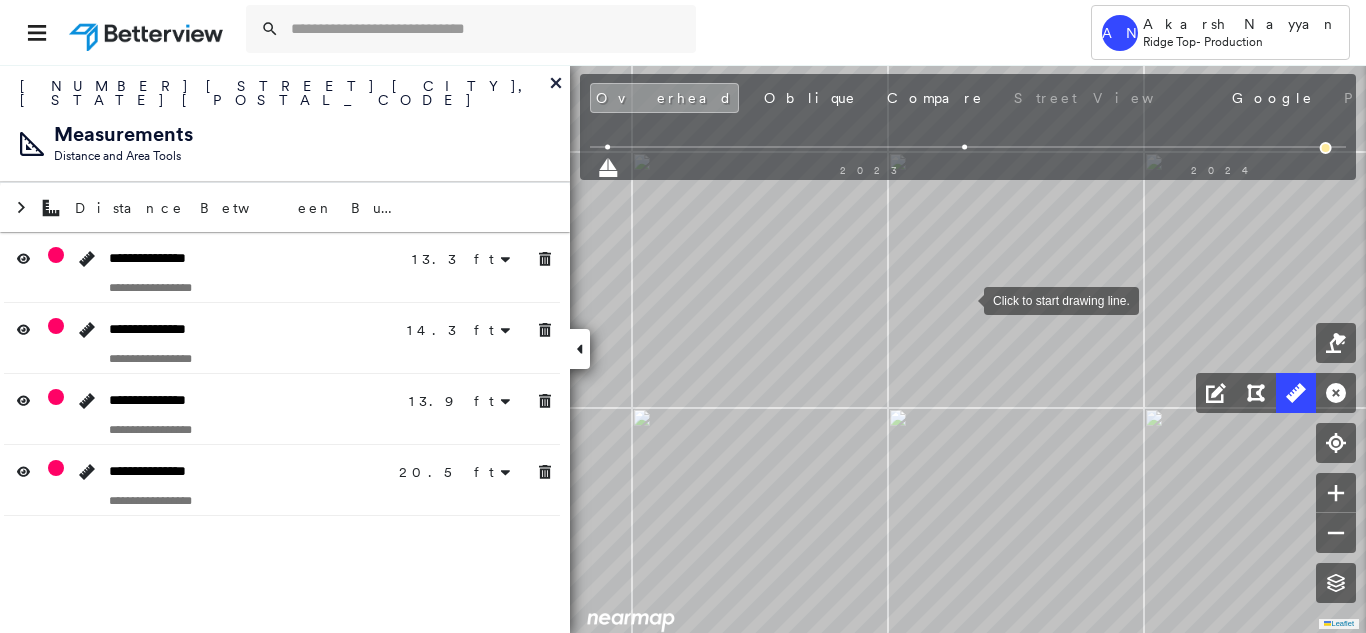 click at bounding box center (964, 299) 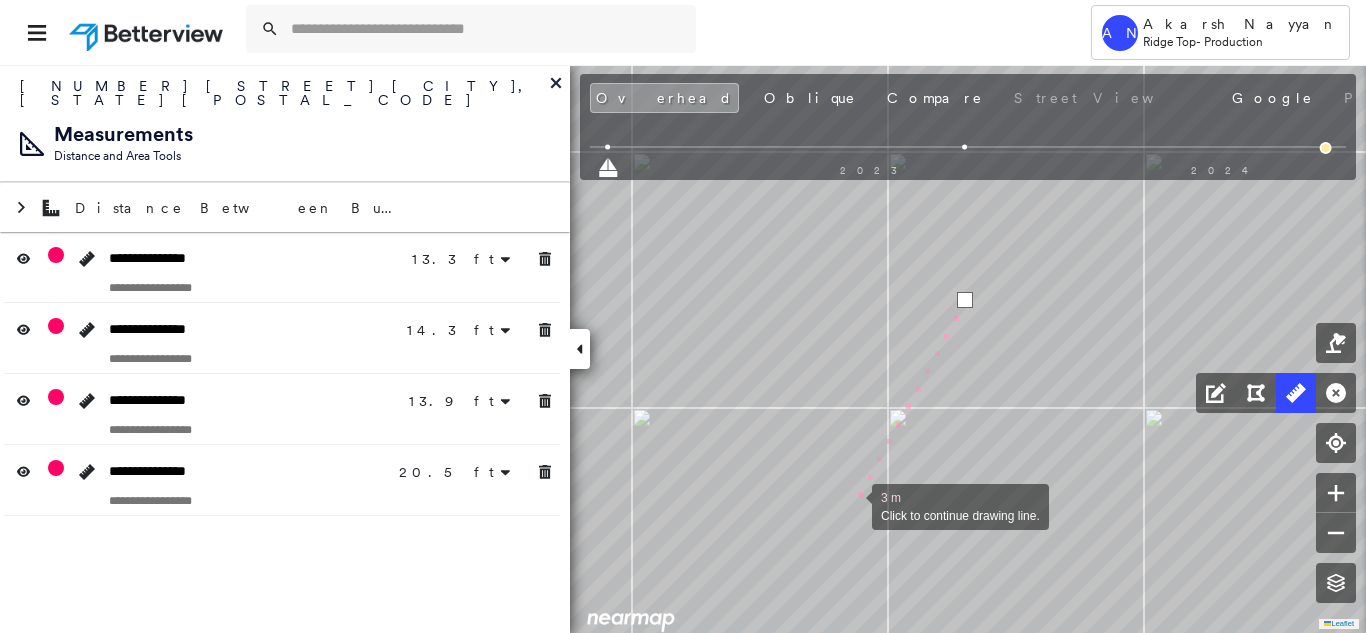 click at bounding box center [852, 505] 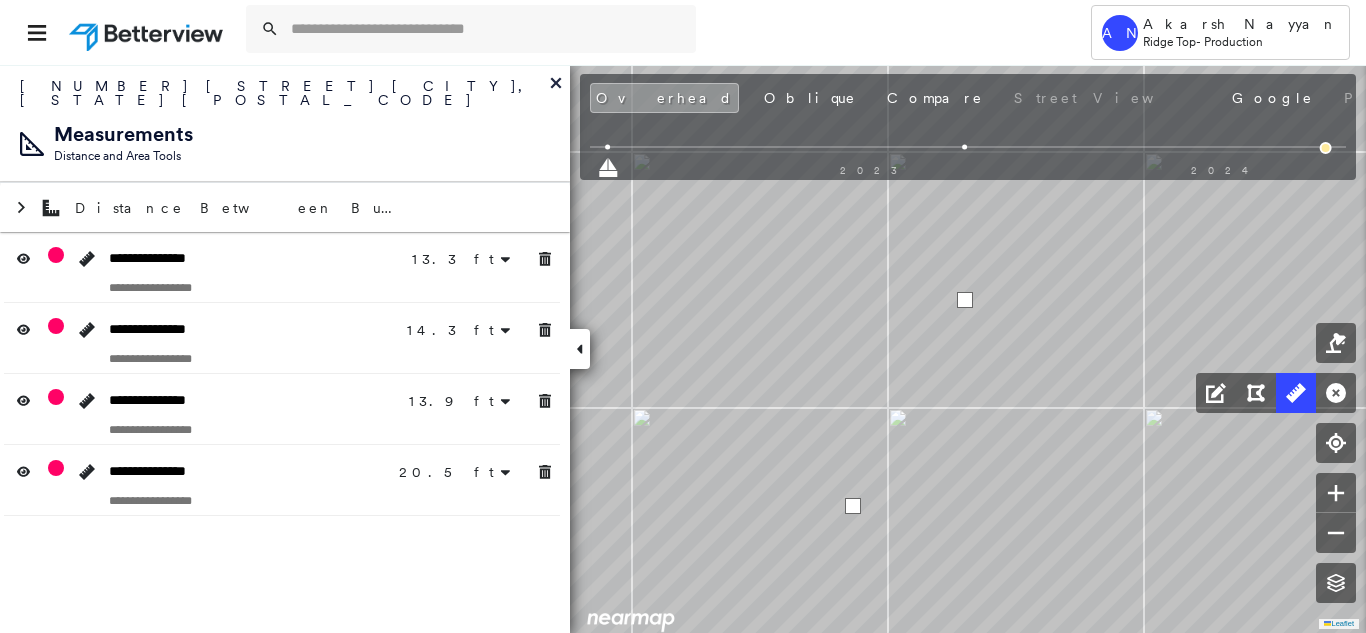 click at bounding box center [853, 506] 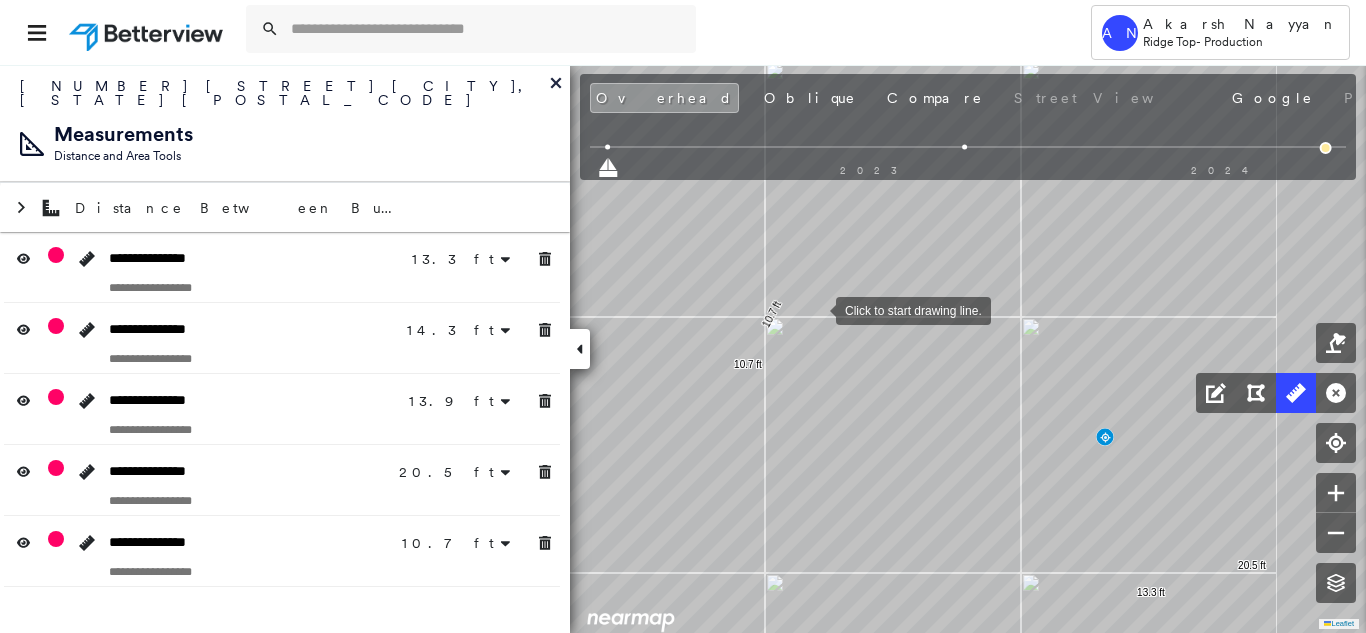 drag, startPoint x: 937, startPoint y: 329, endPoint x: 861, endPoint y: 307, distance: 79.12016 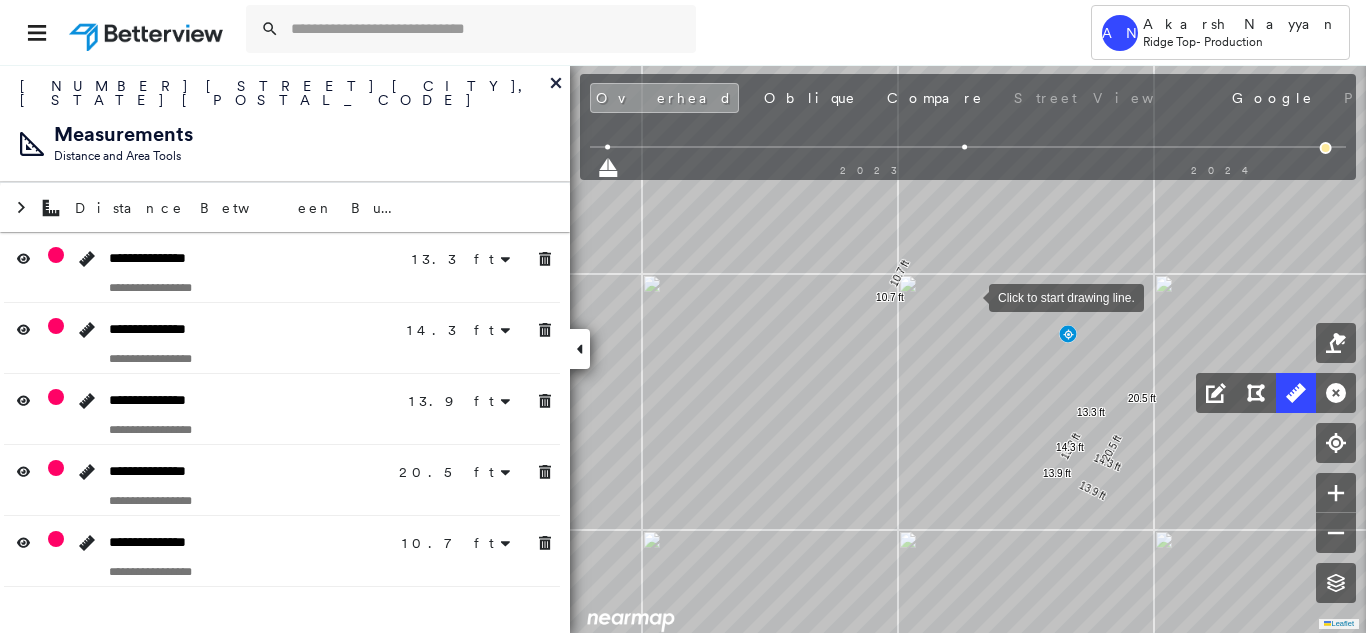 drag, startPoint x: 924, startPoint y: 340, endPoint x: 969, endPoint y: 297, distance: 62.241467 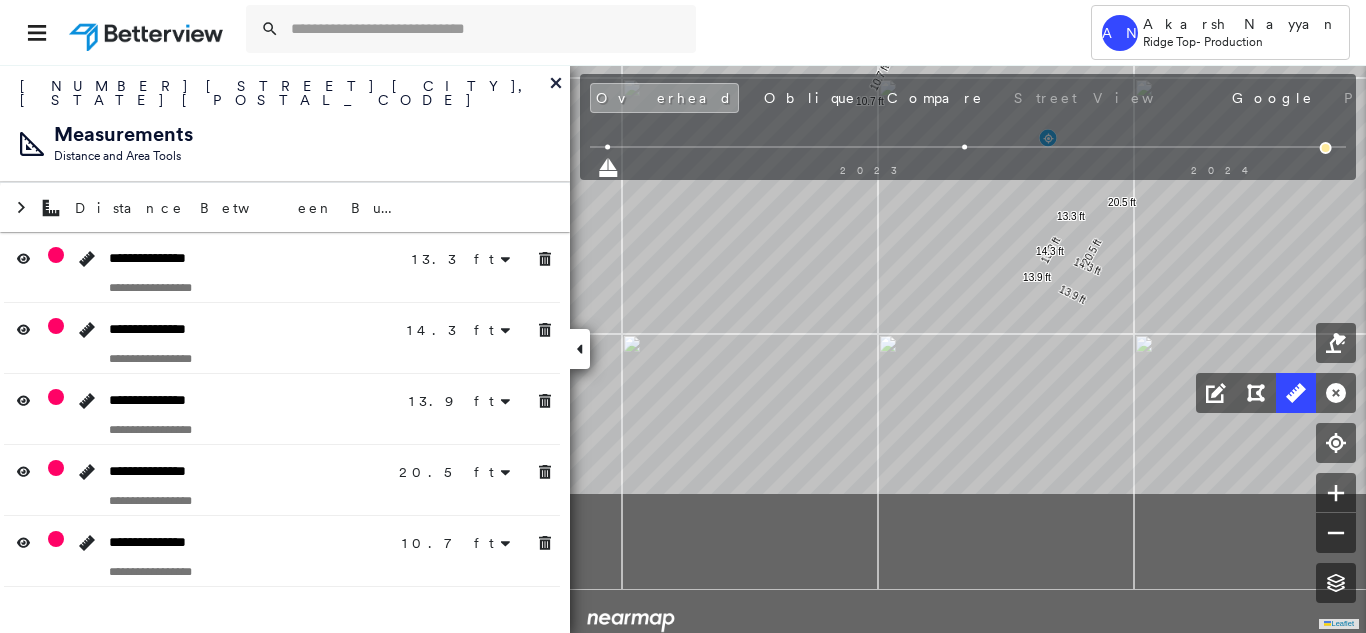 drag, startPoint x: 943, startPoint y: 369, endPoint x: 923, endPoint y: 172, distance: 198.01262 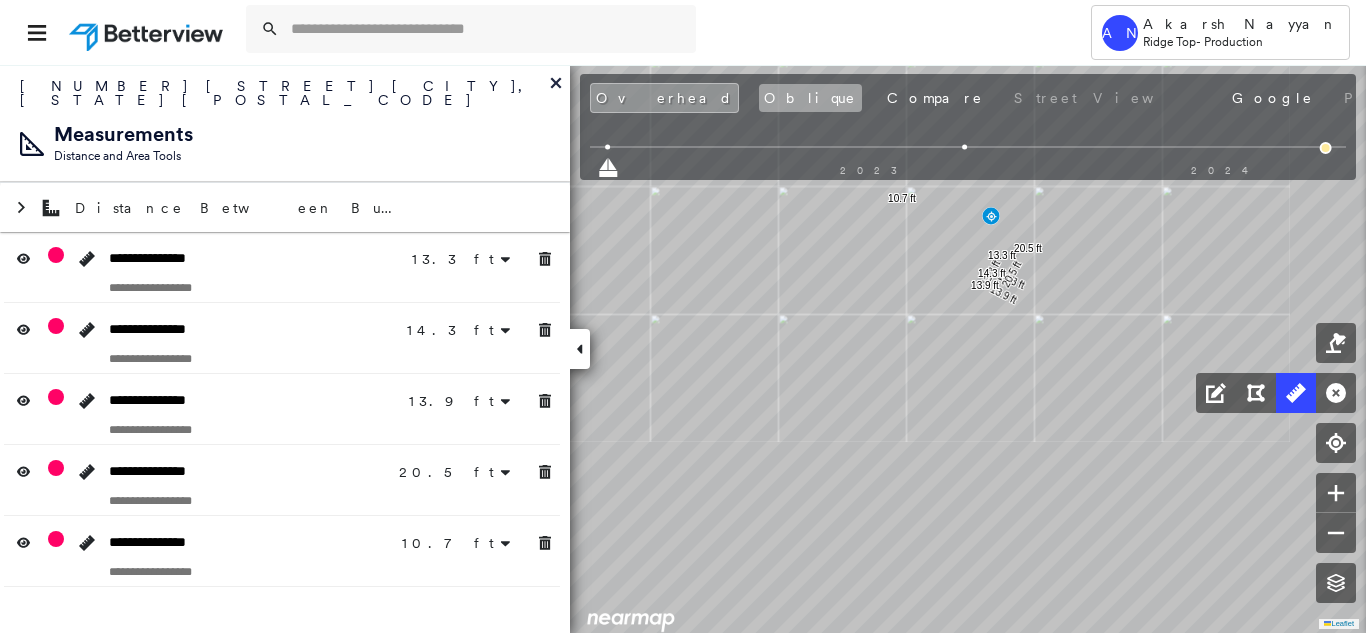 click on "Oblique" at bounding box center (810, 98) 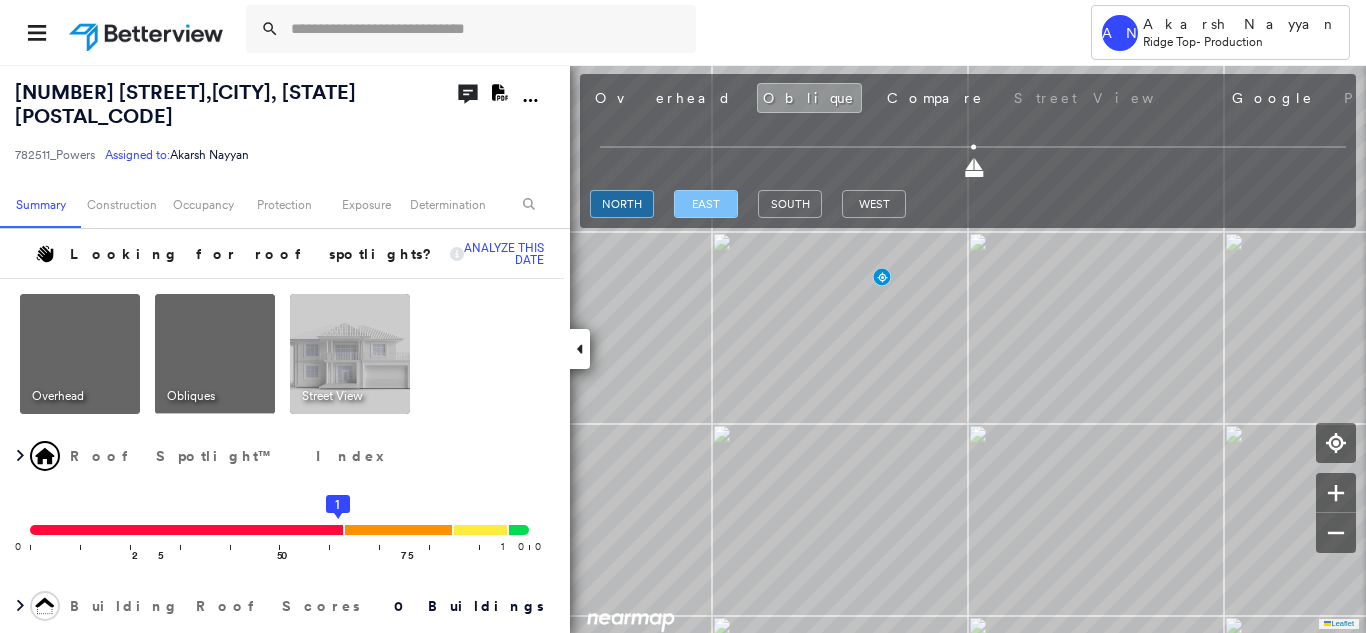 click on "east" at bounding box center [706, 204] 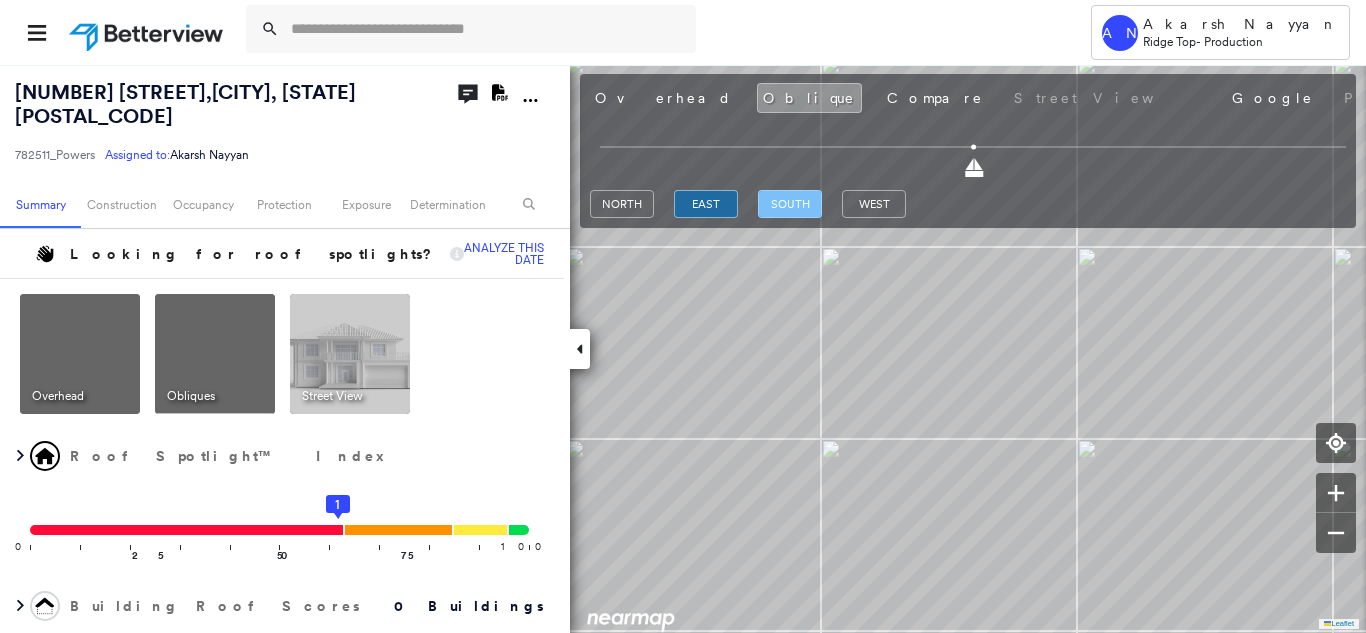 click on "south" at bounding box center (790, 204) 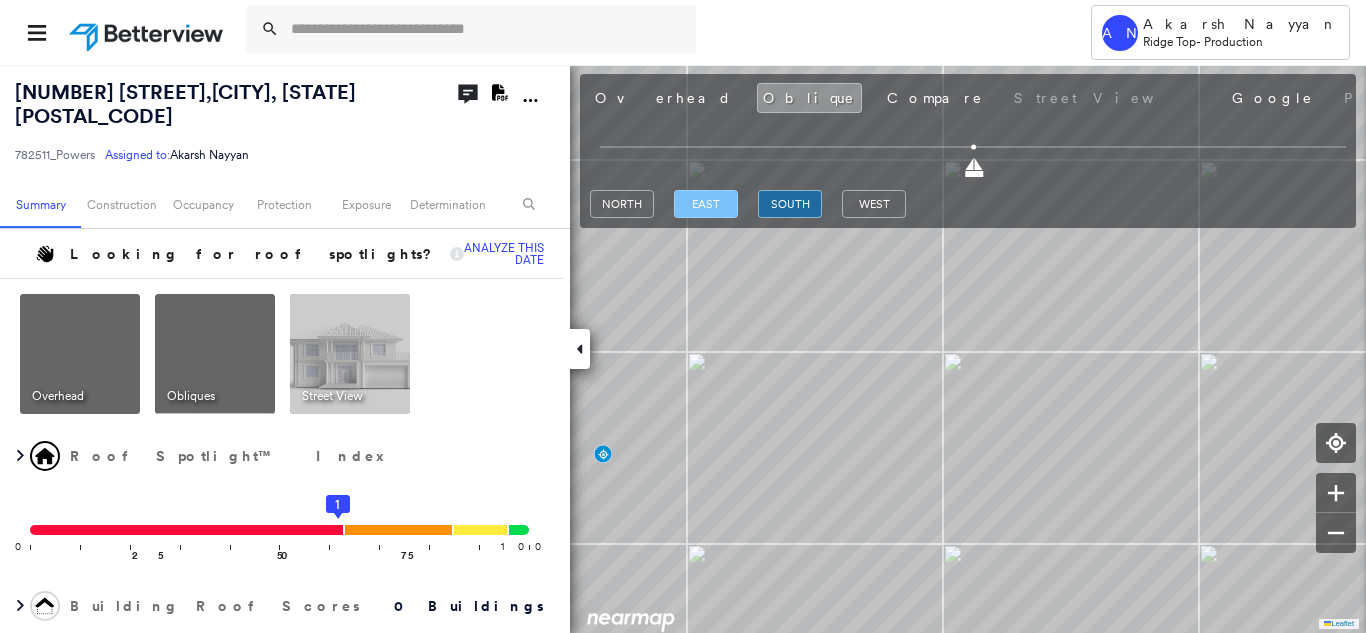 click on "east" at bounding box center [706, 204] 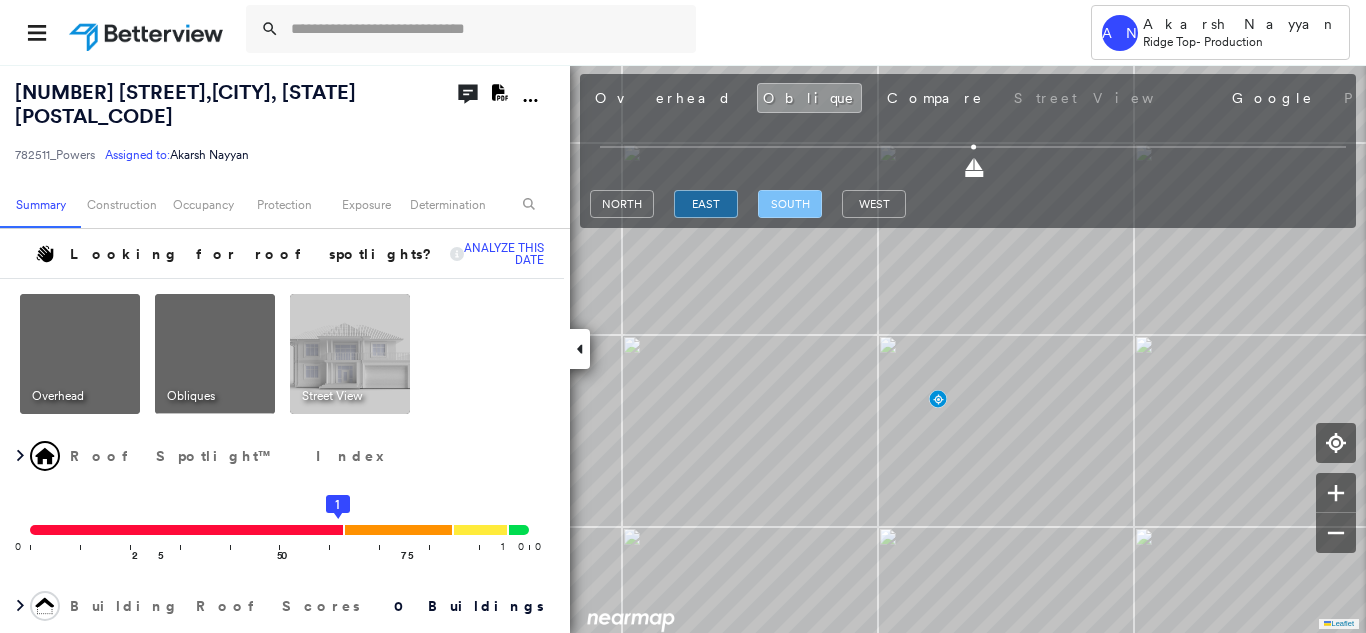 click on "south" at bounding box center (790, 204) 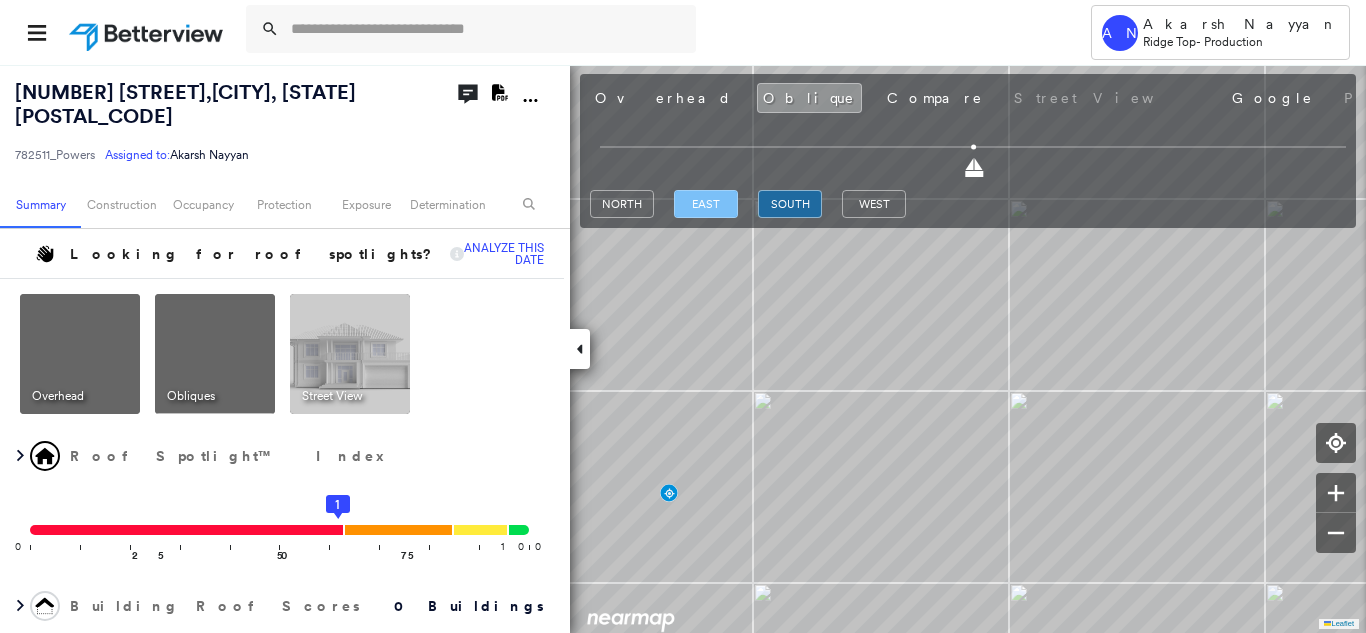 click on "east" at bounding box center (706, 204) 